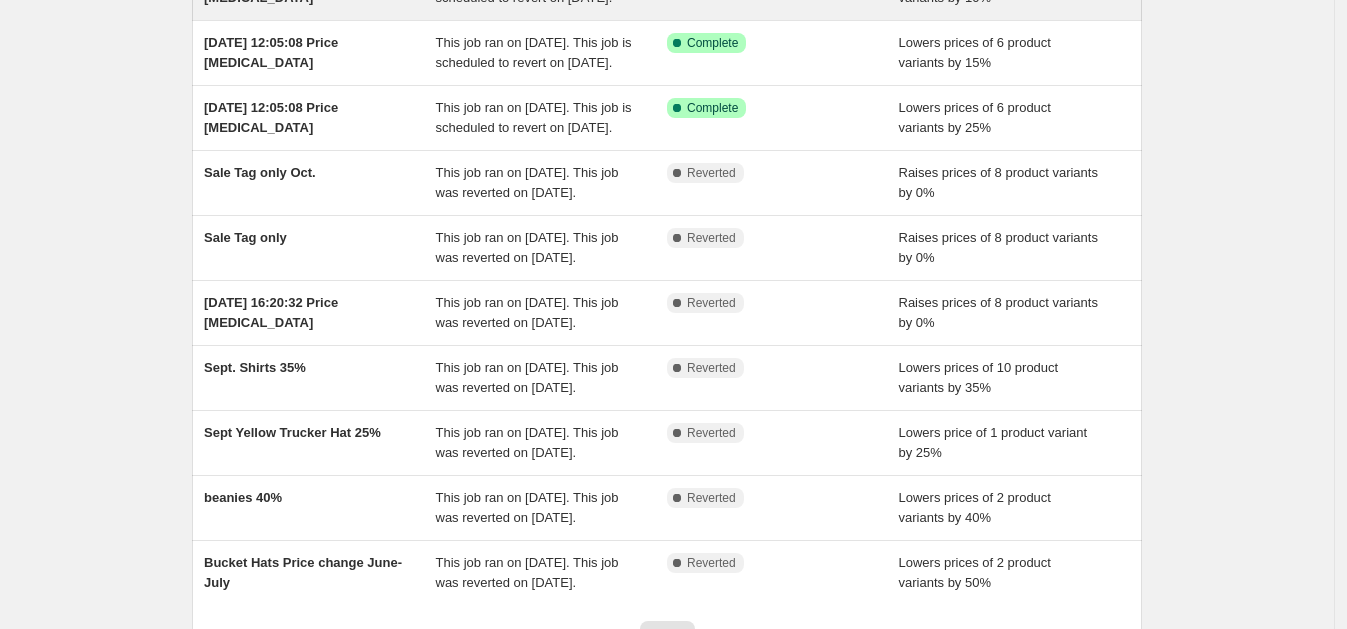 scroll, scrollTop: 109, scrollLeft: 0, axis: vertical 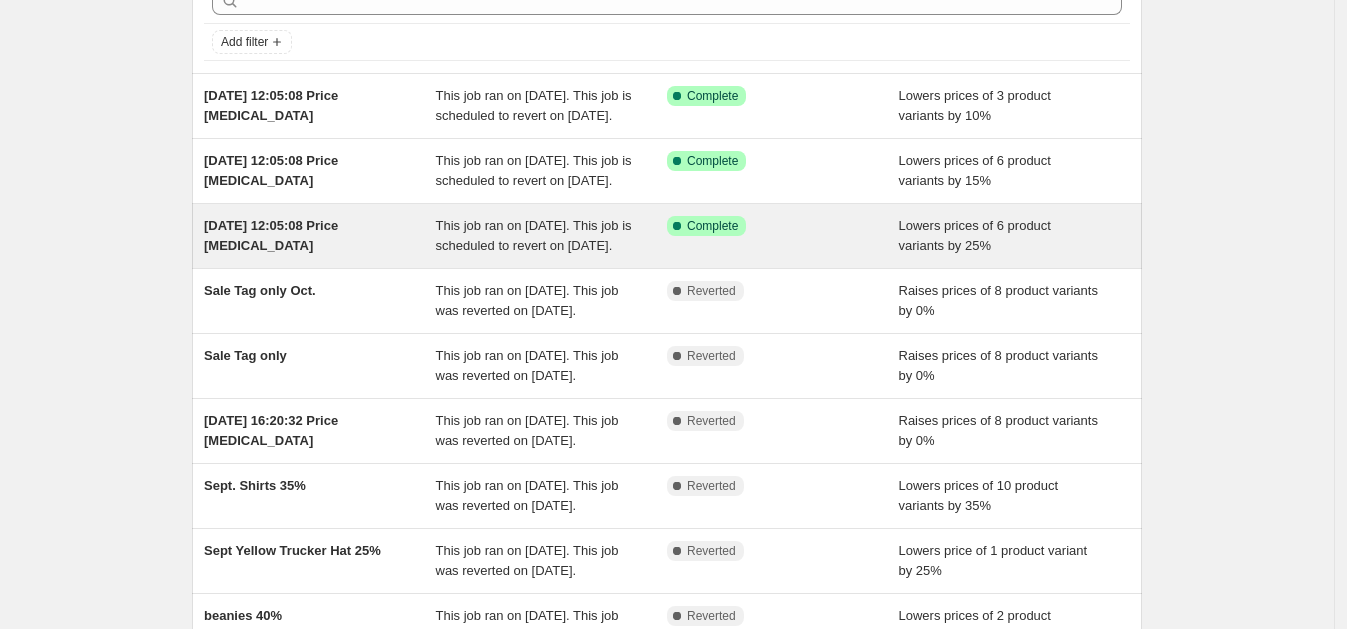 click on "This job ran on [DATE]. This job is scheduled to revert on [DATE]." at bounding box center [552, 236] 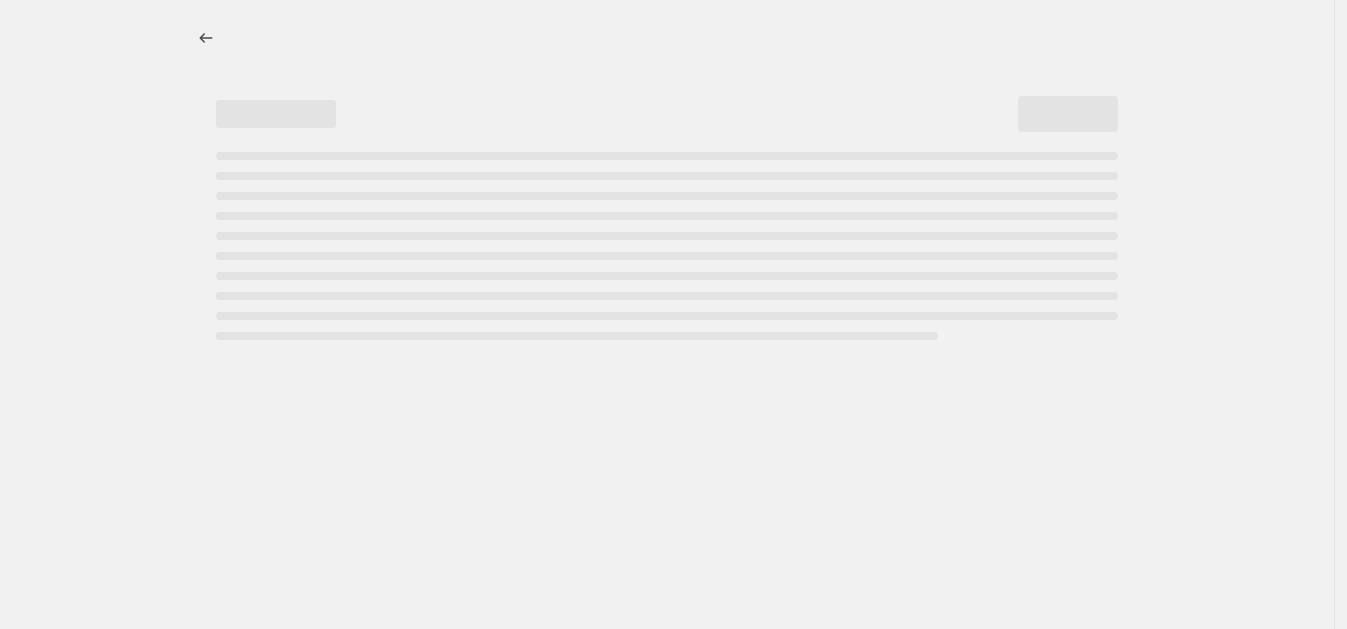 scroll, scrollTop: 0, scrollLeft: 0, axis: both 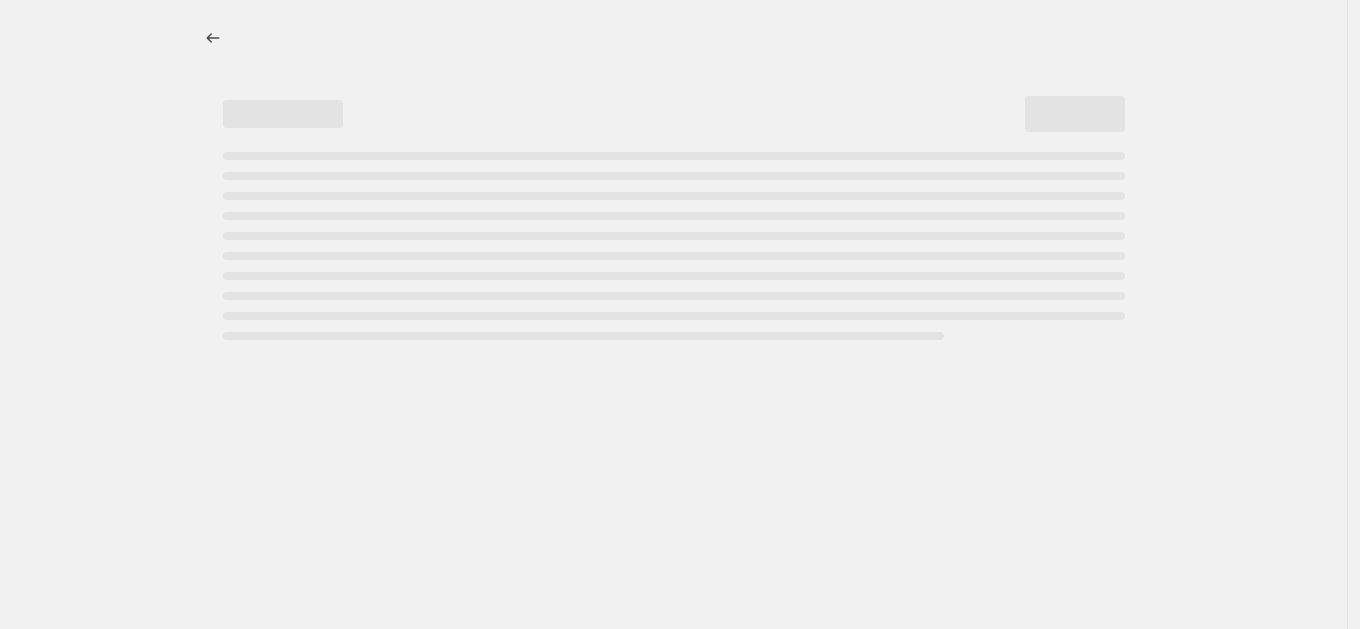 select on "percentage" 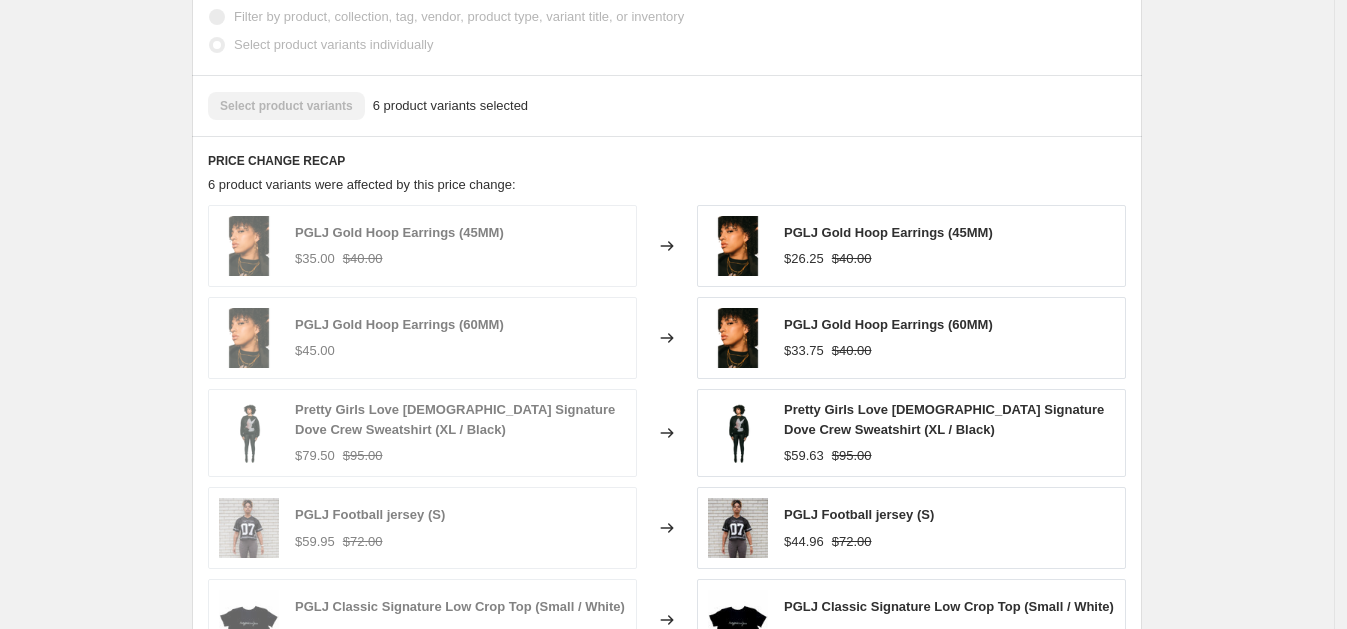 scroll, scrollTop: 1335, scrollLeft: 0, axis: vertical 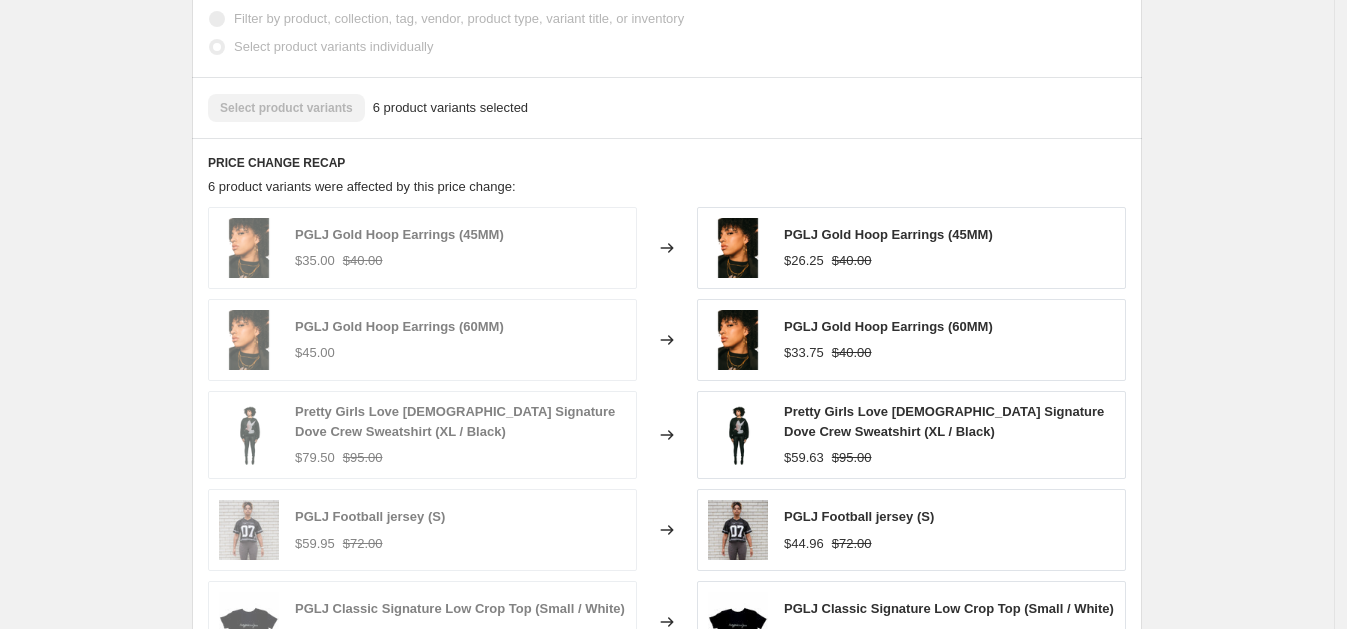 click on "PGLJ Gold Hoop Earrings (45MM)" at bounding box center (888, 234) 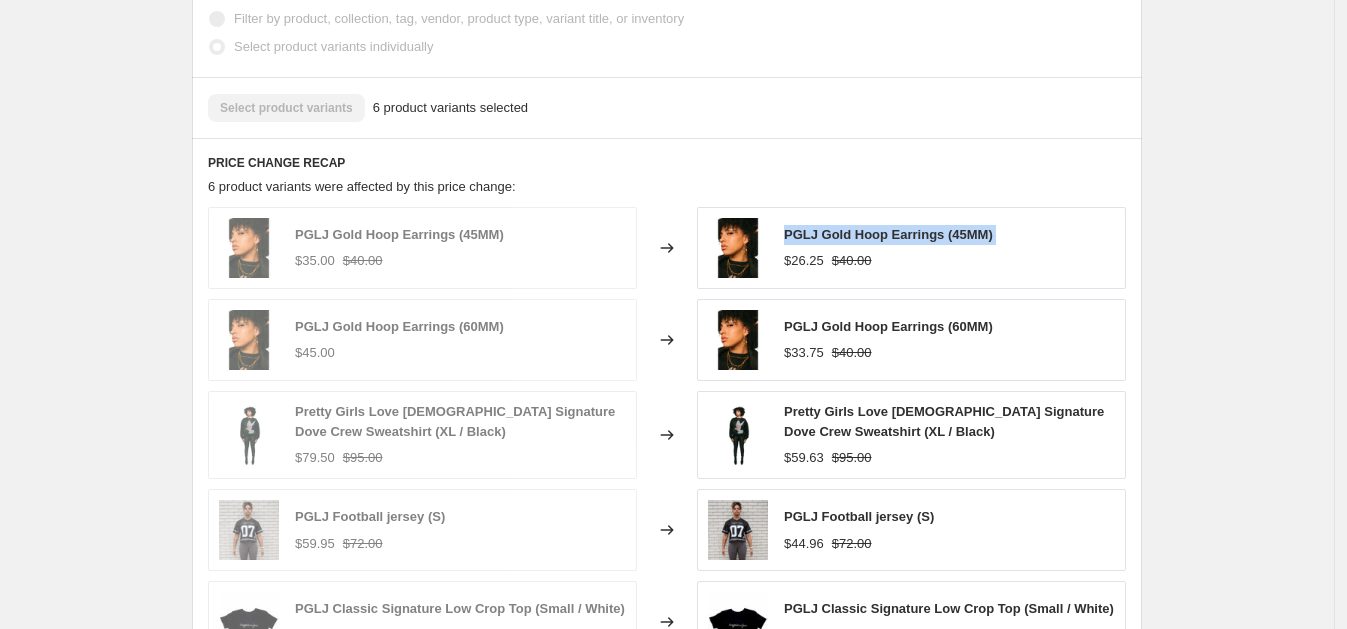 drag, startPoint x: 793, startPoint y: 231, endPoint x: 1025, endPoint y: 228, distance: 232.0194 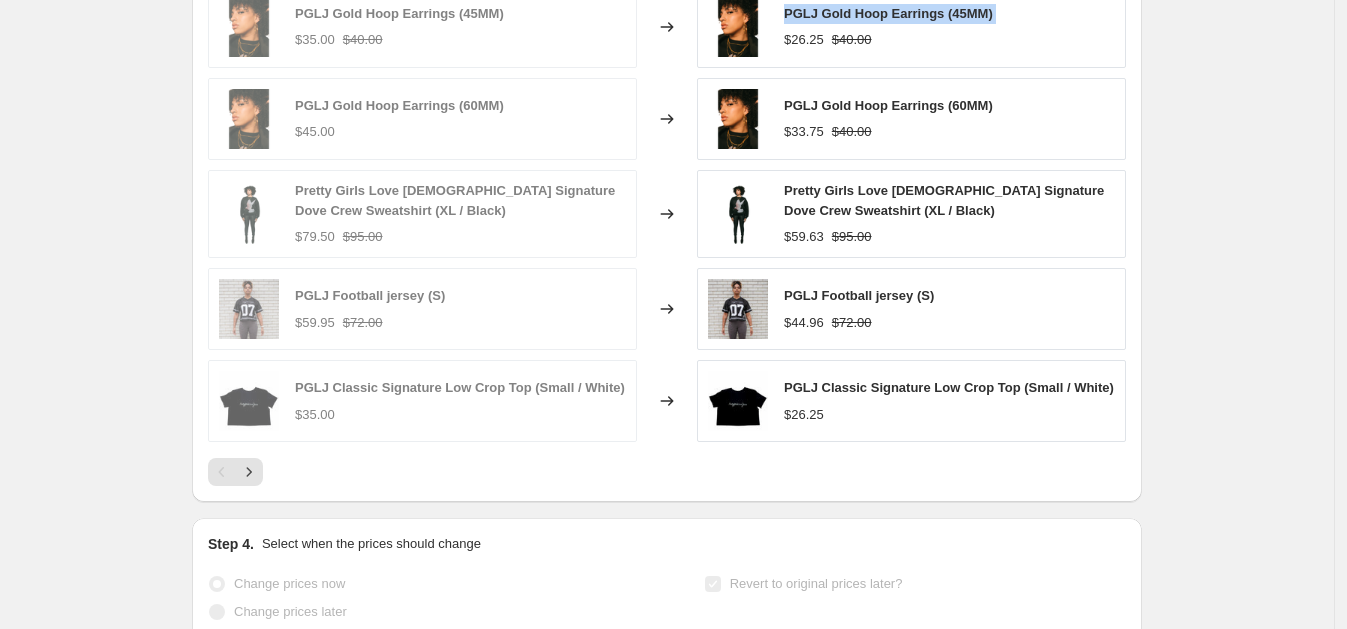 scroll, scrollTop: 1557, scrollLeft: 0, axis: vertical 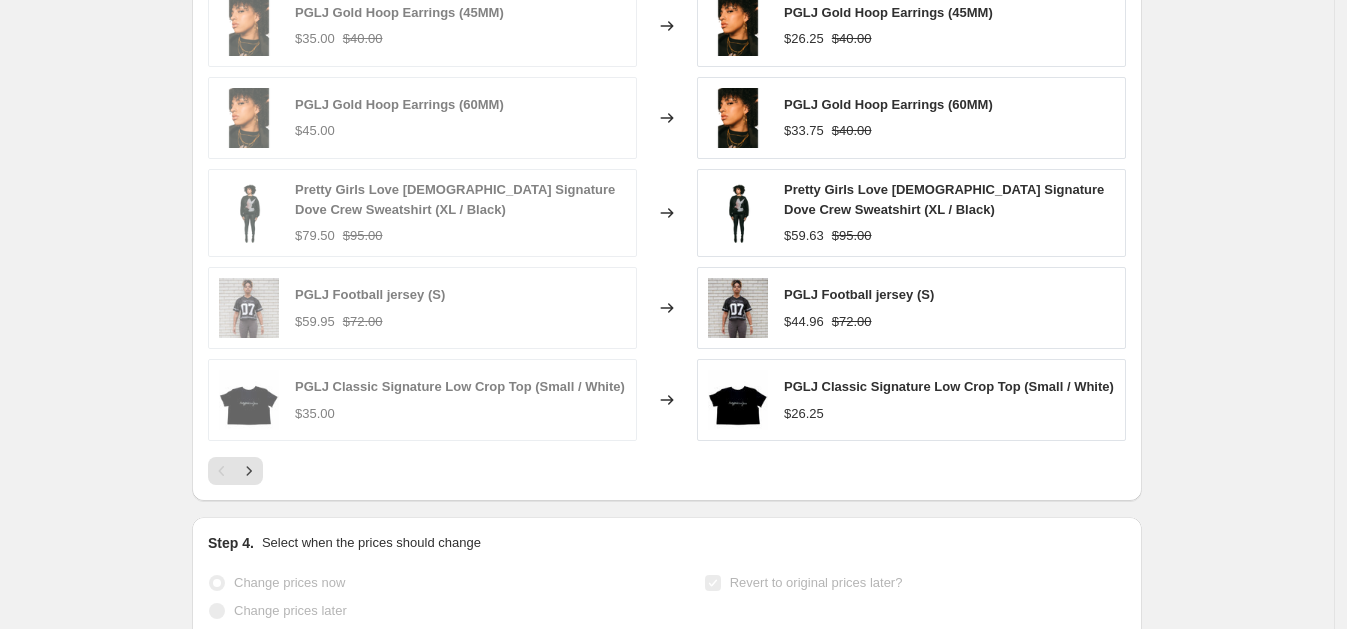click on "Pretty Girls Love [DEMOGRAPHIC_DATA] Signature Dove Crew Sweatshirt (XL / Black)" at bounding box center [944, 199] 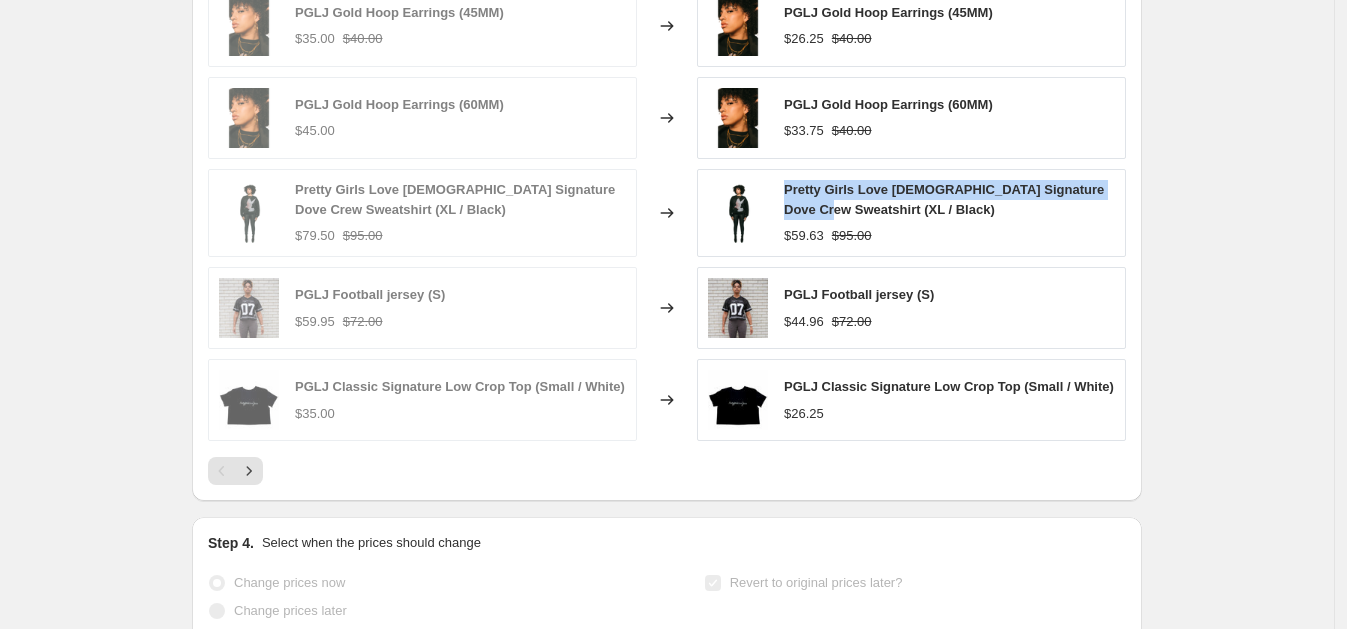 drag, startPoint x: 796, startPoint y: 185, endPoint x: 851, endPoint y: 208, distance: 59.615433 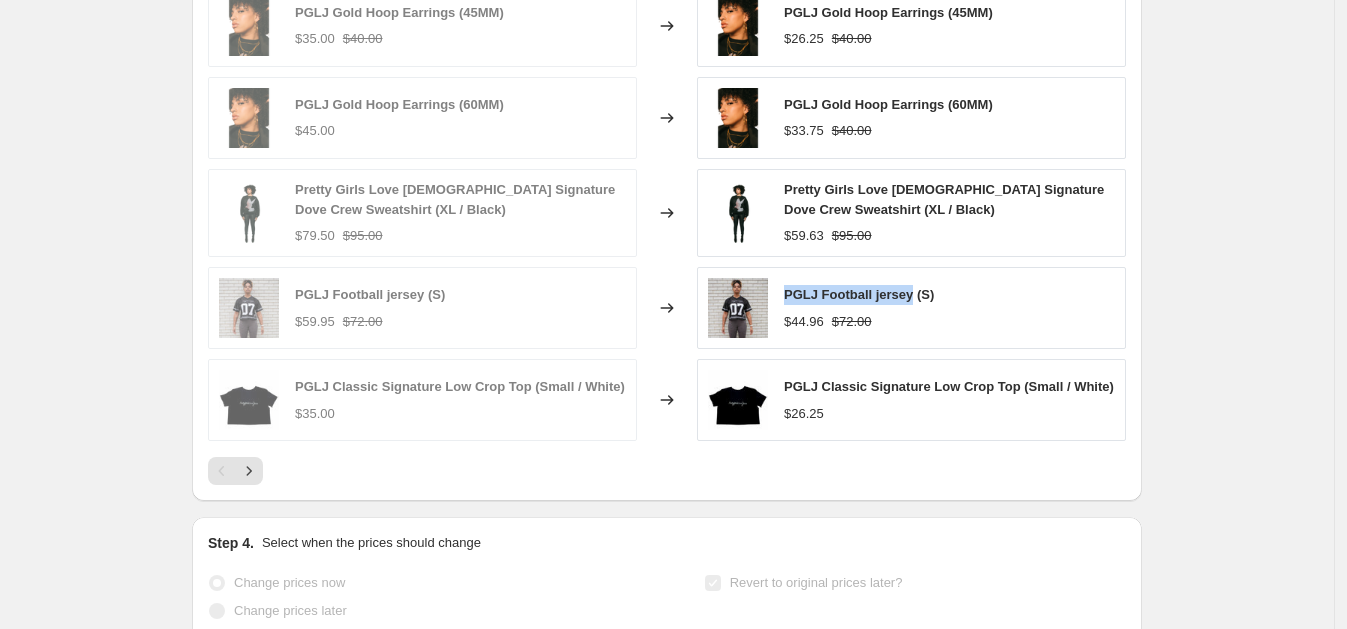 drag, startPoint x: 789, startPoint y: 289, endPoint x: 913, endPoint y: 292, distance: 124.036285 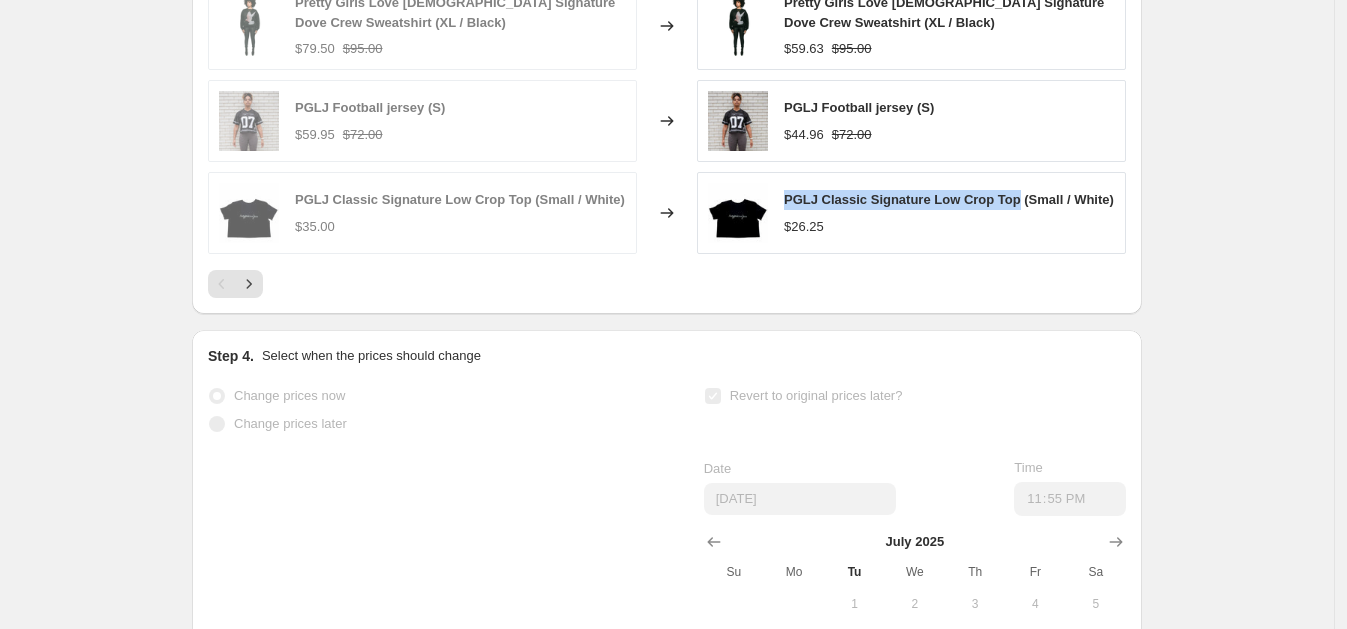 drag, startPoint x: 790, startPoint y: 195, endPoint x: 1010, endPoint y: 192, distance: 220.02045 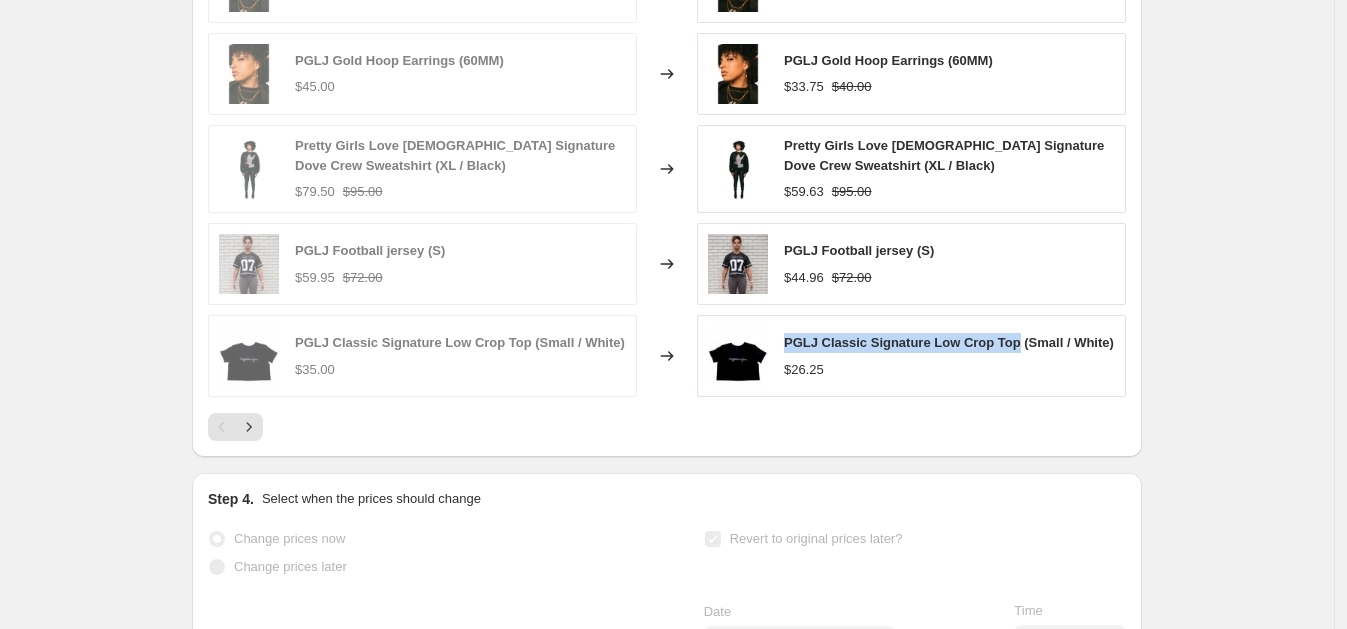 scroll, scrollTop: 1597, scrollLeft: 0, axis: vertical 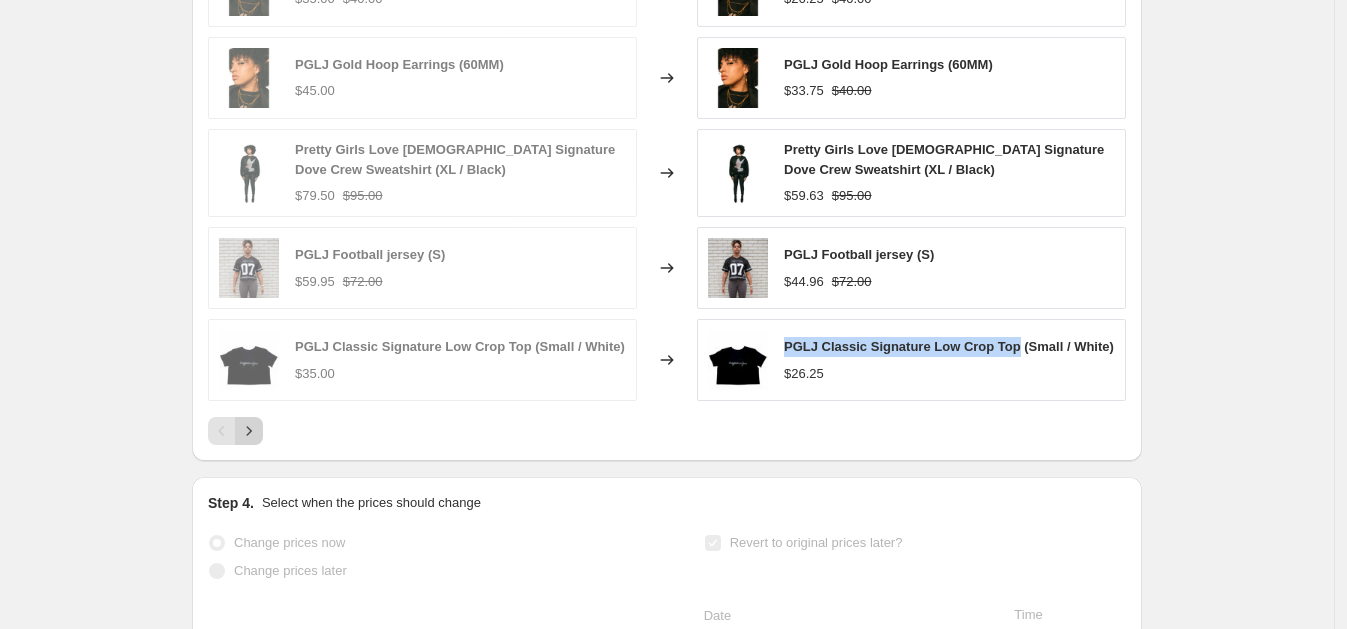 click 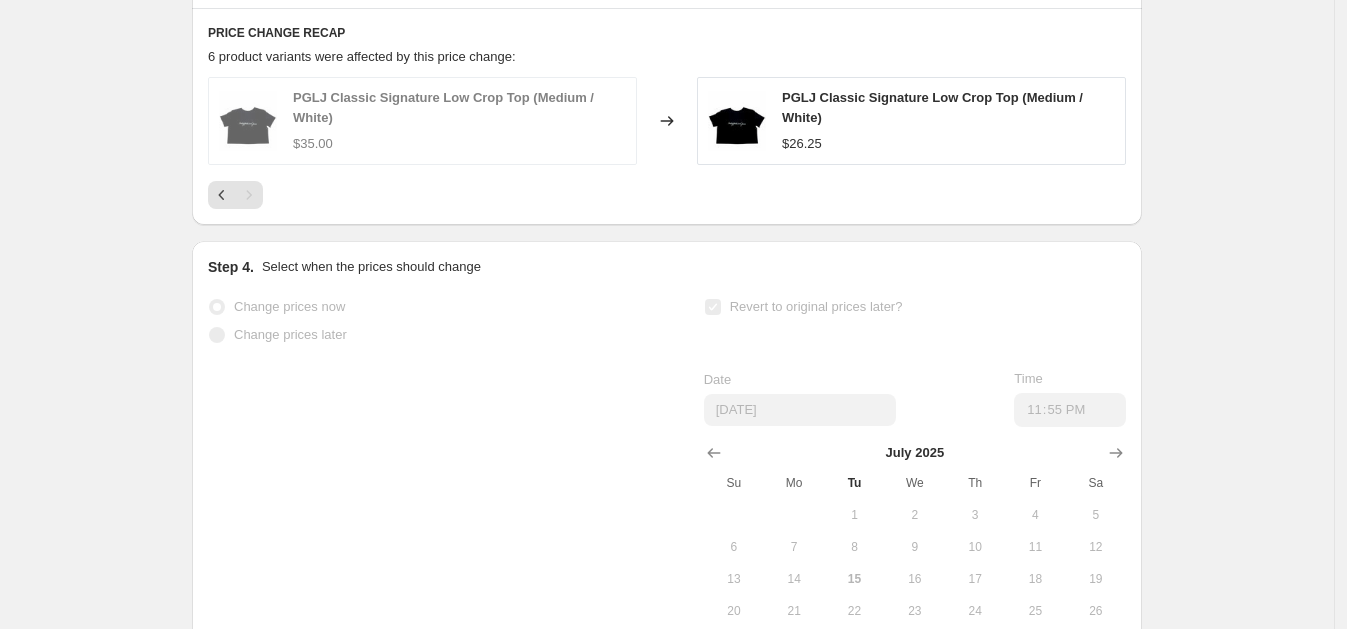 scroll, scrollTop: 1465, scrollLeft: 0, axis: vertical 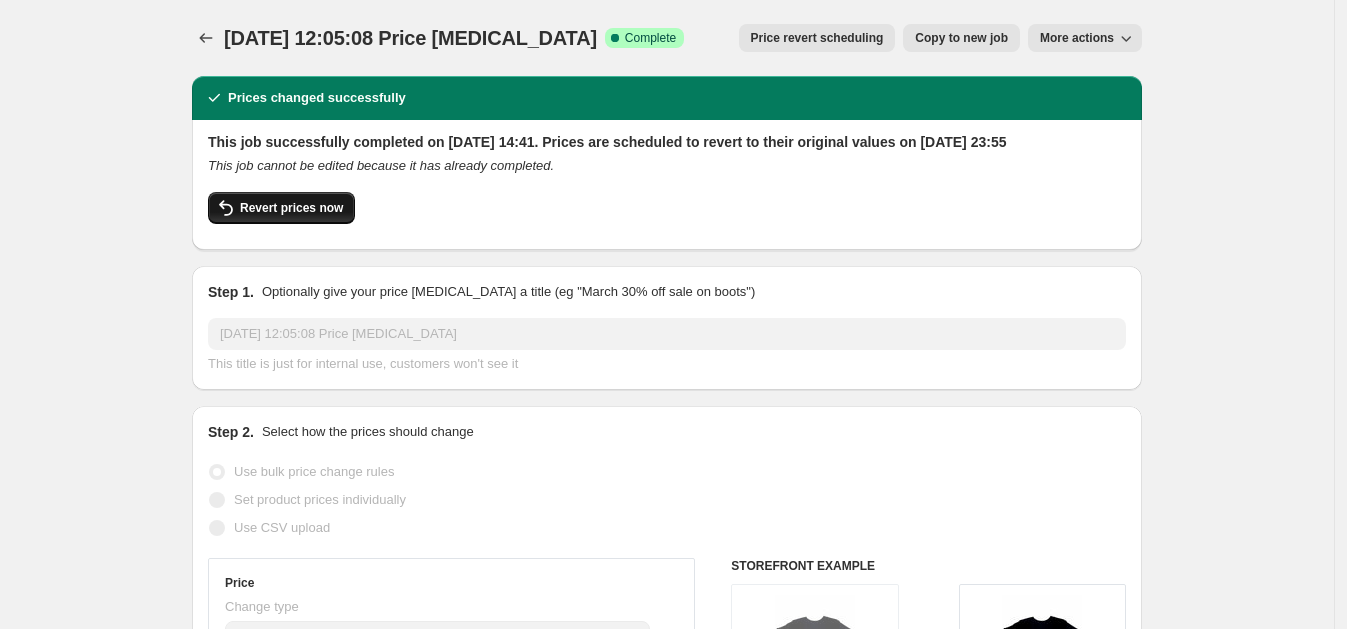 click on "Revert prices now" at bounding box center [291, 208] 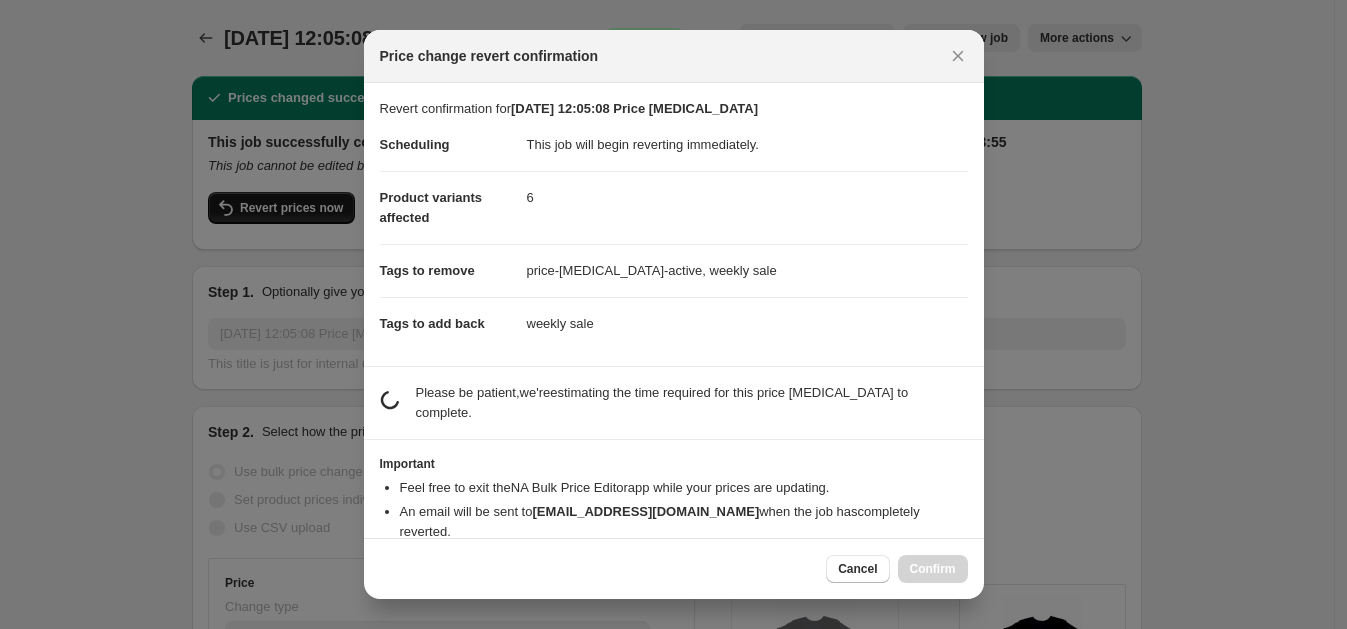 checkbox on "false" 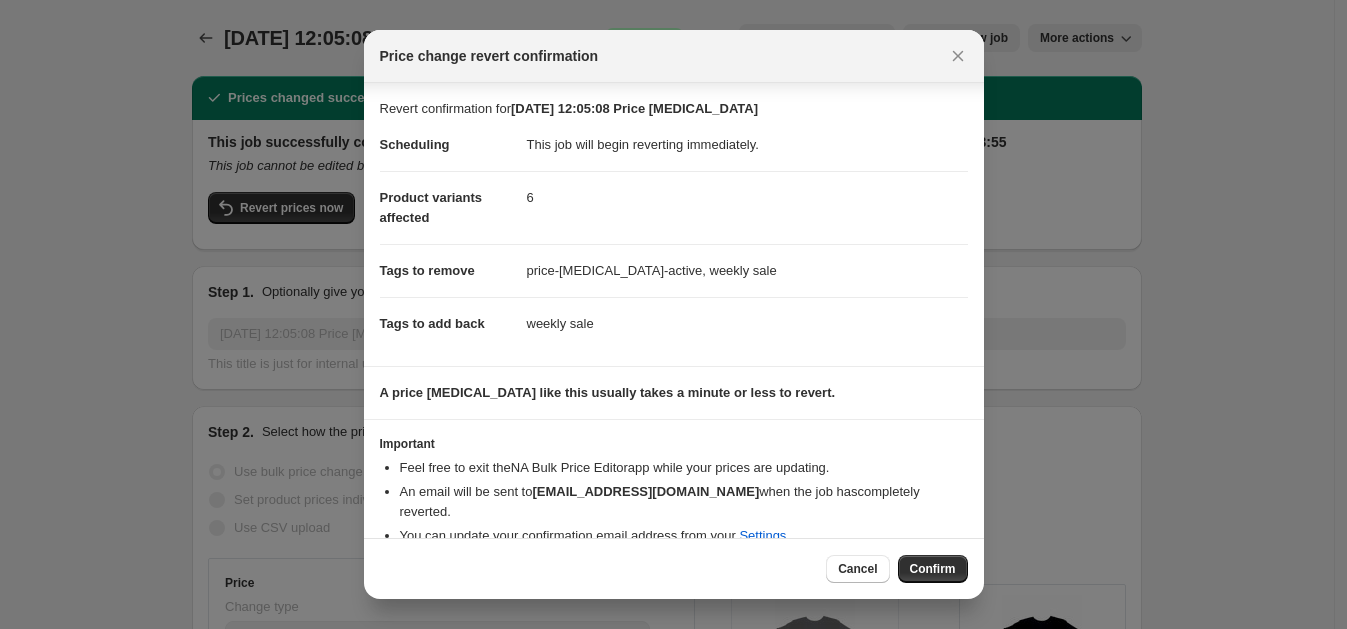 scroll, scrollTop: 30, scrollLeft: 0, axis: vertical 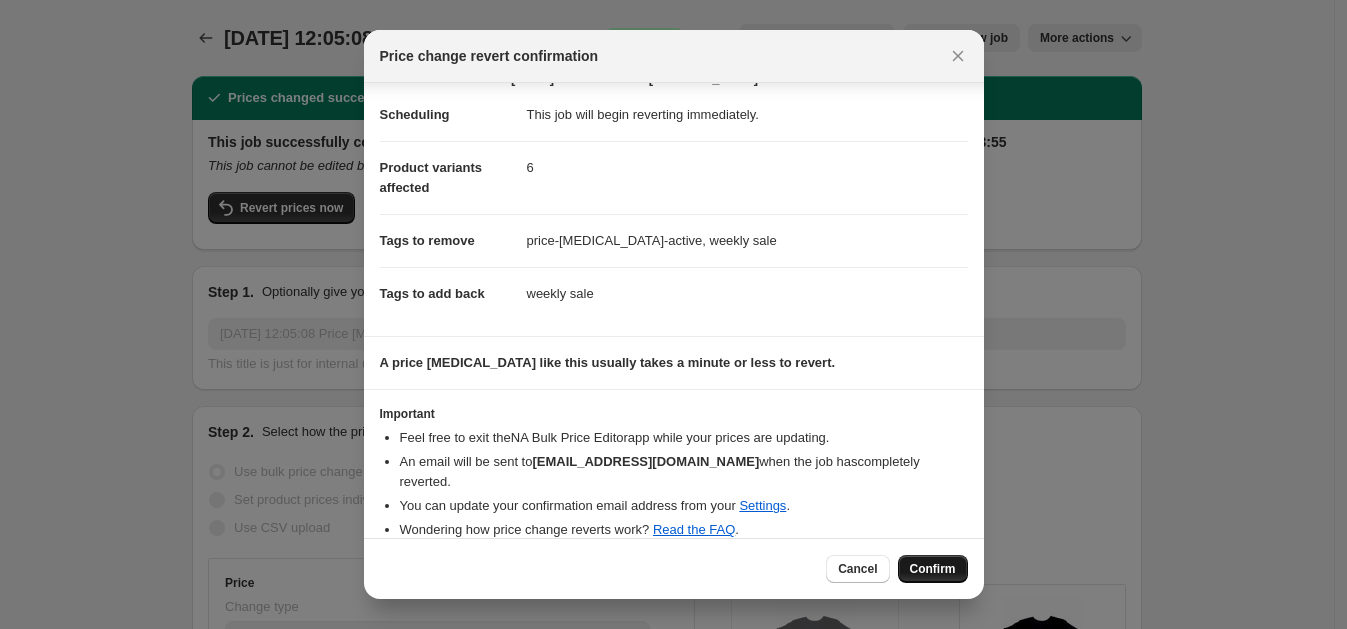 click on "Confirm" at bounding box center [933, 569] 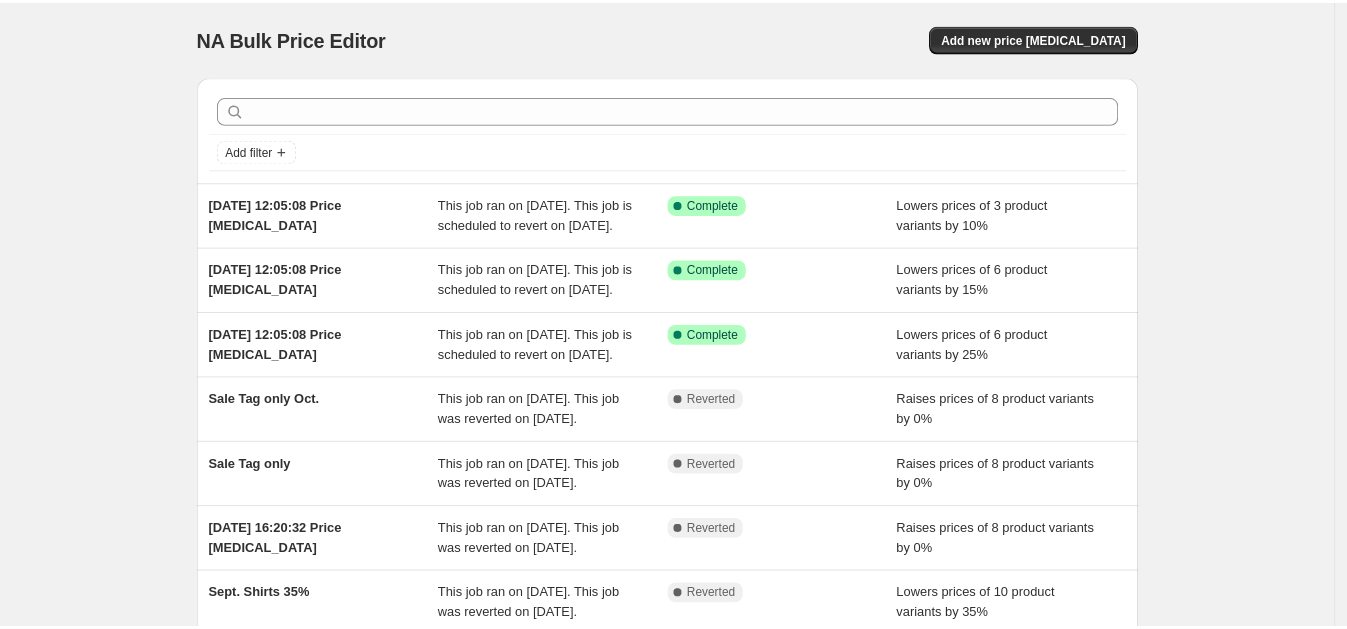 scroll, scrollTop: 0, scrollLeft: 0, axis: both 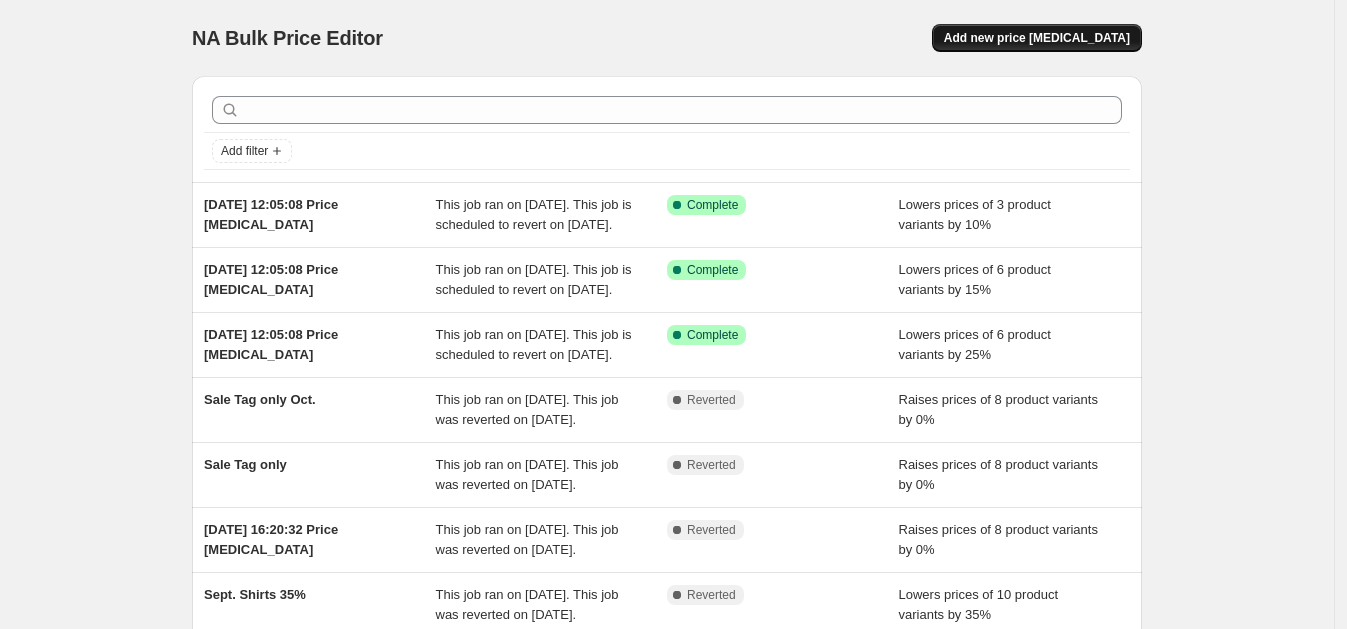 click on "Add new price [MEDICAL_DATA]" at bounding box center [1037, 38] 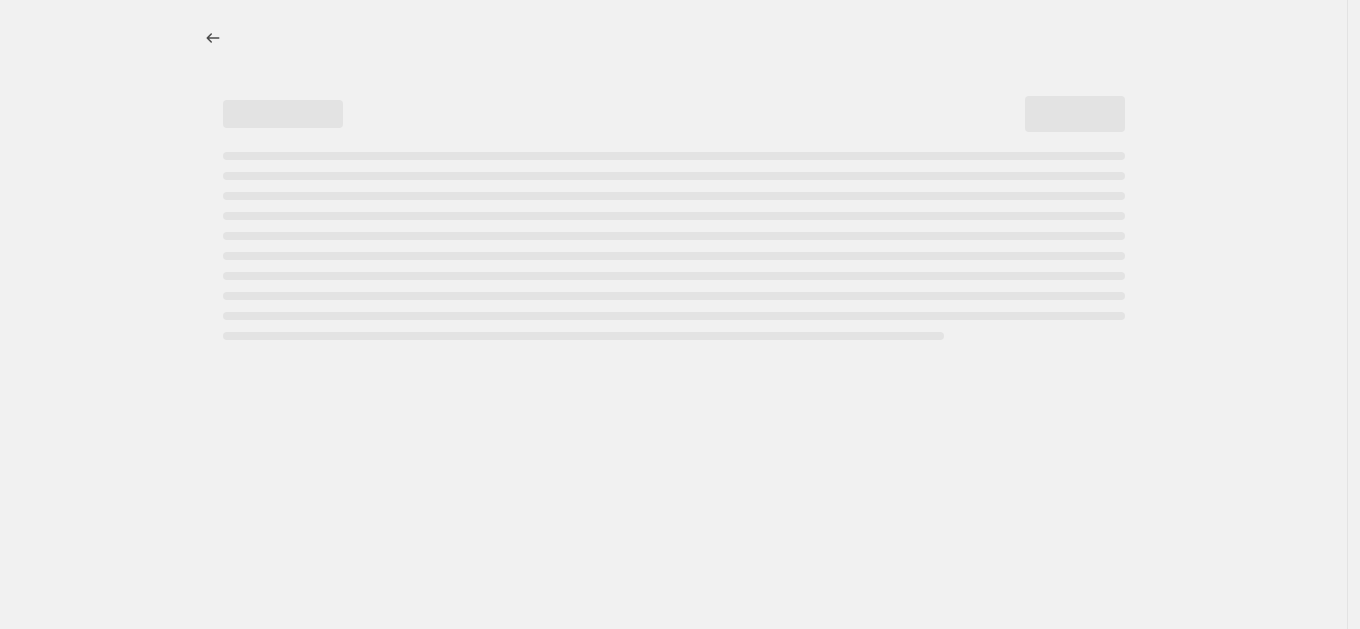 select on "percentage" 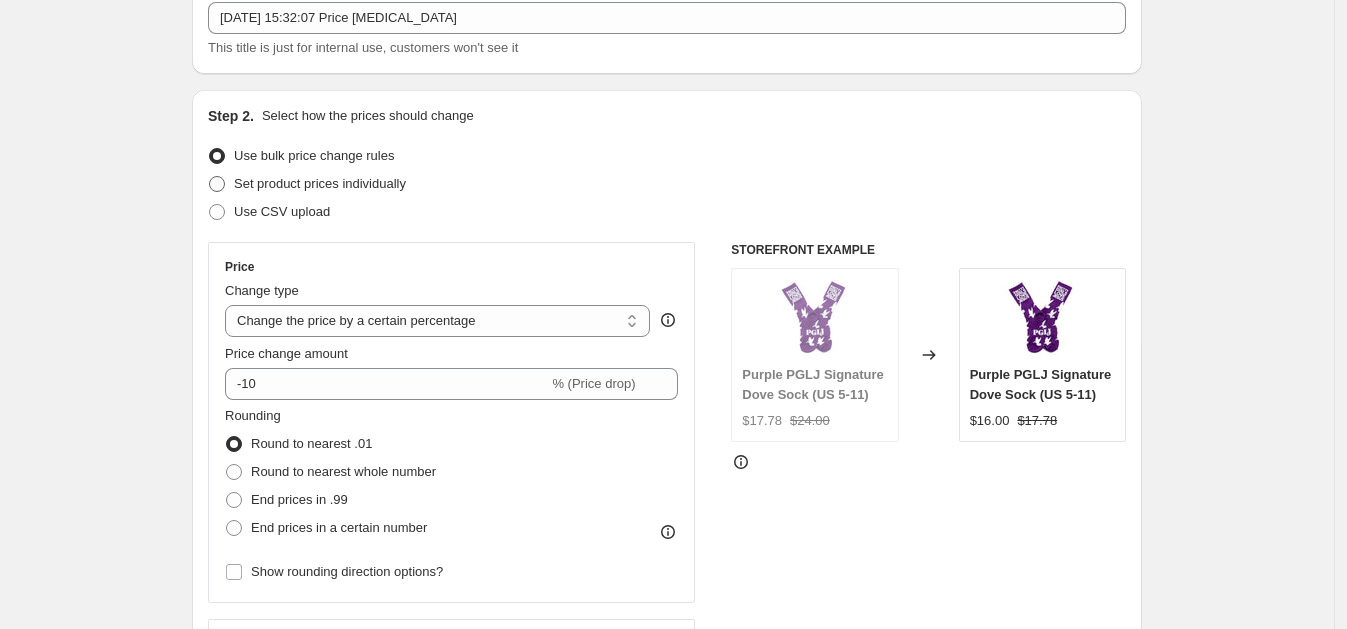 scroll, scrollTop: 127, scrollLeft: 0, axis: vertical 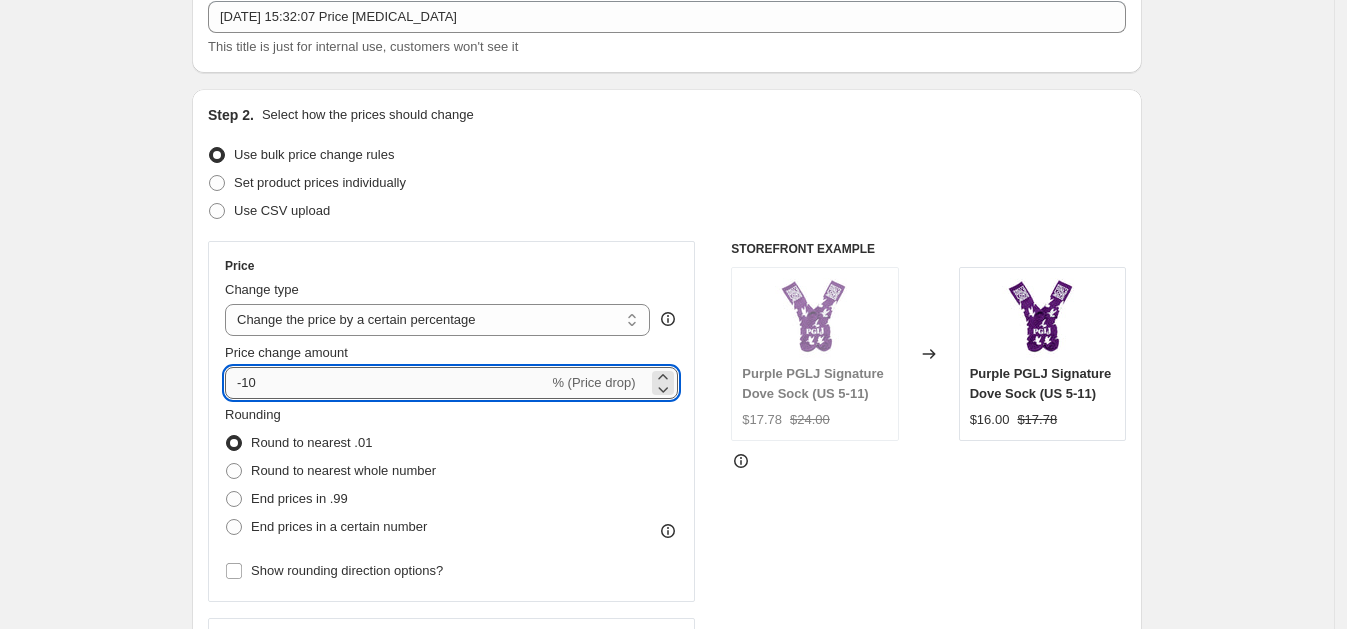 click on "-10" at bounding box center (386, 383) 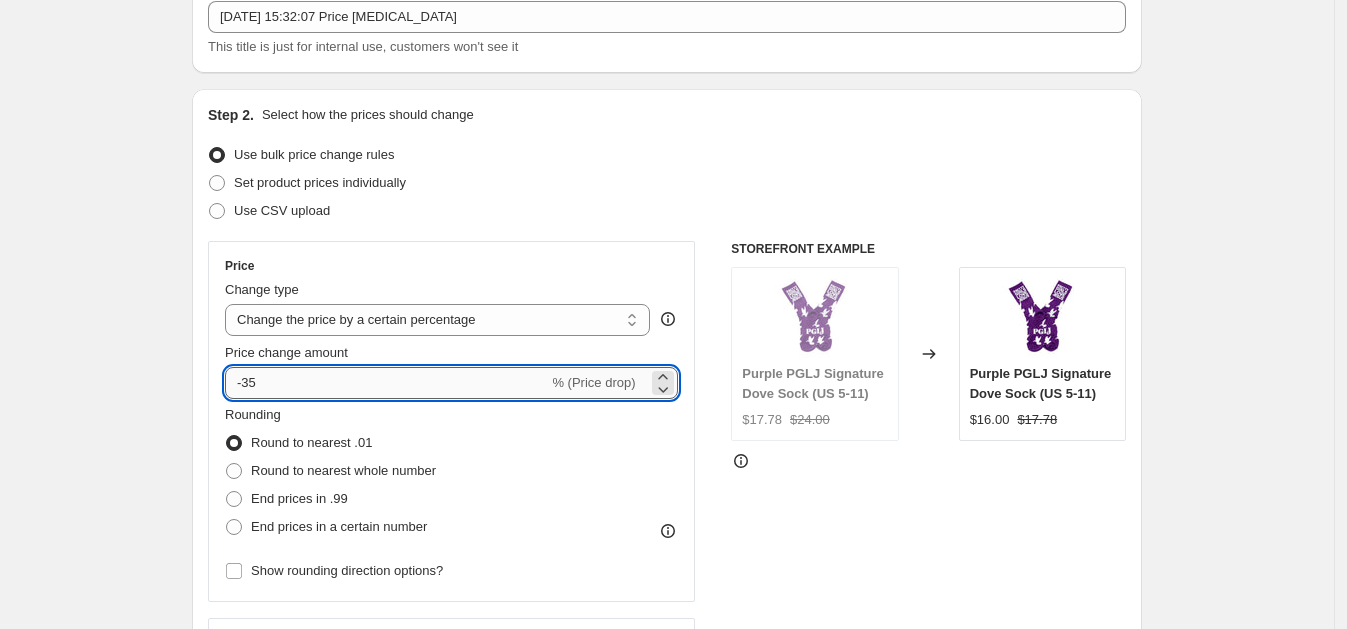 type on "-3" 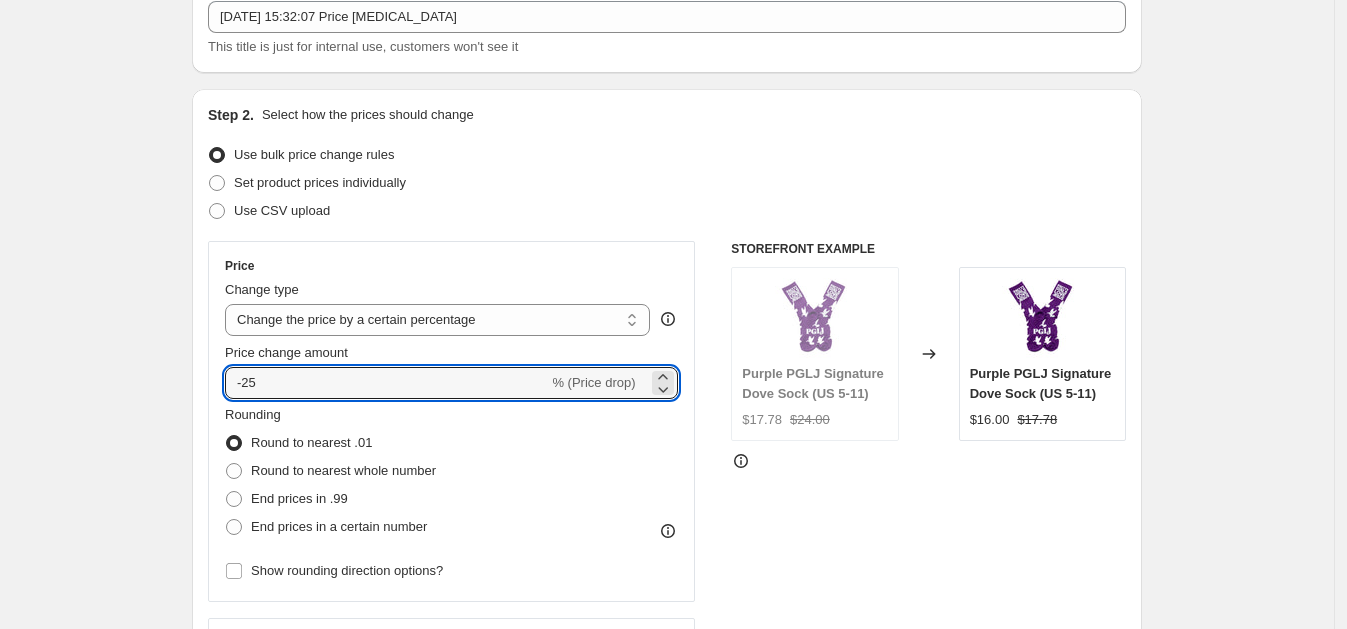 type on "-25" 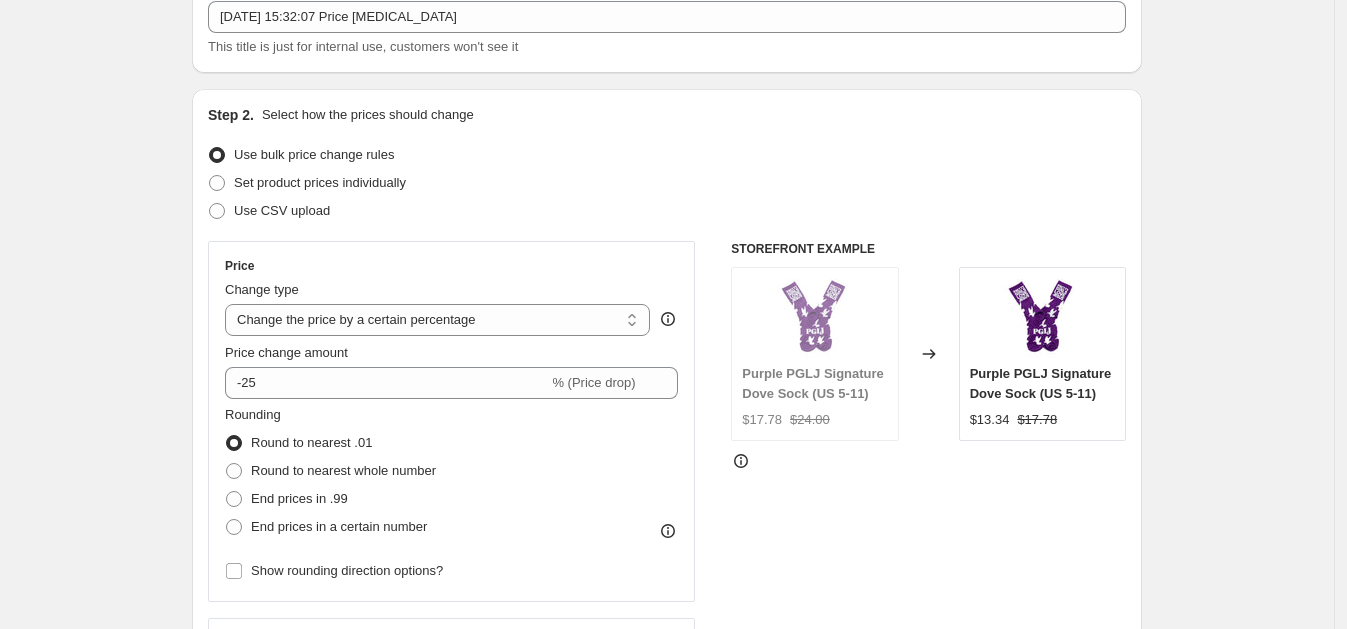 click on "Round to nearest .01" at bounding box center [298, 443] 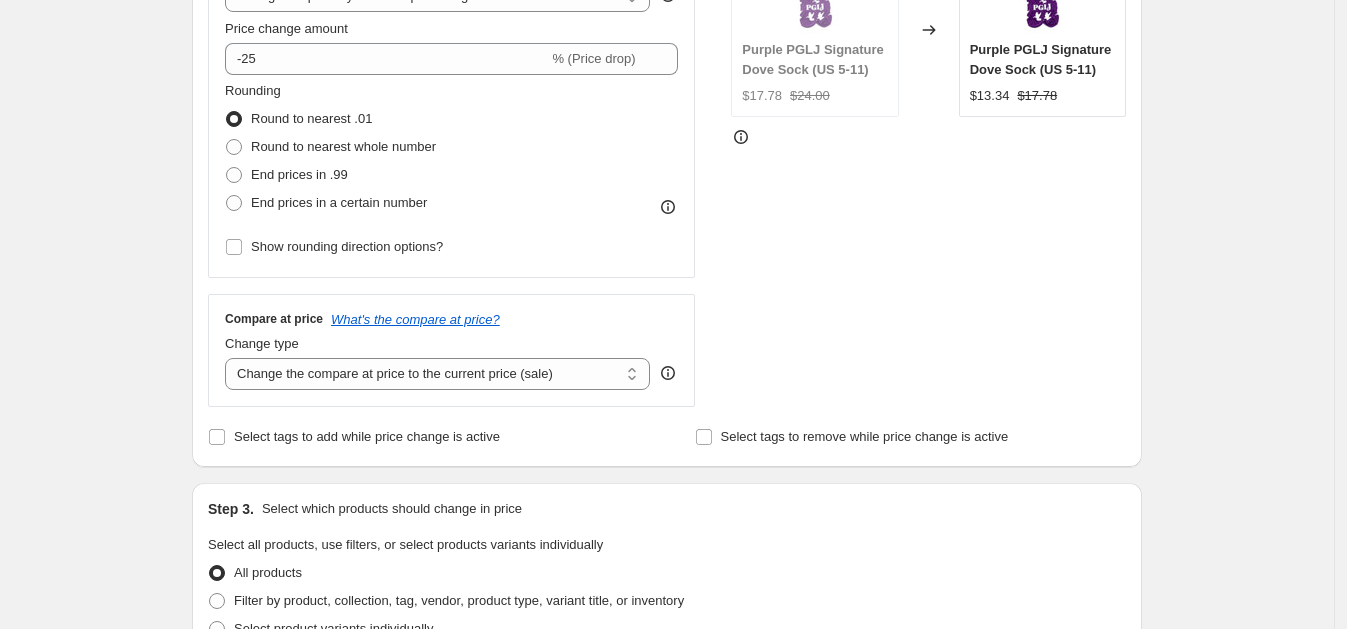 scroll, scrollTop: 496, scrollLeft: 0, axis: vertical 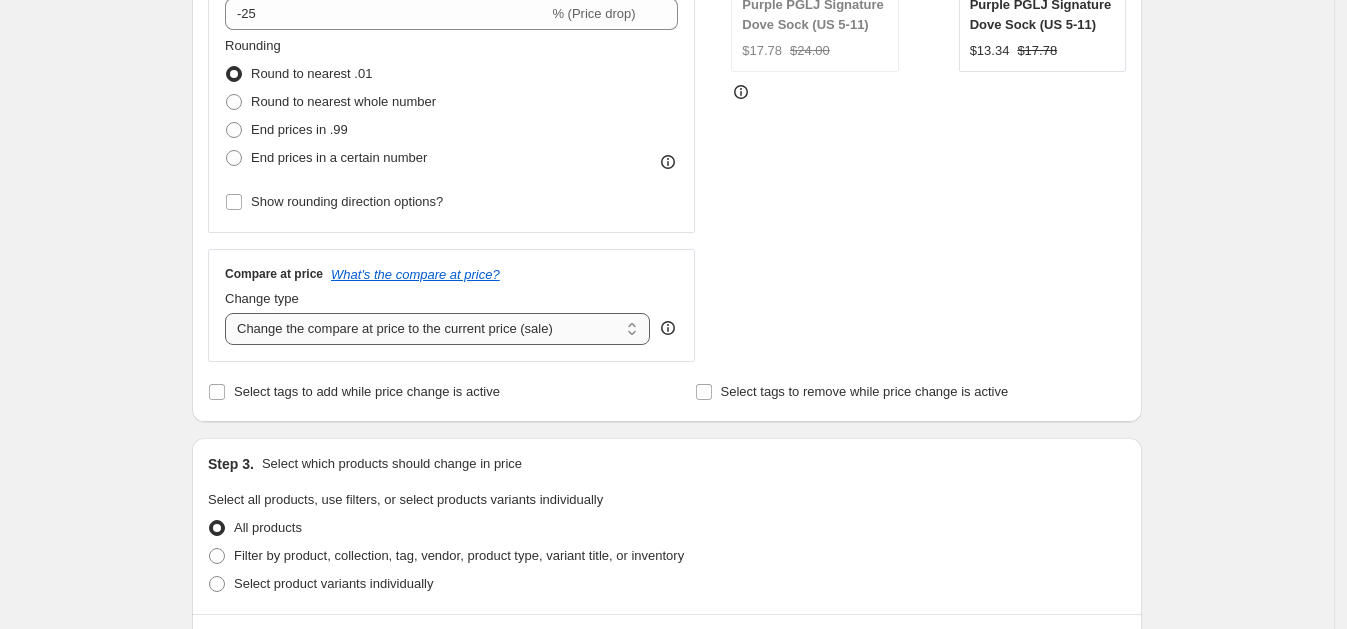 click on "Change the compare at price to the current price (sale) Change the compare at price to a certain amount Change the compare at price by a certain amount Change the compare at price by a certain percentage Change the compare at price by a certain amount relative to the actual price Change the compare at price by a certain percentage relative to the actual price Don't change the compare at price Remove the compare at price" at bounding box center (437, 329) 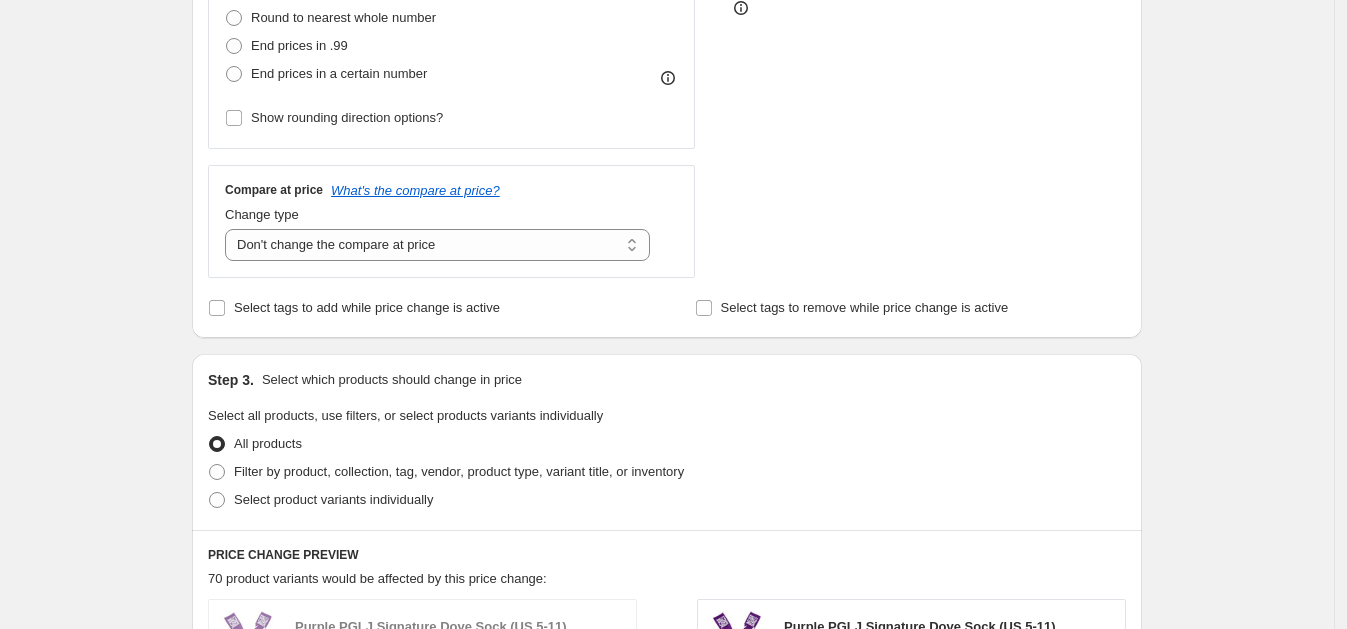 scroll, scrollTop: 581, scrollLeft: 0, axis: vertical 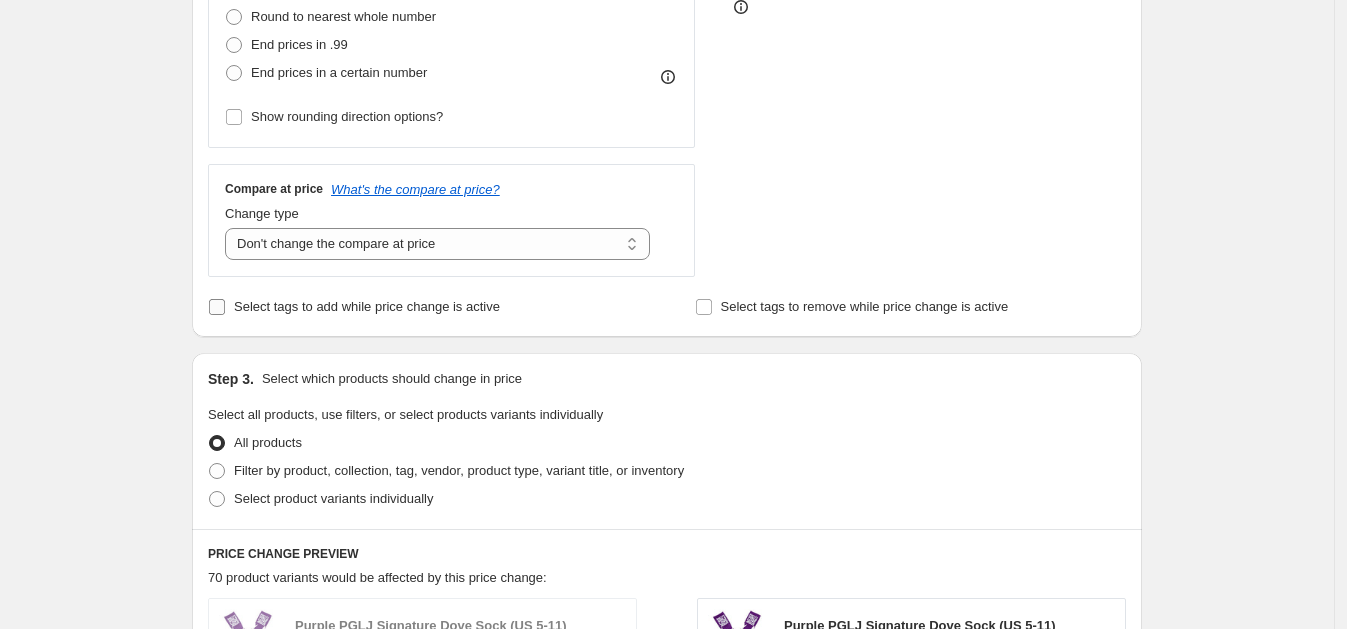 click on "Select tags to add while price change is active" at bounding box center (354, 307) 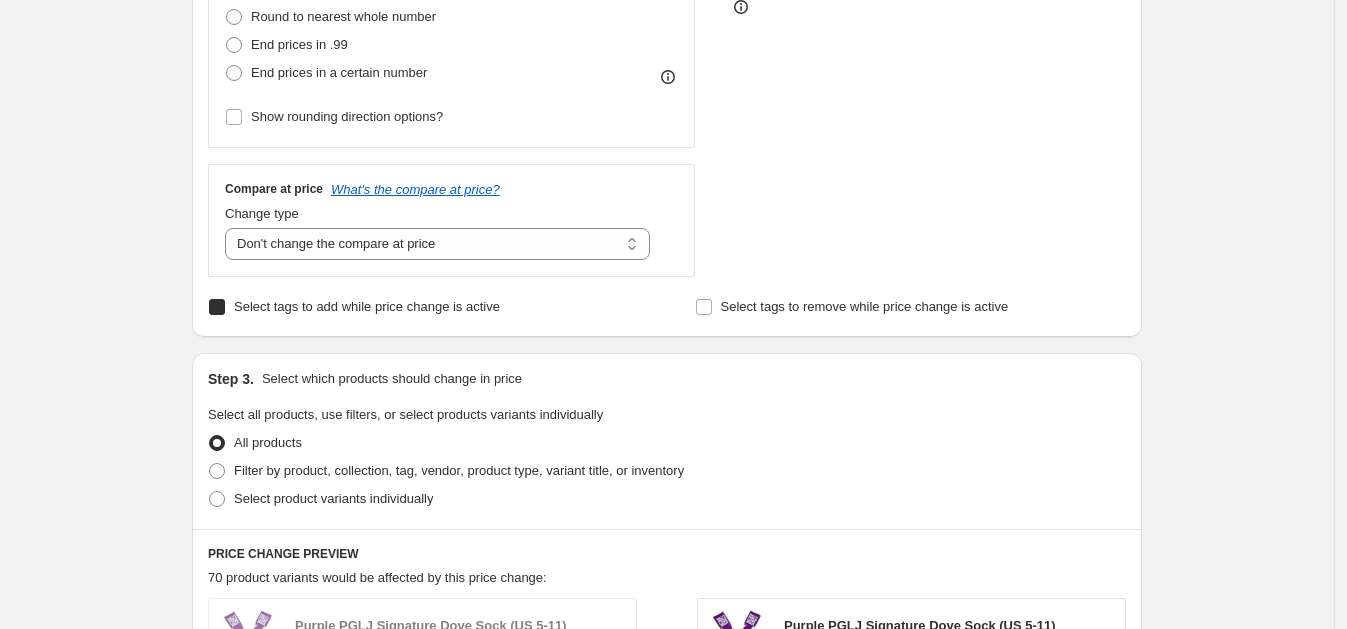 checkbox on "true" 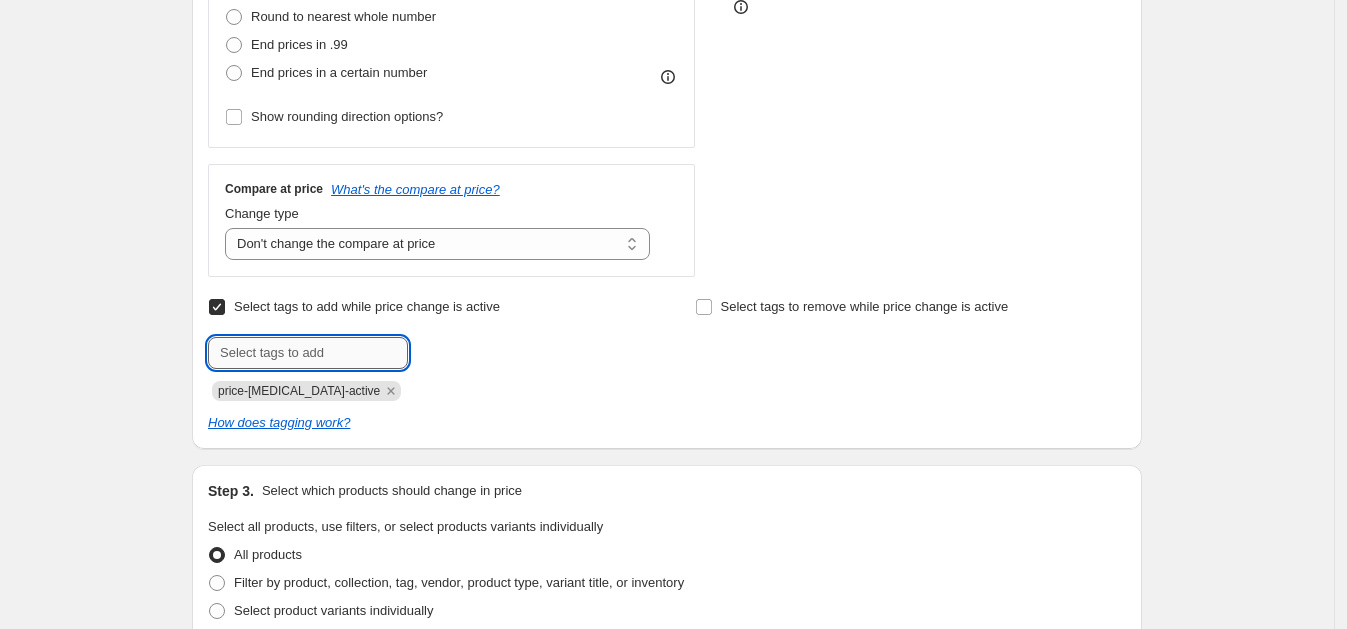 click at bounding box center (308, 353) 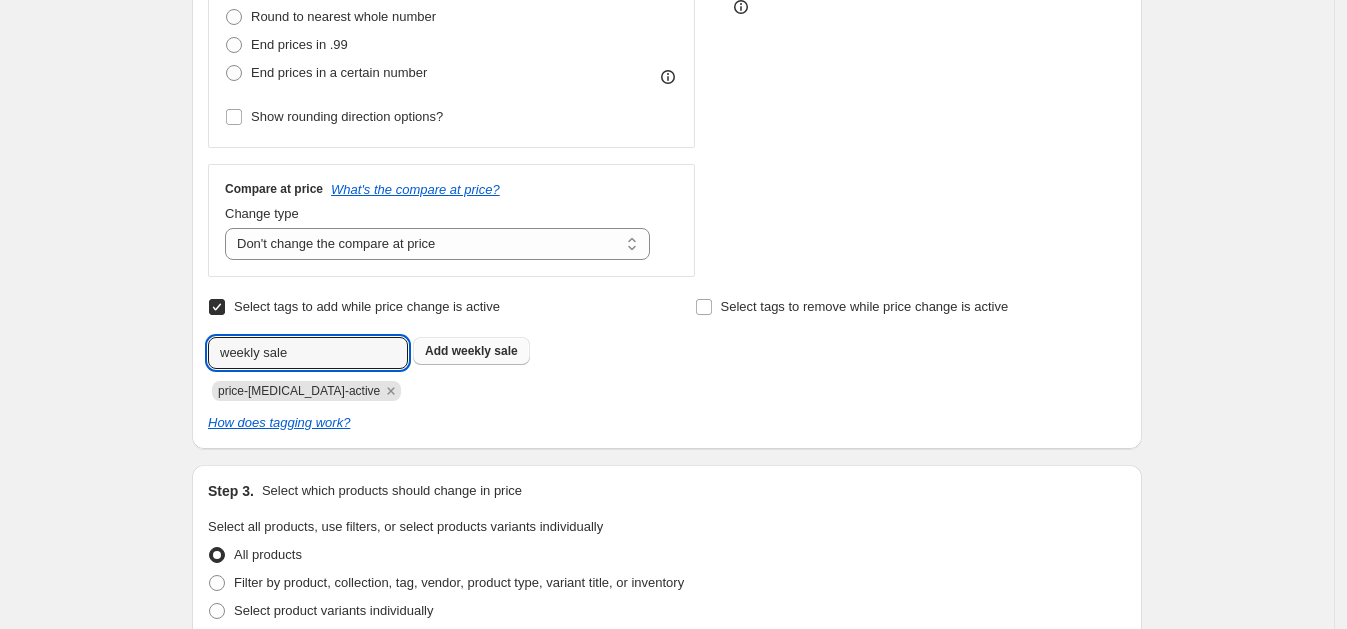 type on "weekly sale" 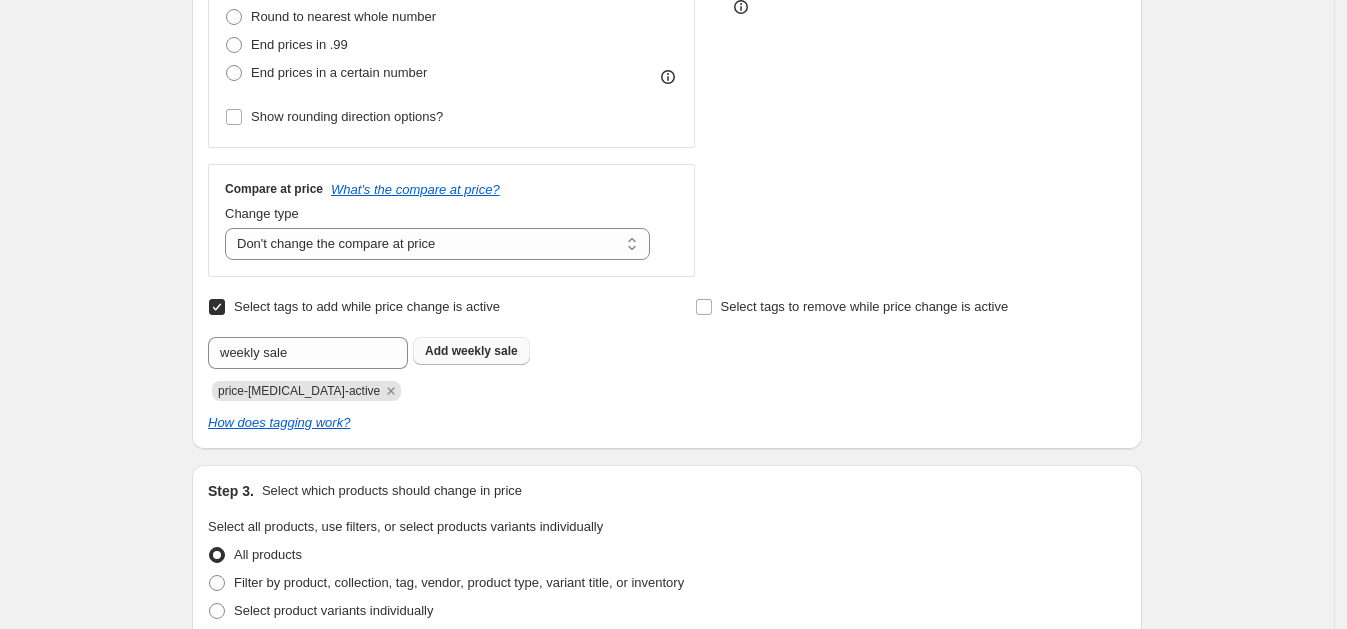 click on "Add   weekly sale" at bounding box center (471, 351) 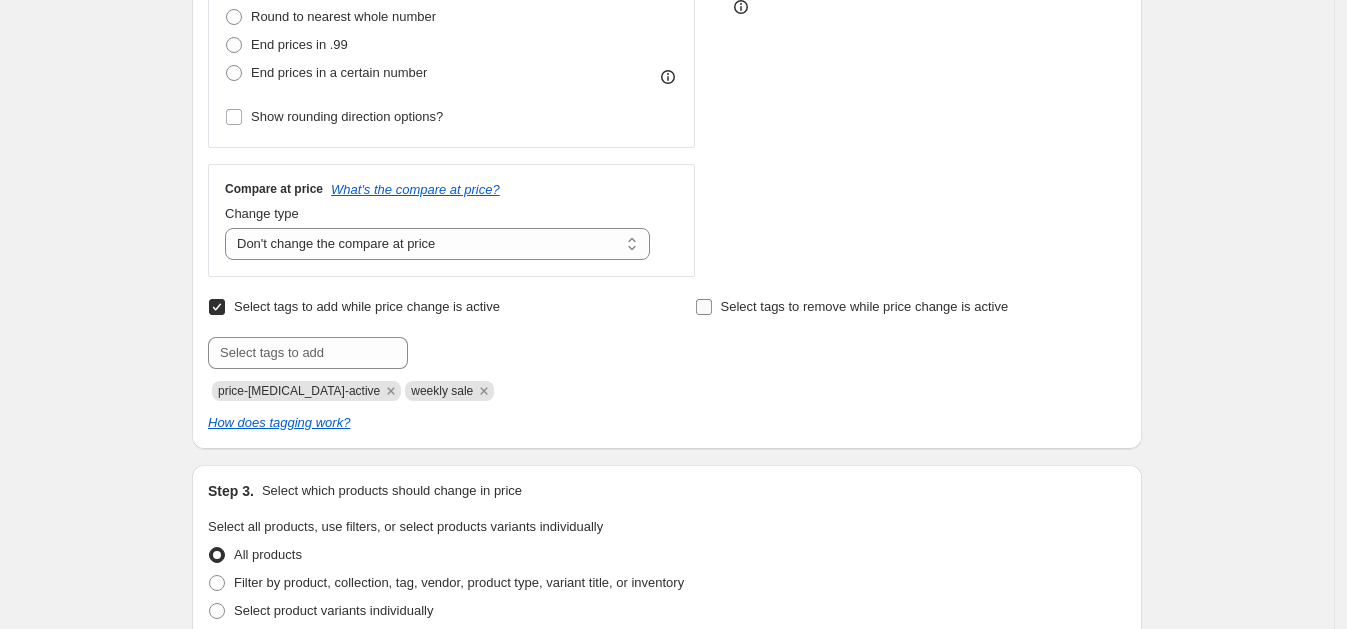 click on "Select tags to remove while price change is active" at bounding box center (852, 307) 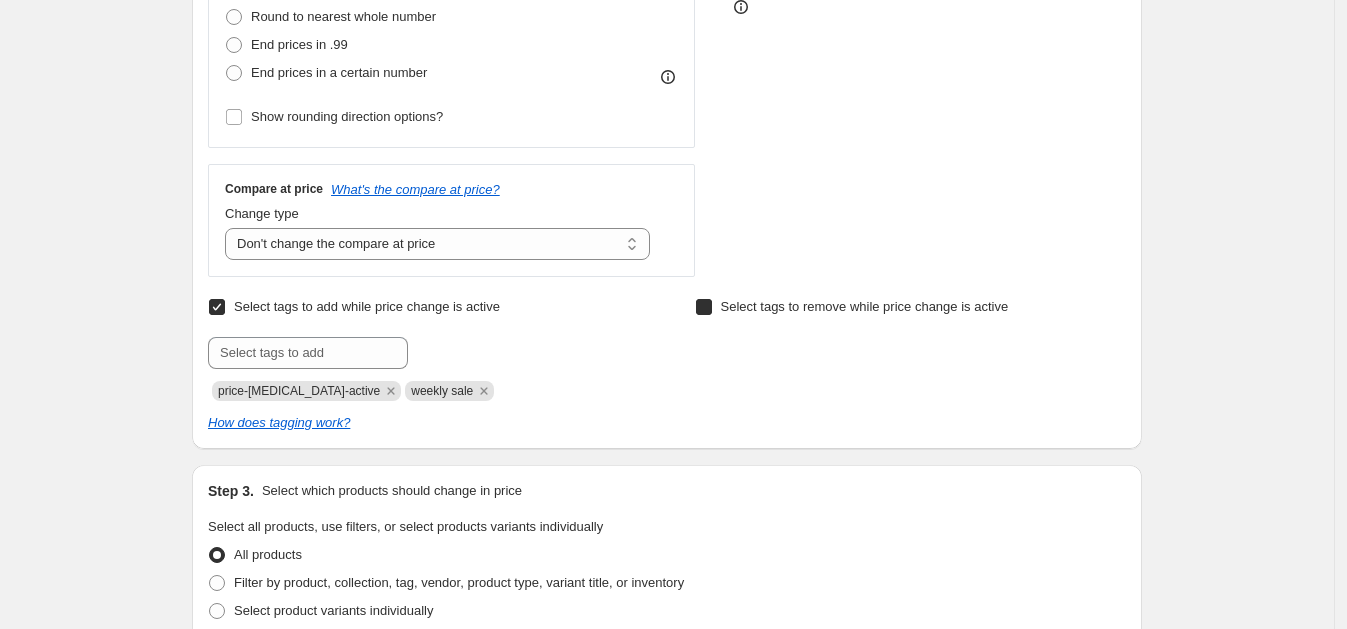 checkbox on "true" 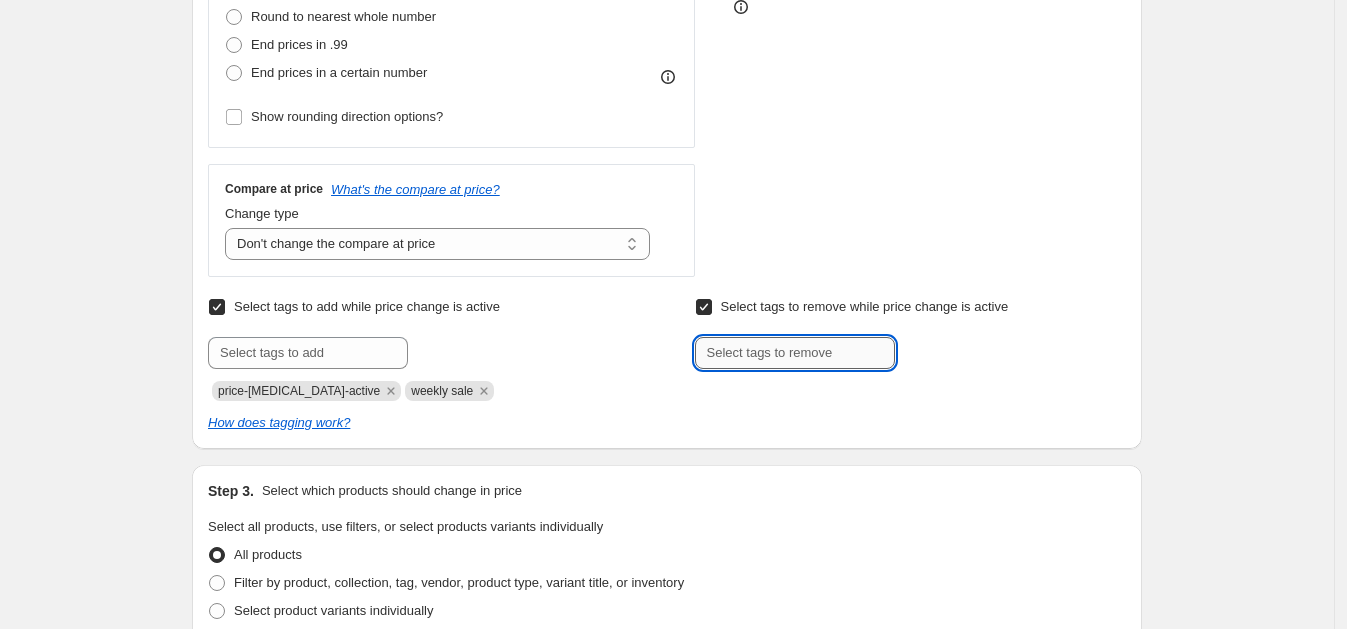 click at bounding box center [795, 353] 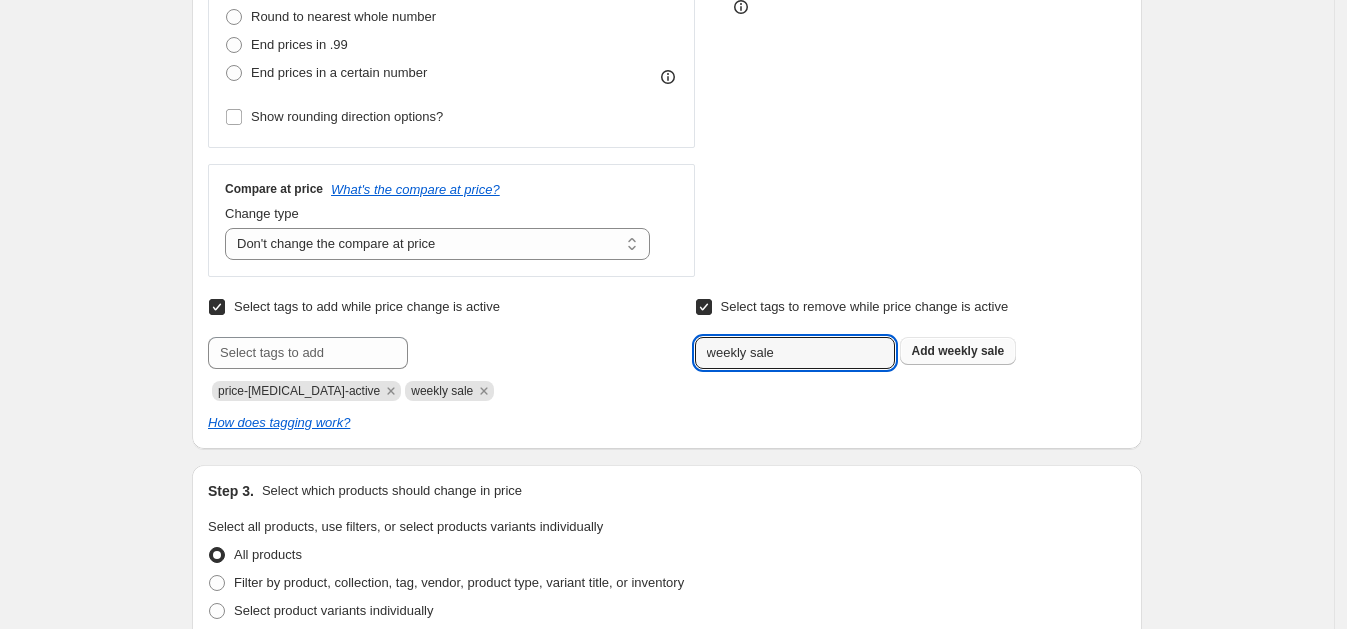 type on "weekly sale" 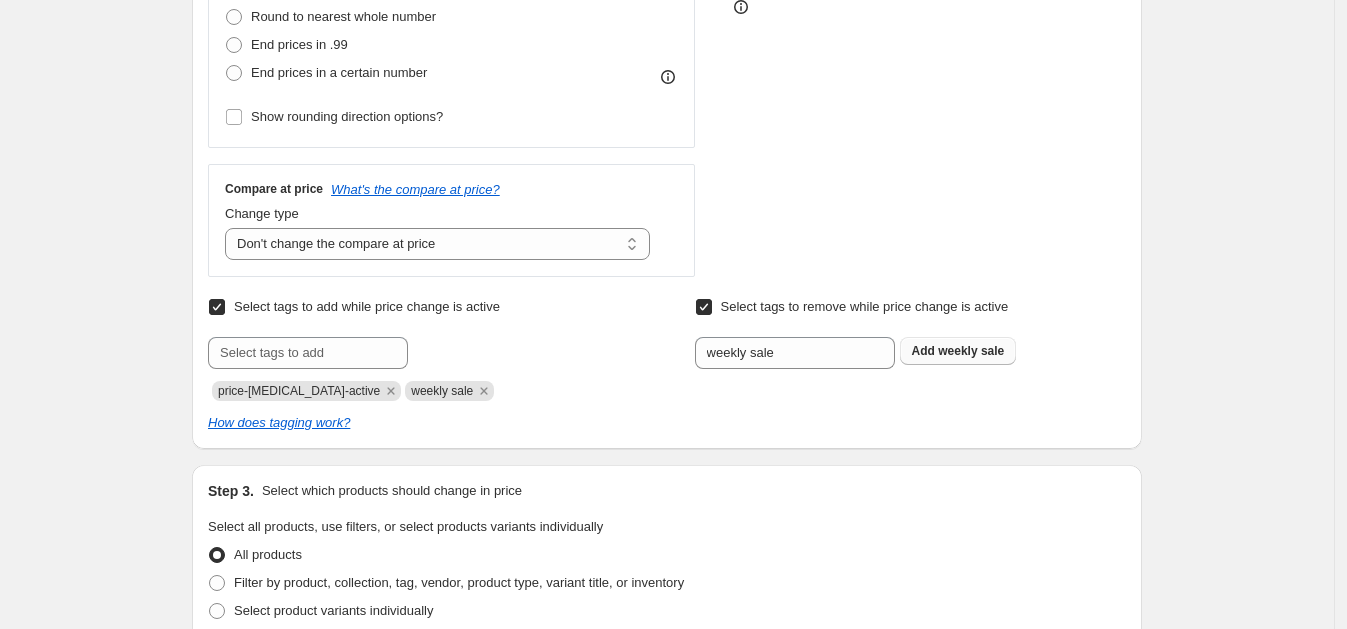 click on "weekly sale" at bounding box center (971, 351) 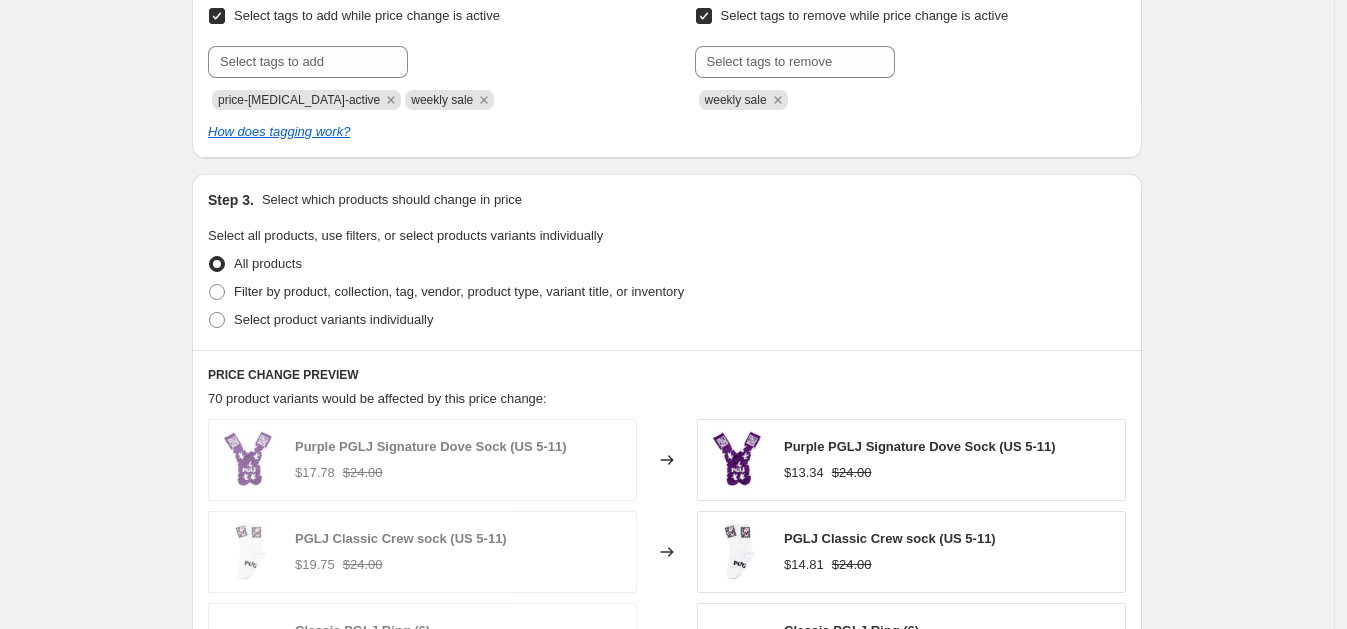 scroll, scrollTop: 889, scrollLeft: 0, axis: vertical 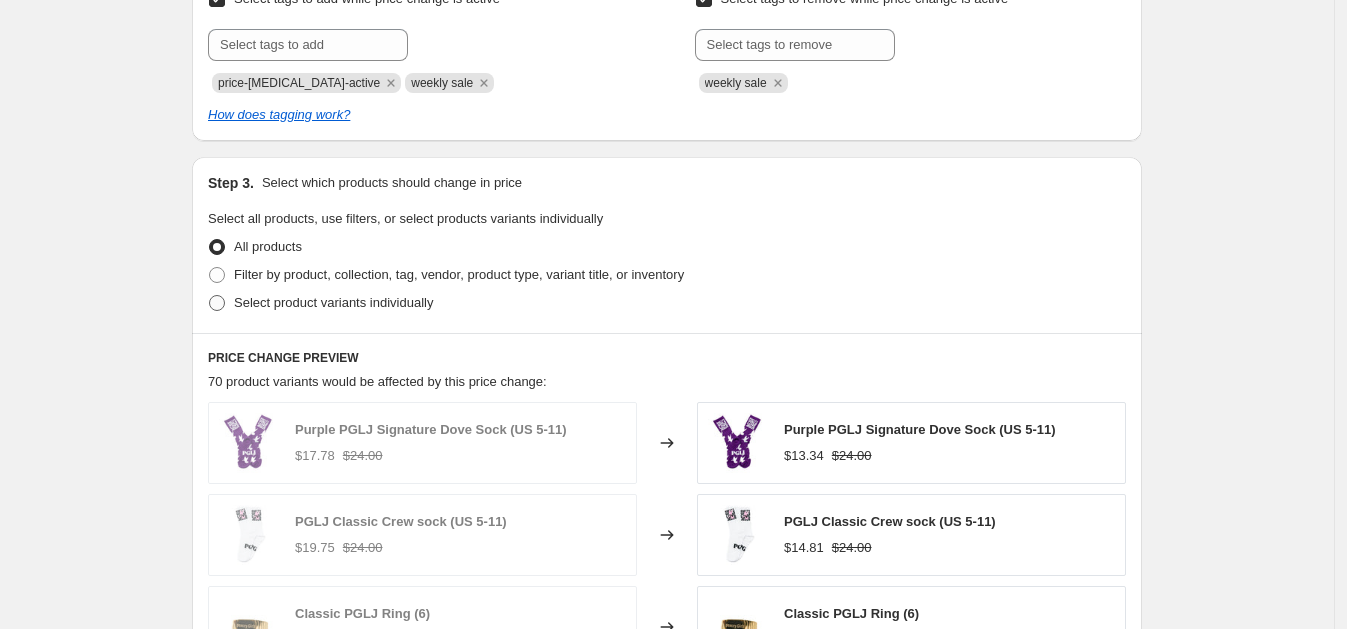 click at bounding box center [217, 303] 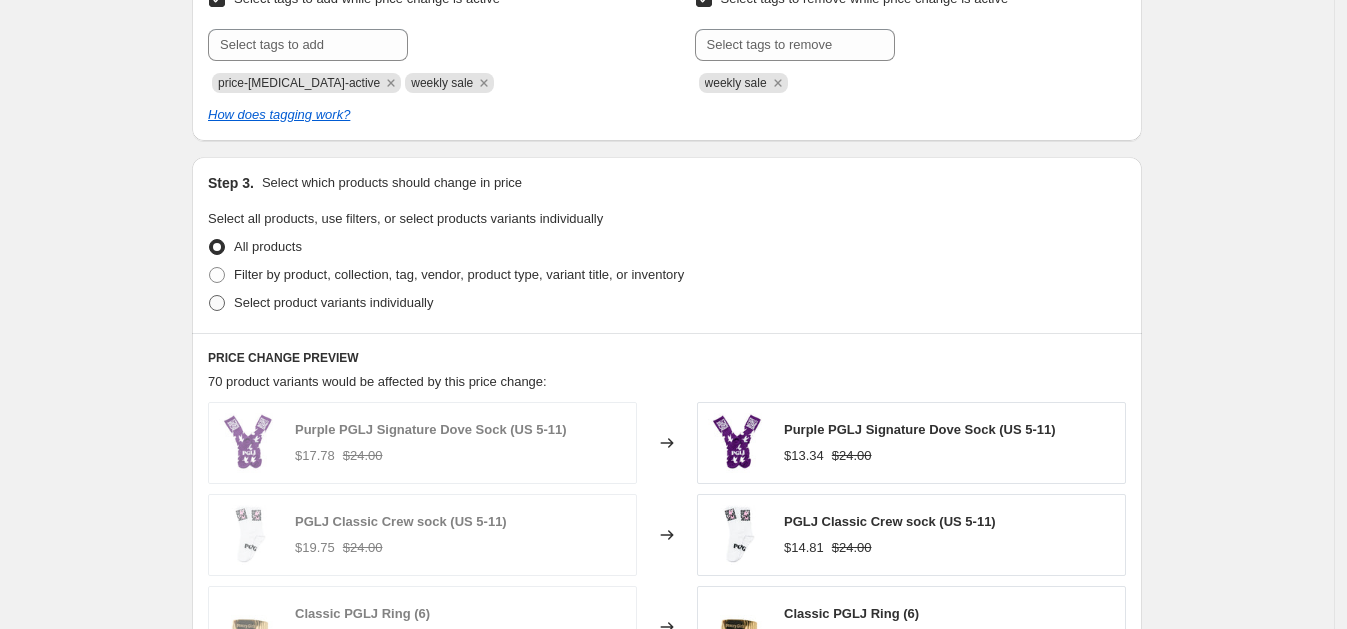 radio on "true" 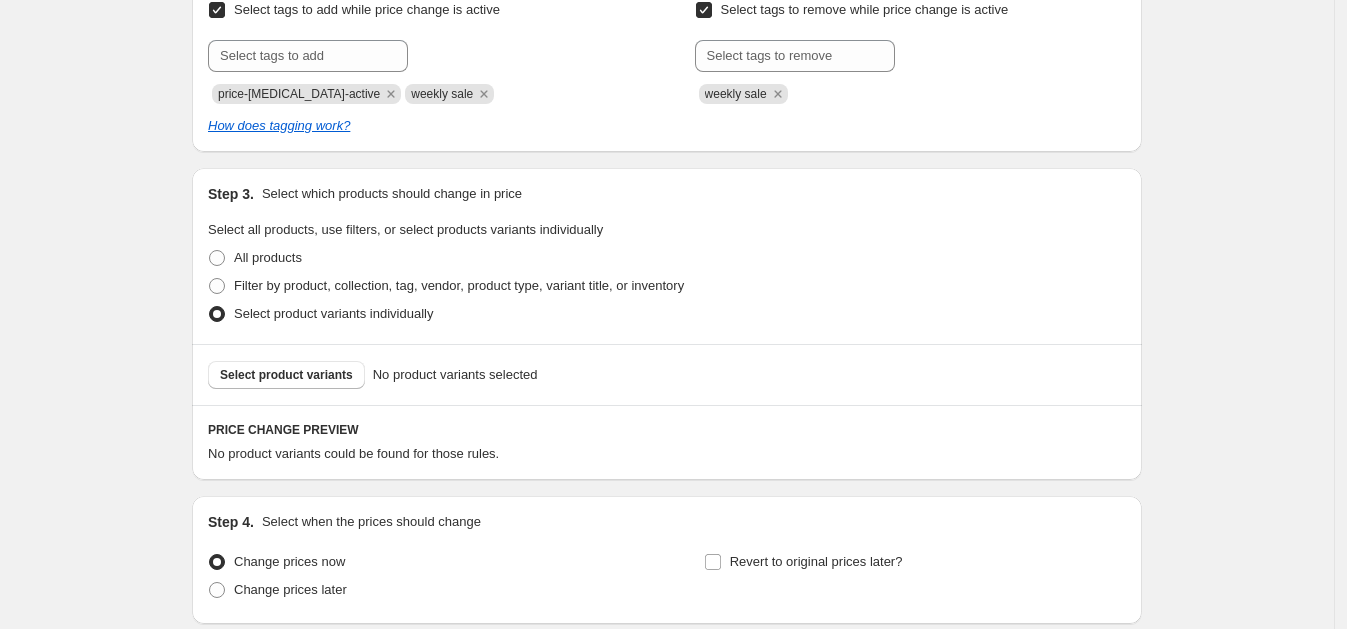 scroll, scrollTop: 864, scrollLeft: 0, axis: vertical 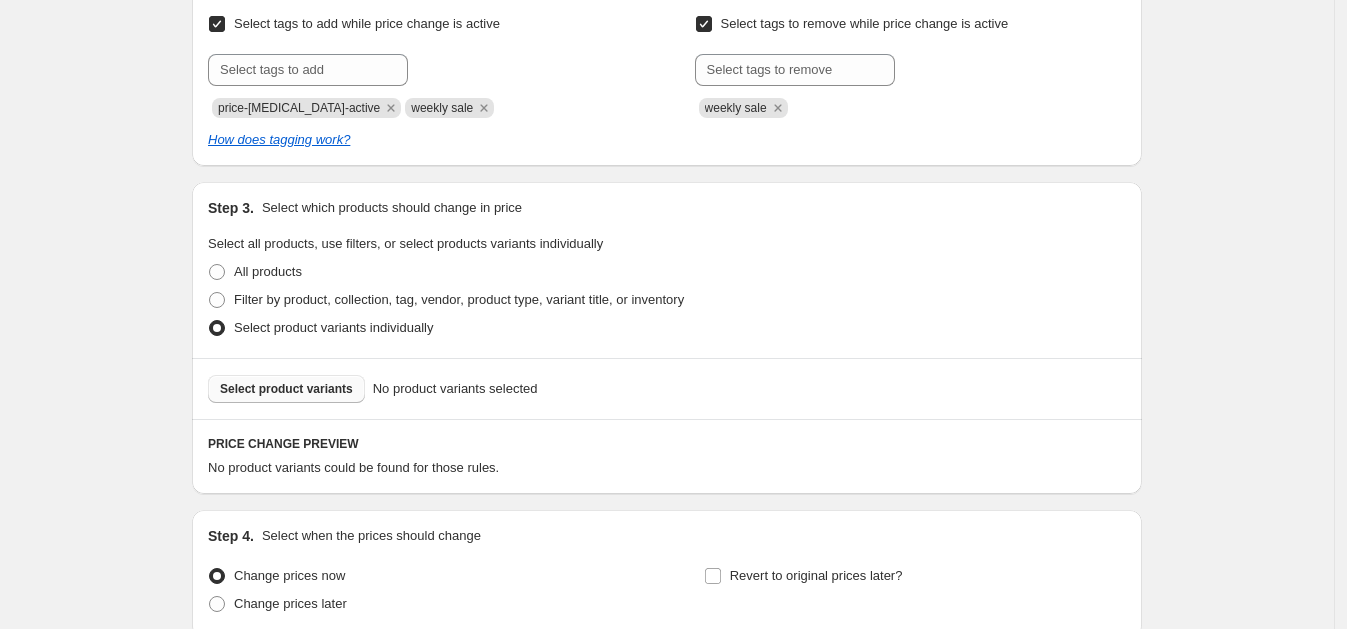 click on "Select product variants No   product variants selected" at bounding box center (667, 388) 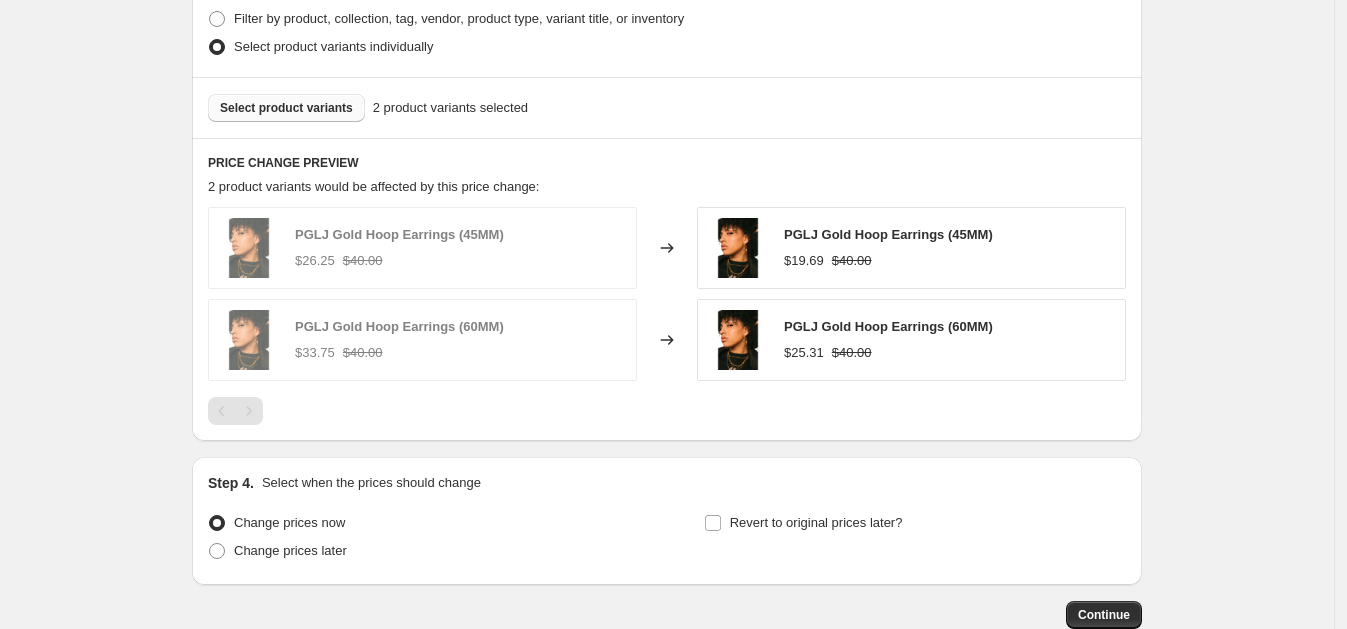 scroll, scrollTop: 1143, scrollLeft: 0, axis: vertical 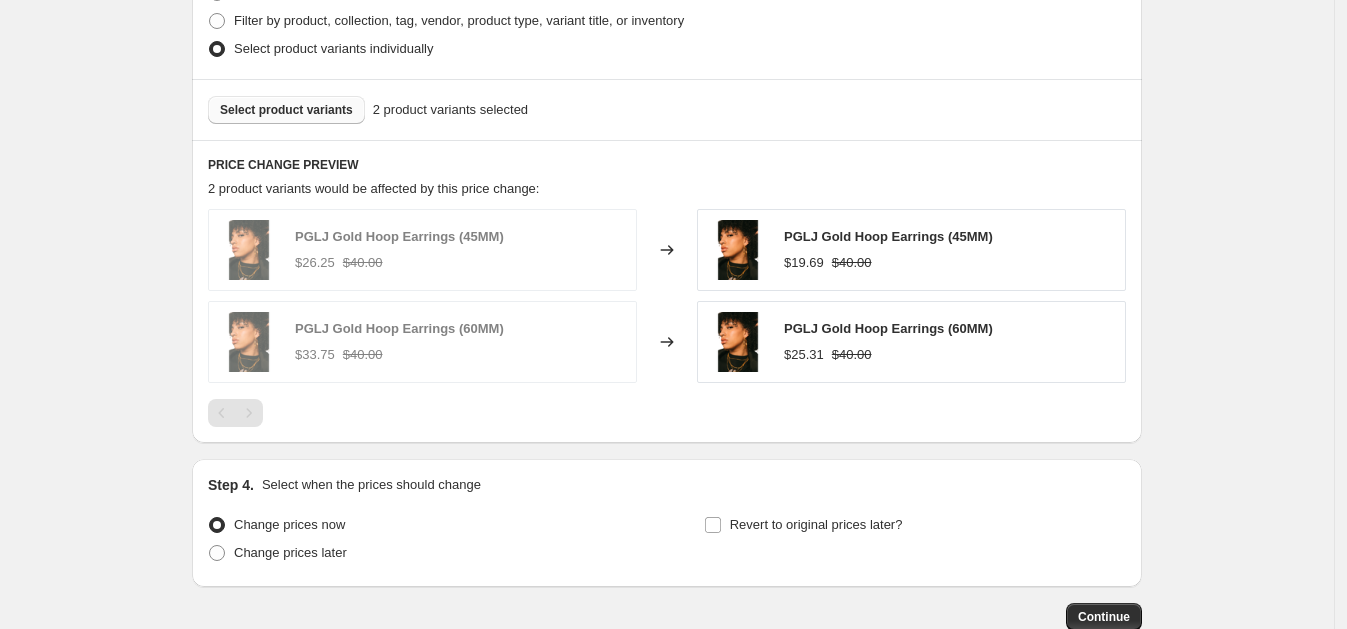 click on "Select product variants" at bounding box center (286, 110) 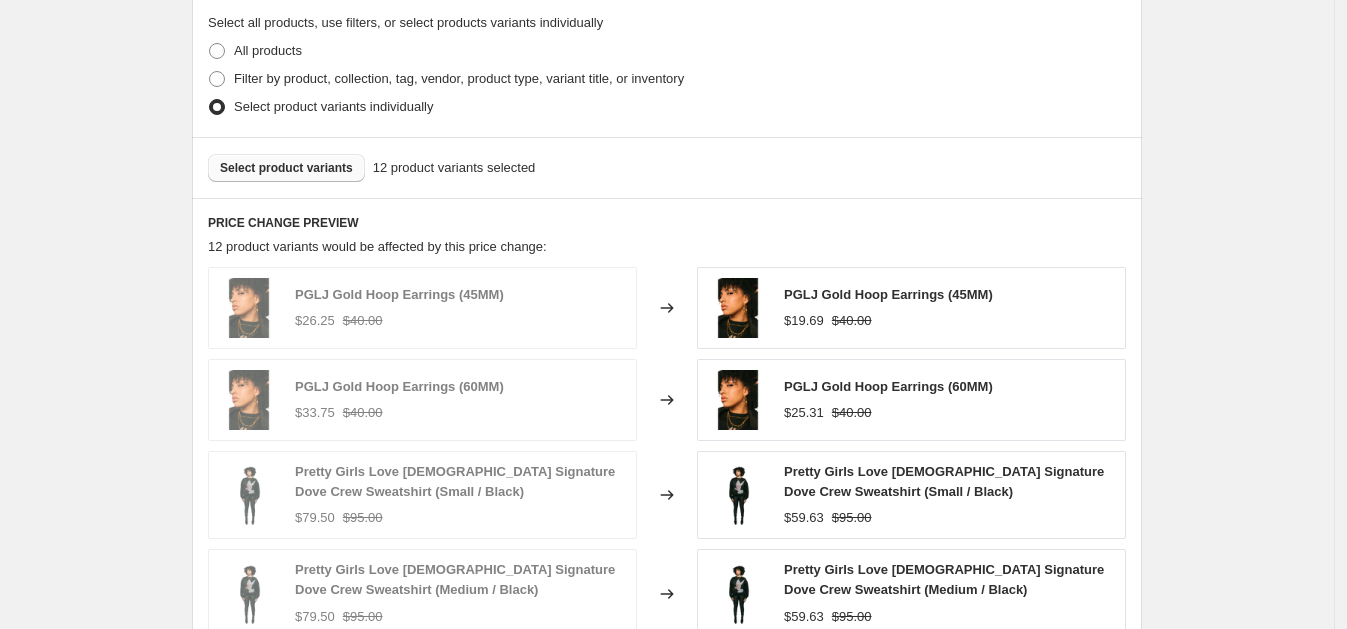 scroll, scrollTop: 1083, scrollLeft: 0, axis: vertical 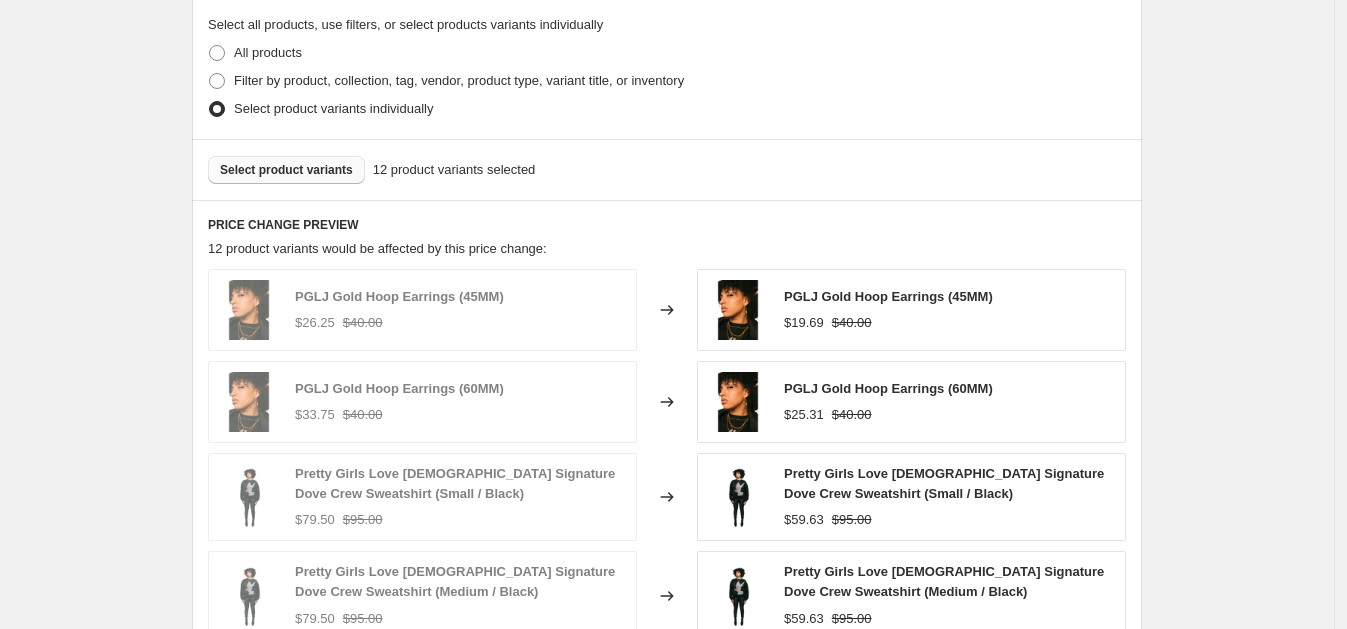 click on "Select product variants" at bounding box center (286, 170) 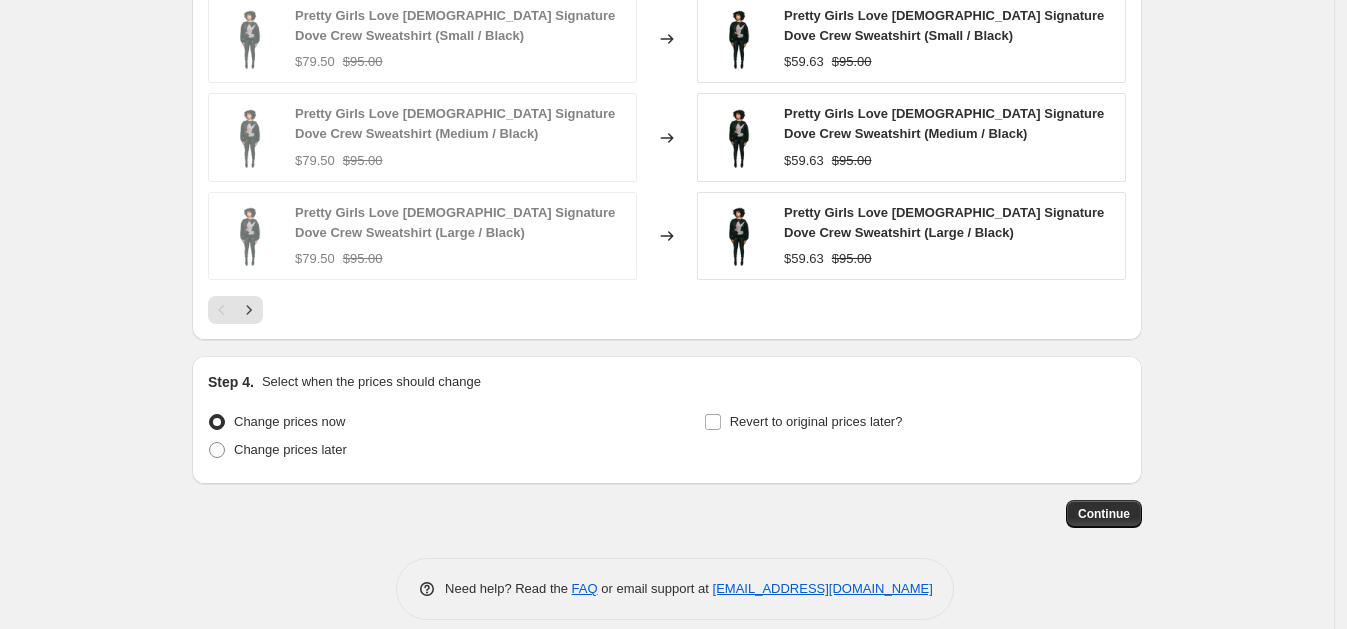 scroll, scrollTop: 1559, scrollLeft: 0, axis: vertical 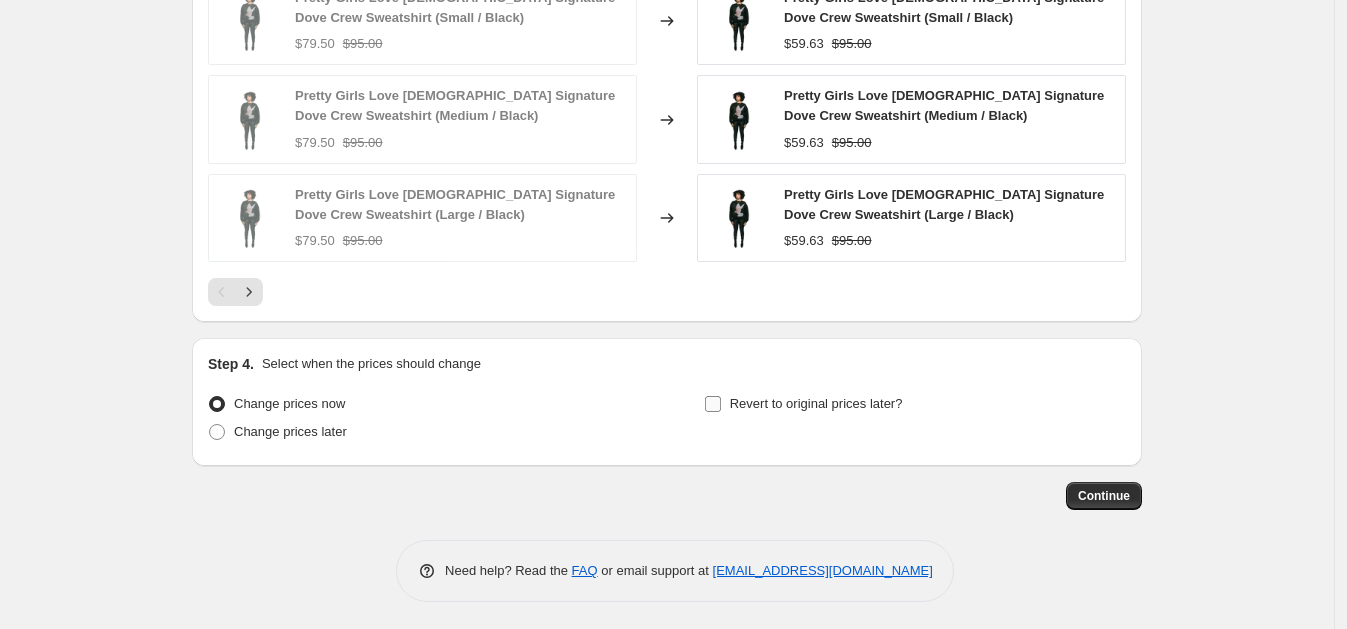 click on "Revert to original prices later?" at bounding box center (713, 404) 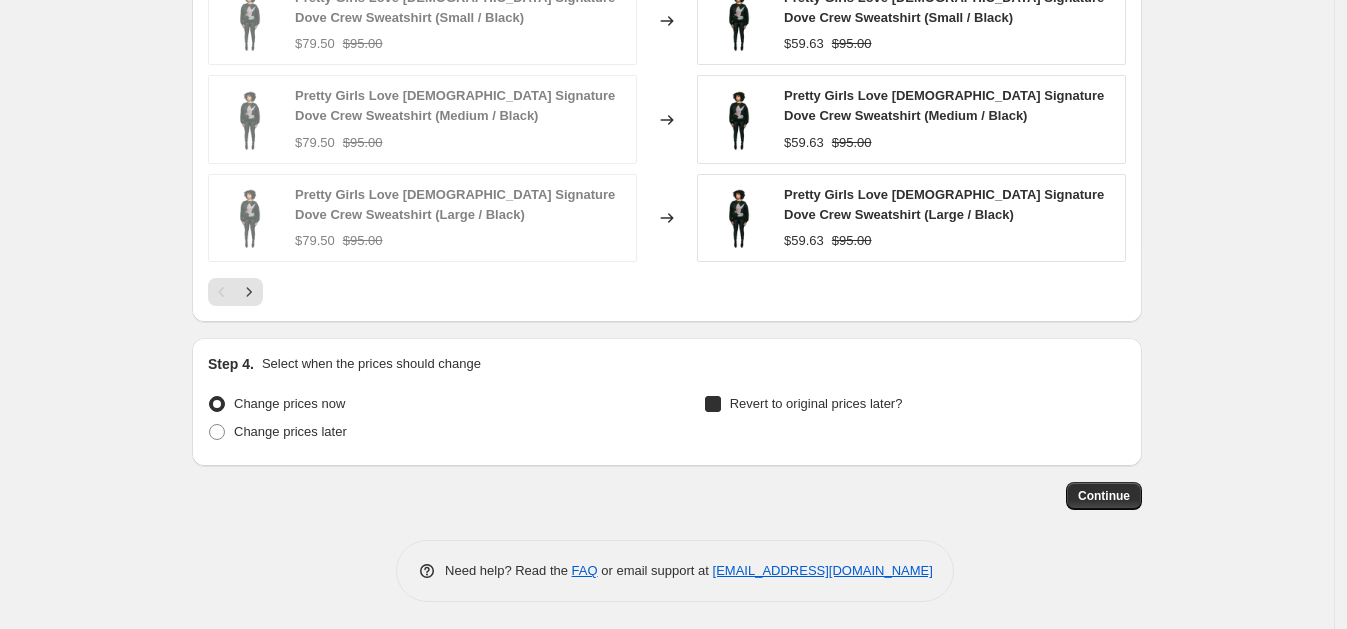 checkbox on "true" 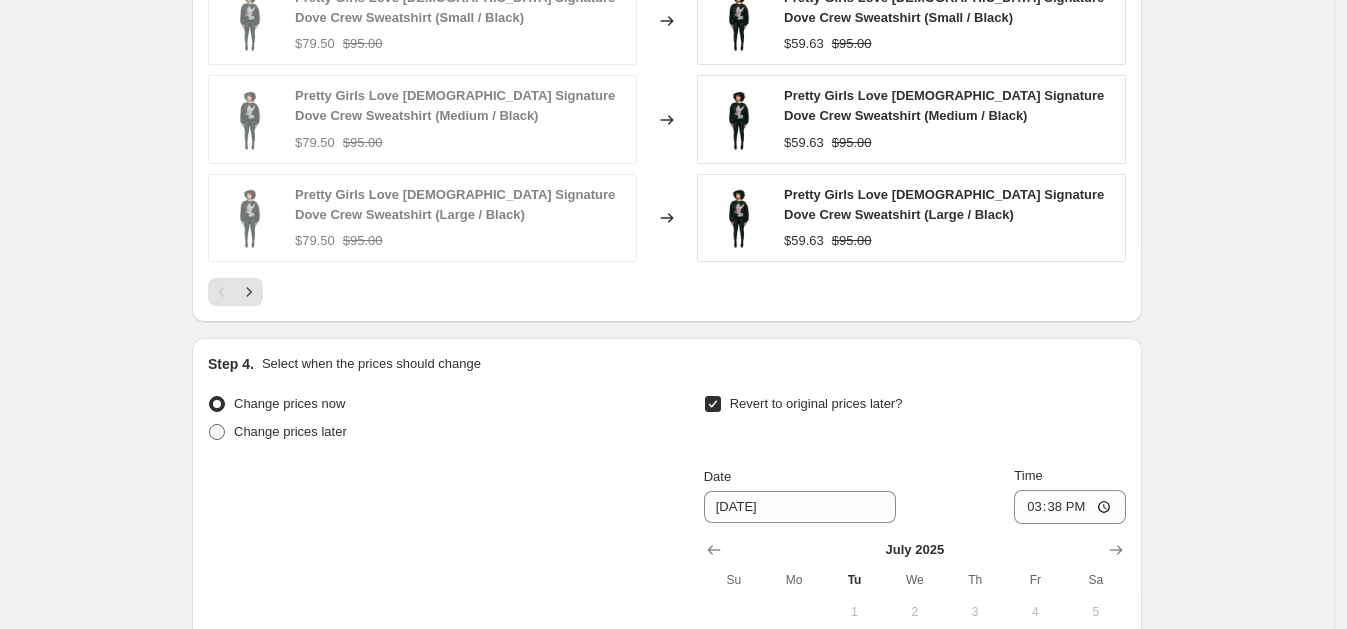 click on "Change prices later" at bounding box center (277, 432) 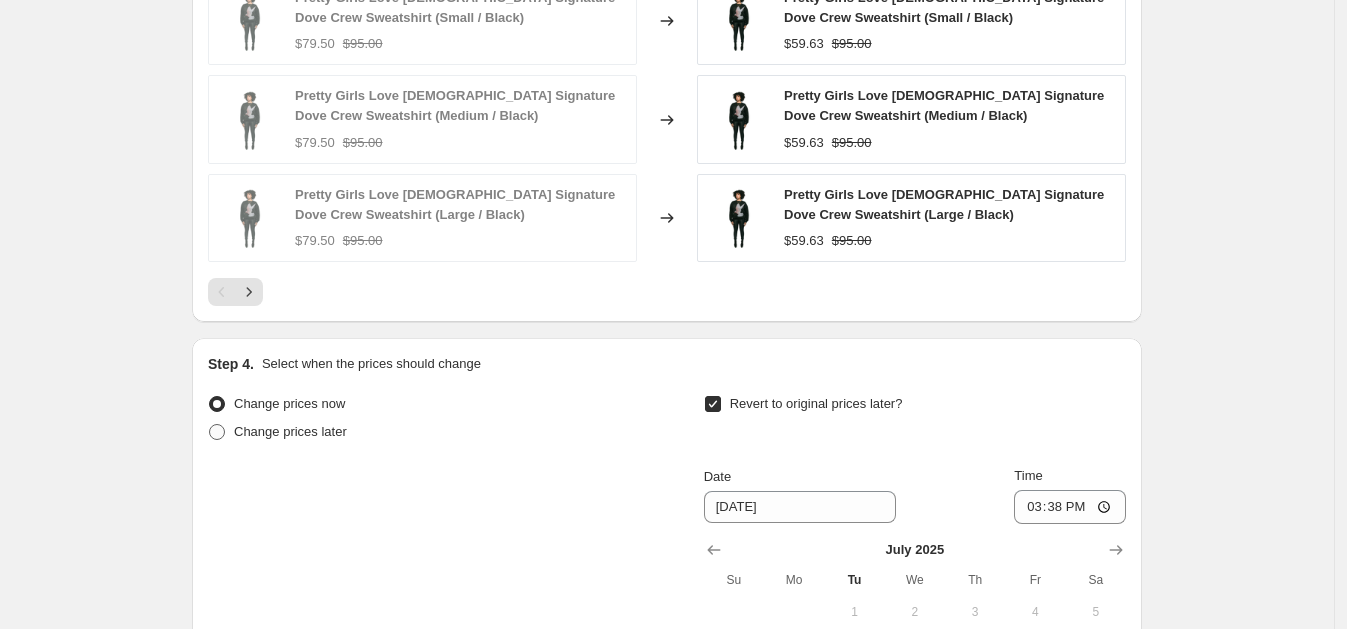 radio on "true" 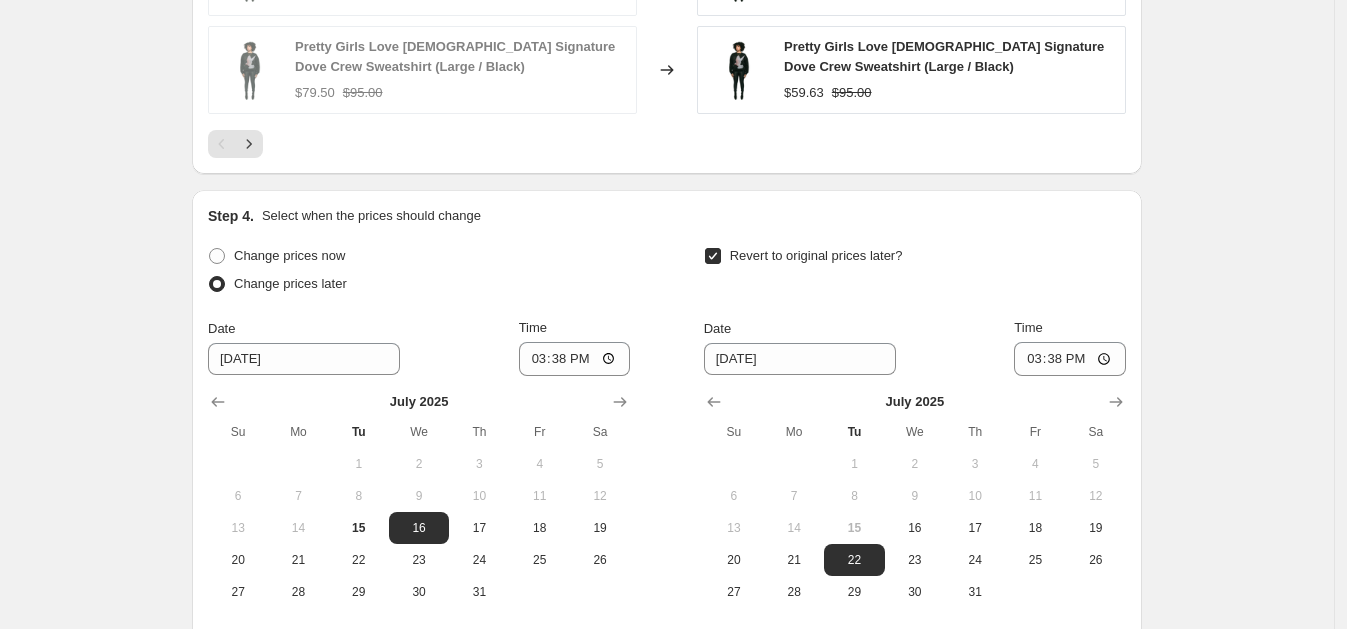 scroll, scrollTop: 1716, scrollLeft: 0, axis: vertical 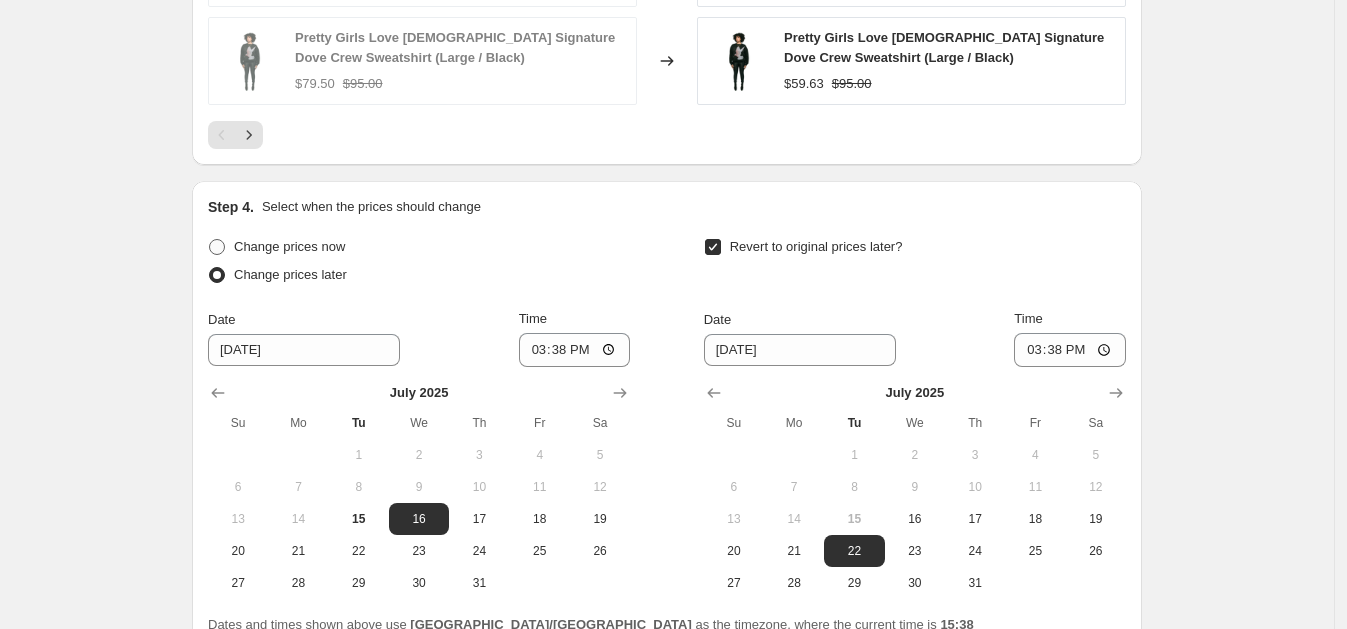 click at bounding box center [217, 247] 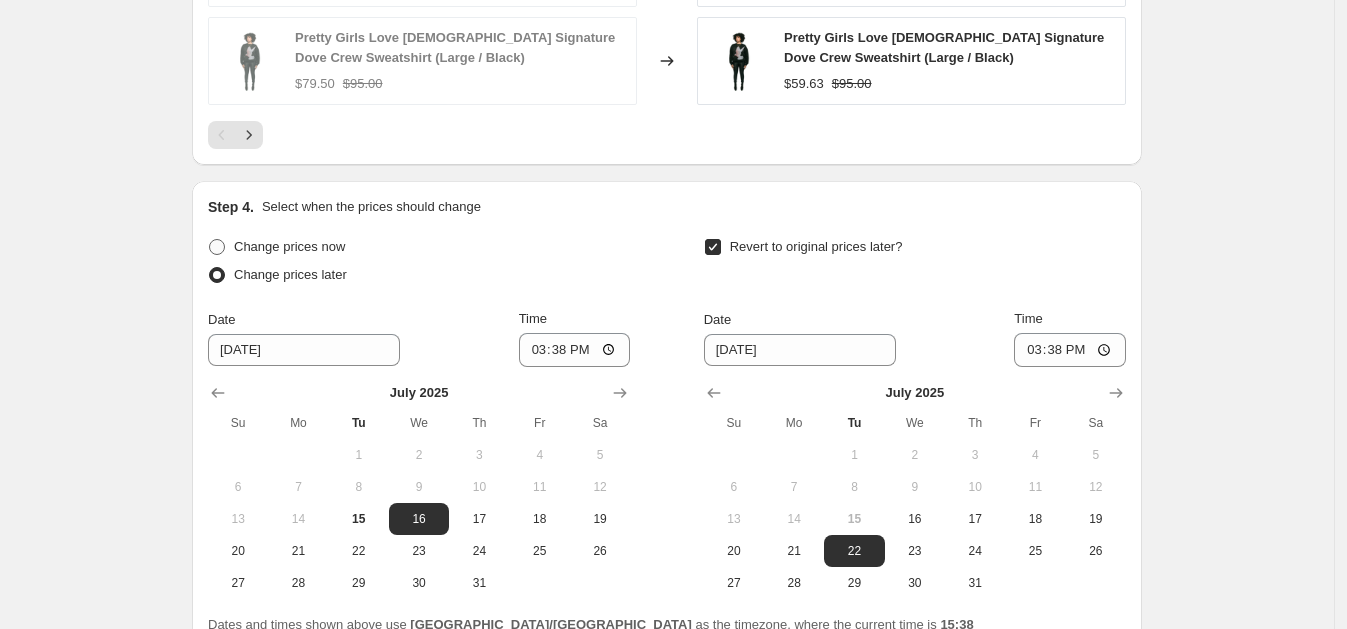 radio on "true" 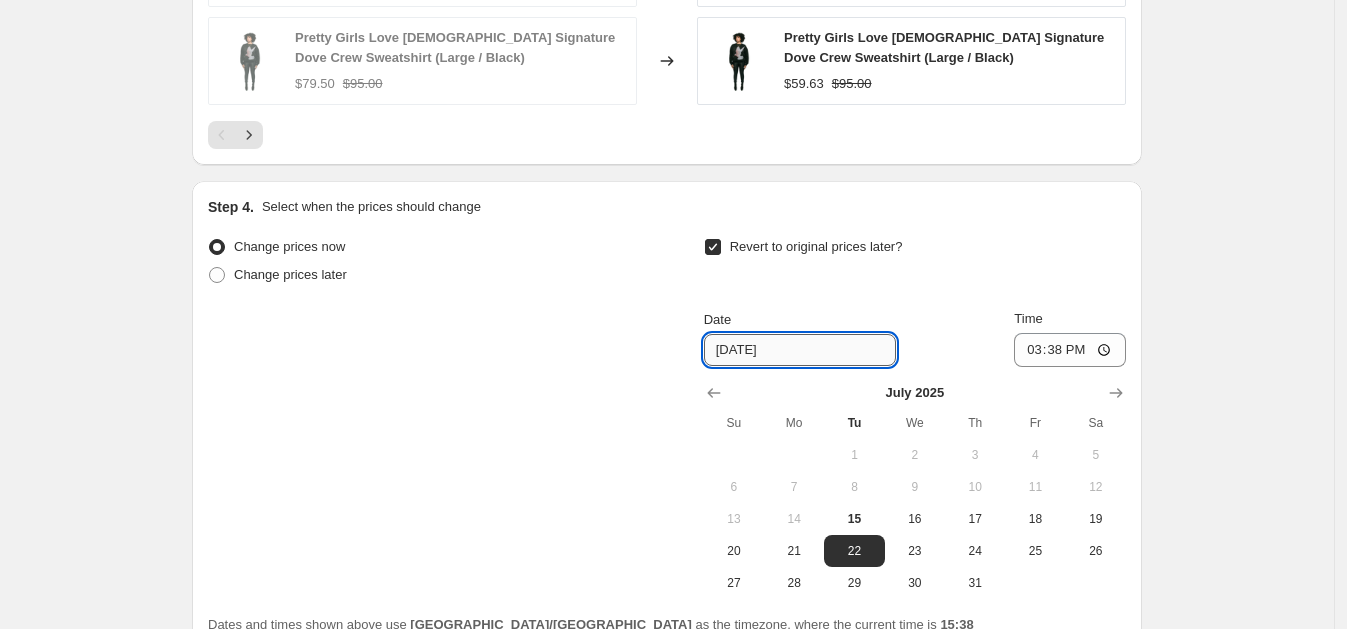 click on "7/22/2025" at bounding box center [800, 350] 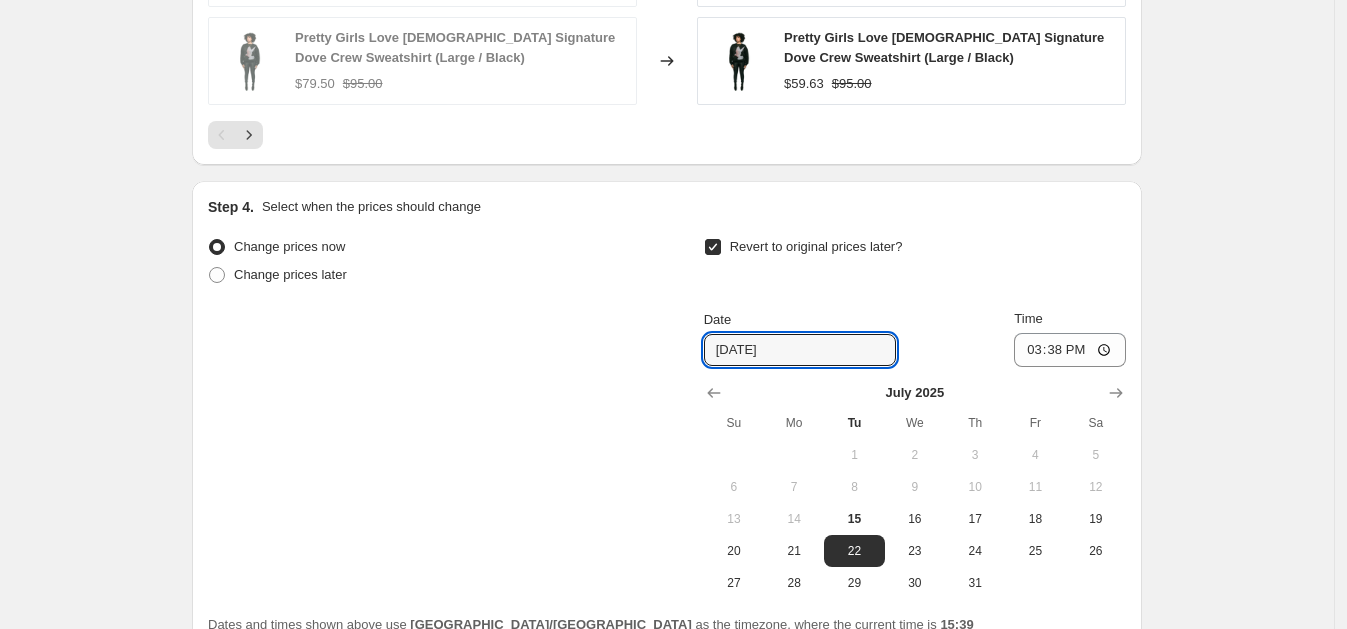 type on "7/27/2025" 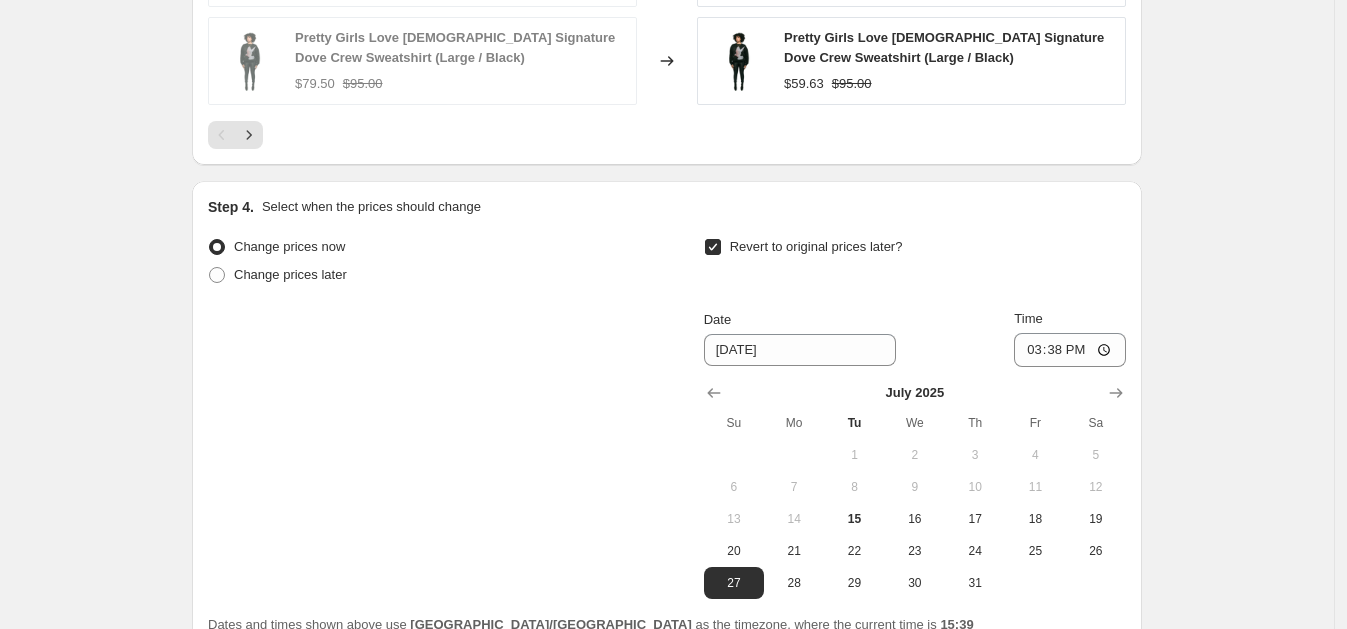 click on "Revert to original prices later? Date 7/27/2025 Time 15:38 July   2025 Su Mo Tu We Th Fr Sa 1 2 3 4 5 6 7 8 9 10 11 12 13 14 15 16 17 18 19 20 21 22 23 24 25 26 27 28 29 30 31" at bounding box center (915, 416) 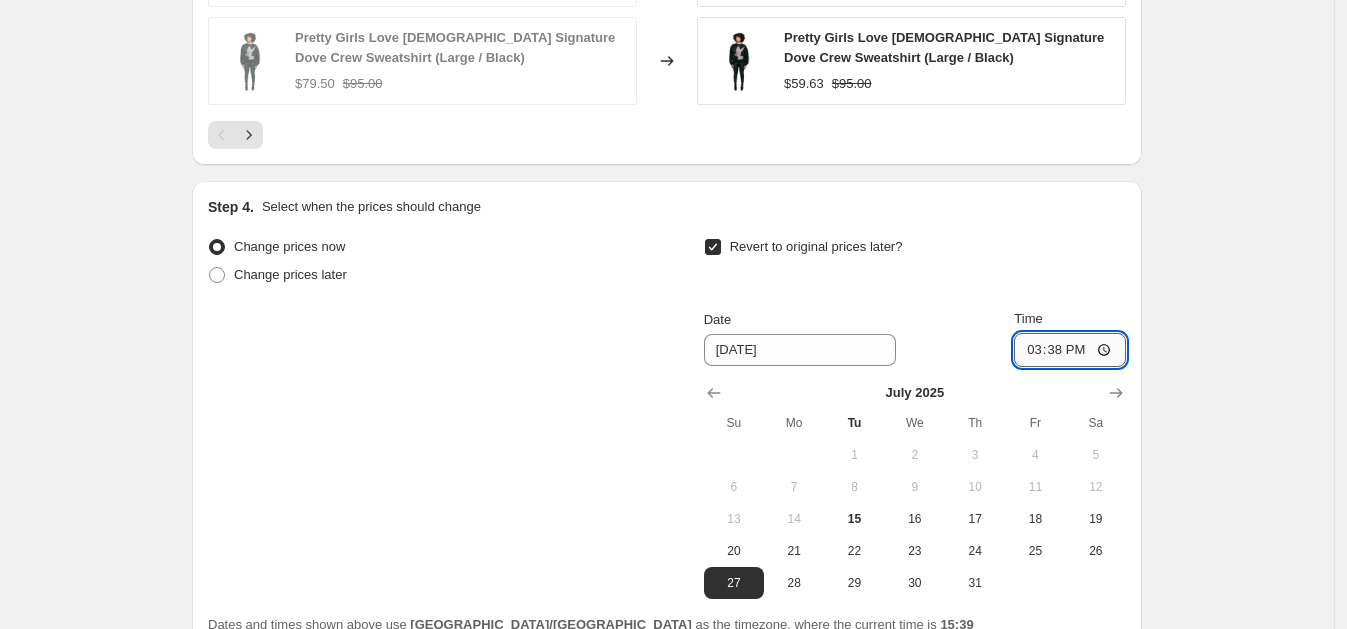 click on "15:38" at bounding box center (1070, 350) 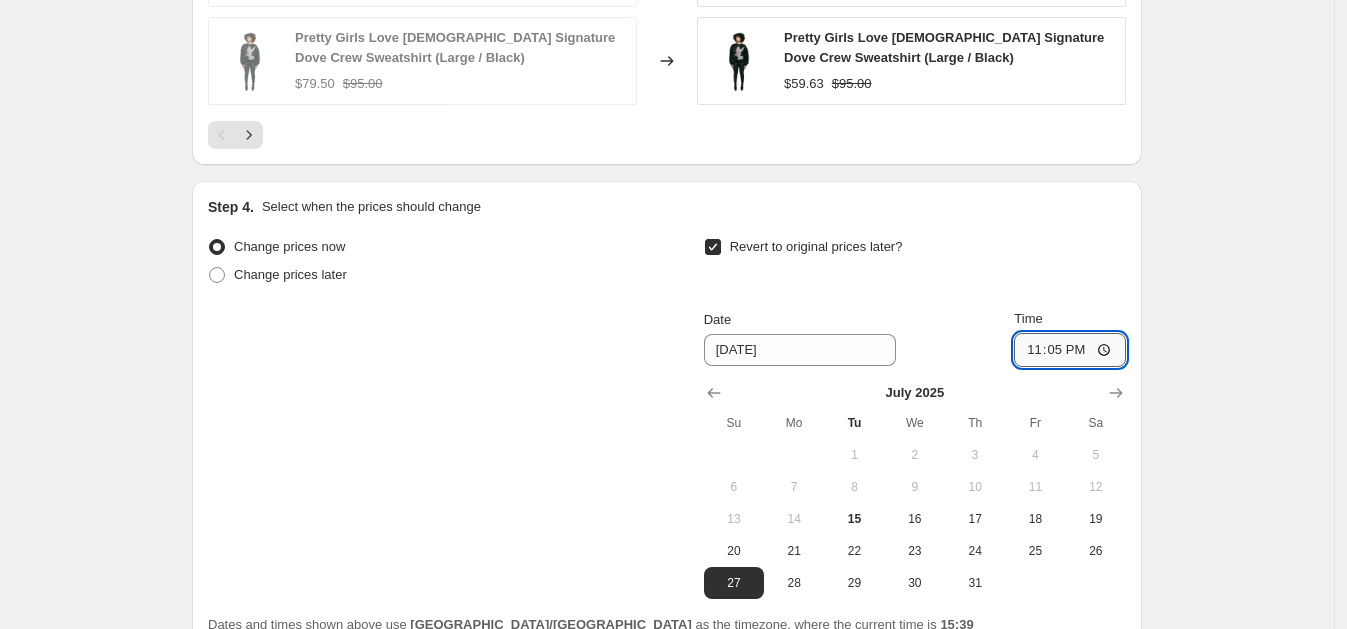 type on "23:58" 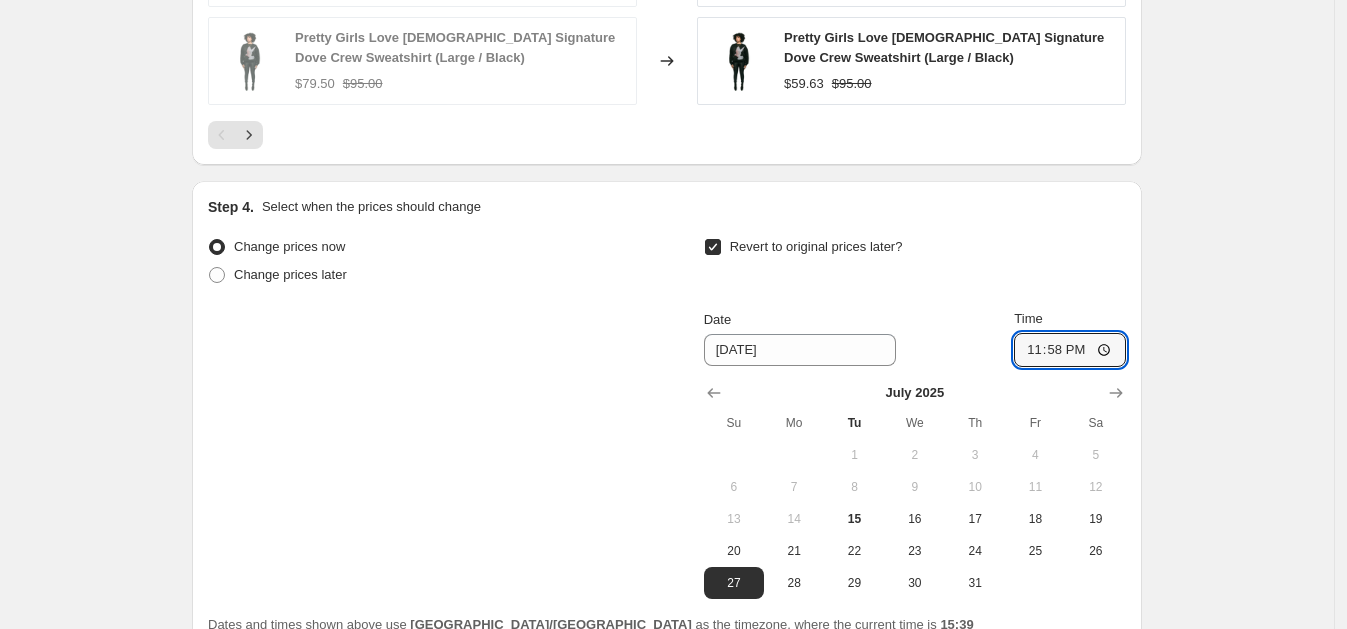 click on "Revert to original prices later?" at bounding box center (915, 263) 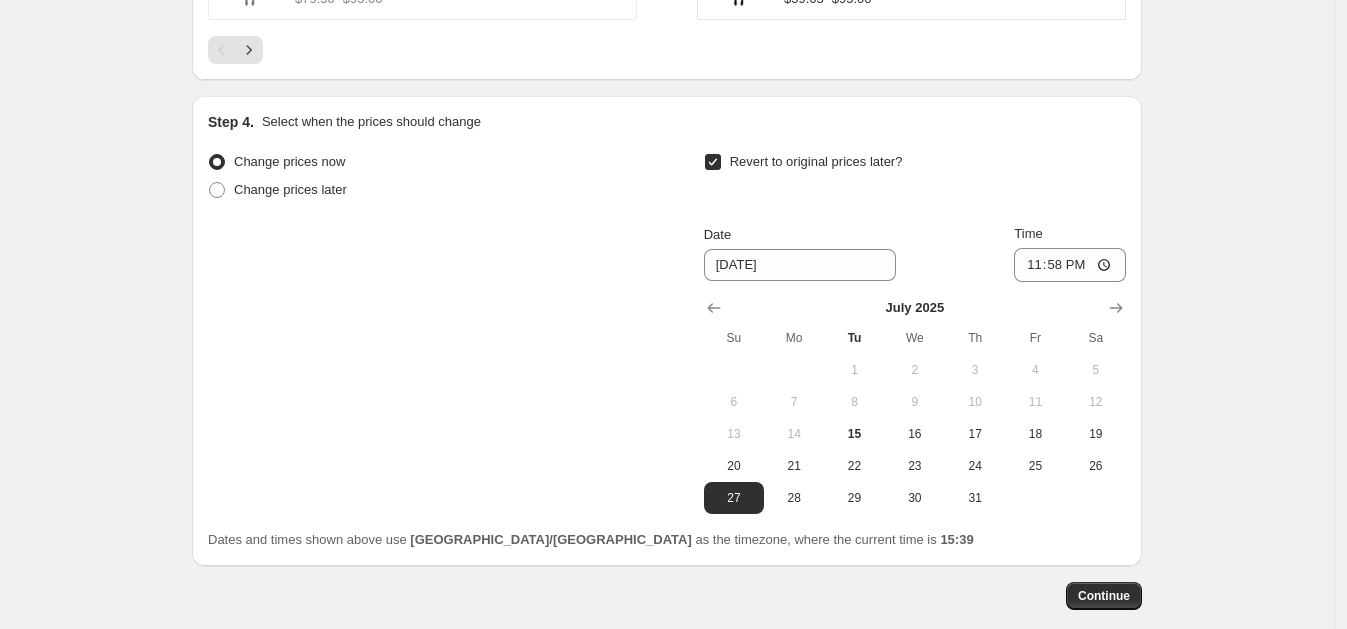 scroll, scrollTop: 1901, scrollLeft: 0, axis: vertical 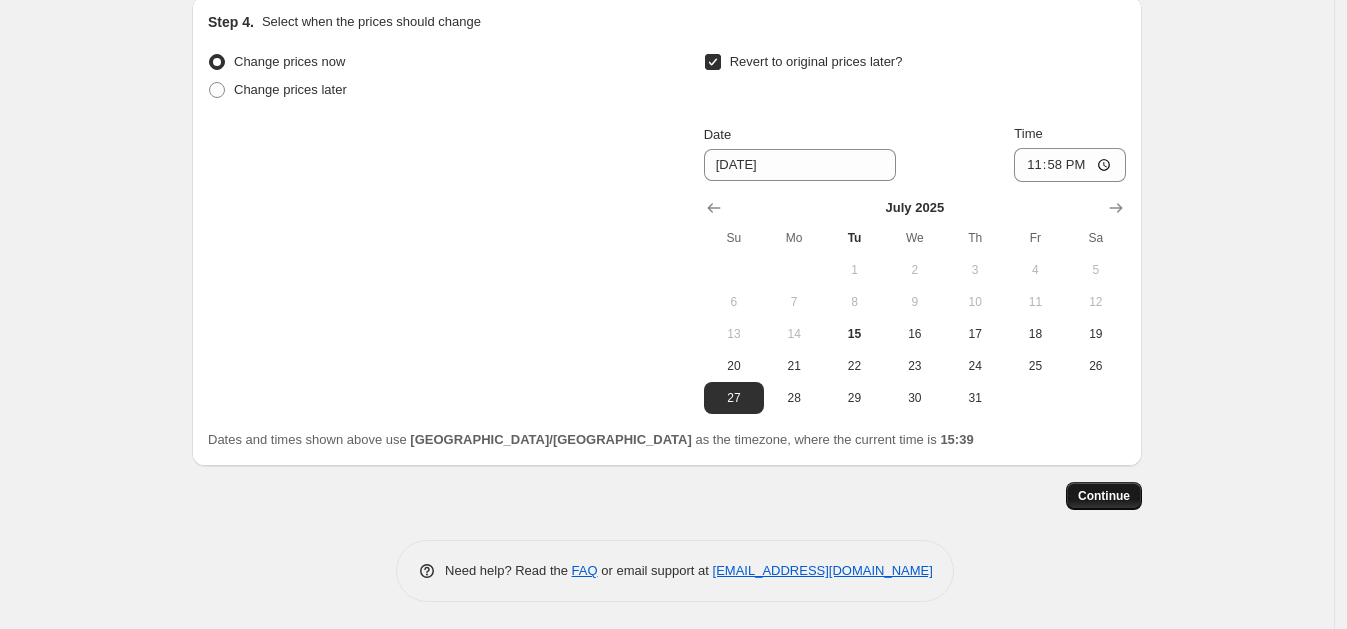 click on "Continue" at bounding box center [1104, 496] 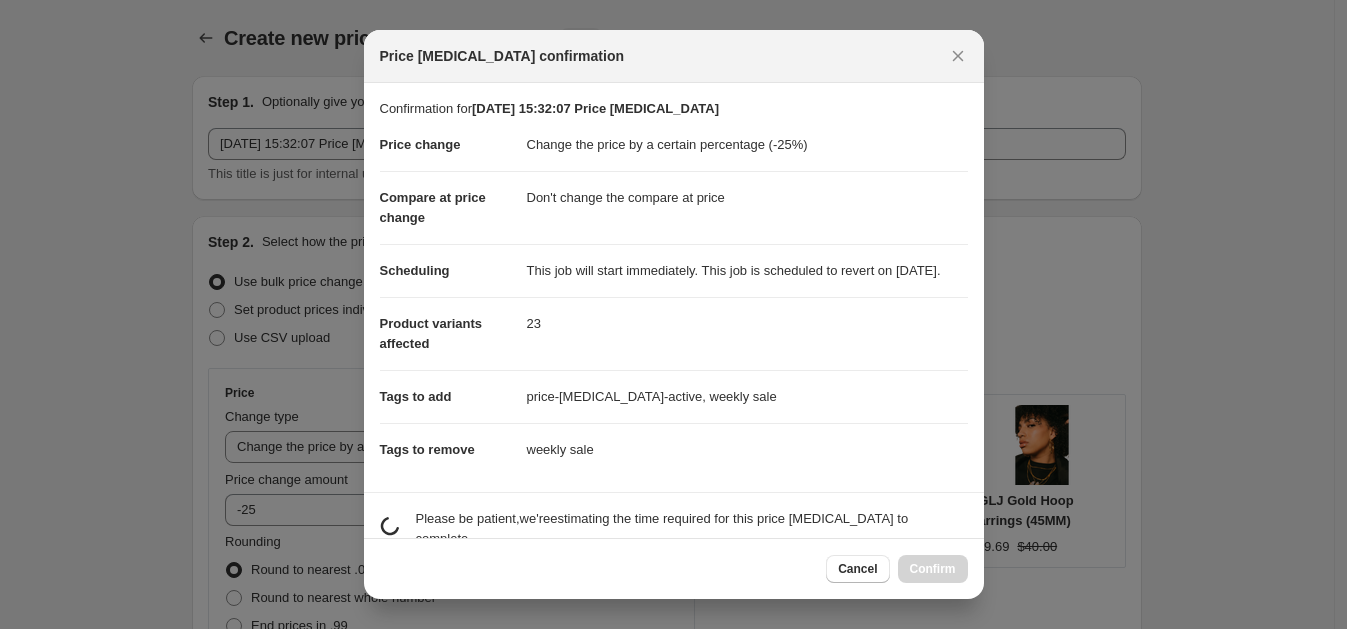scroll, scrollTop: 0, scrollLeft: 0, axis: both 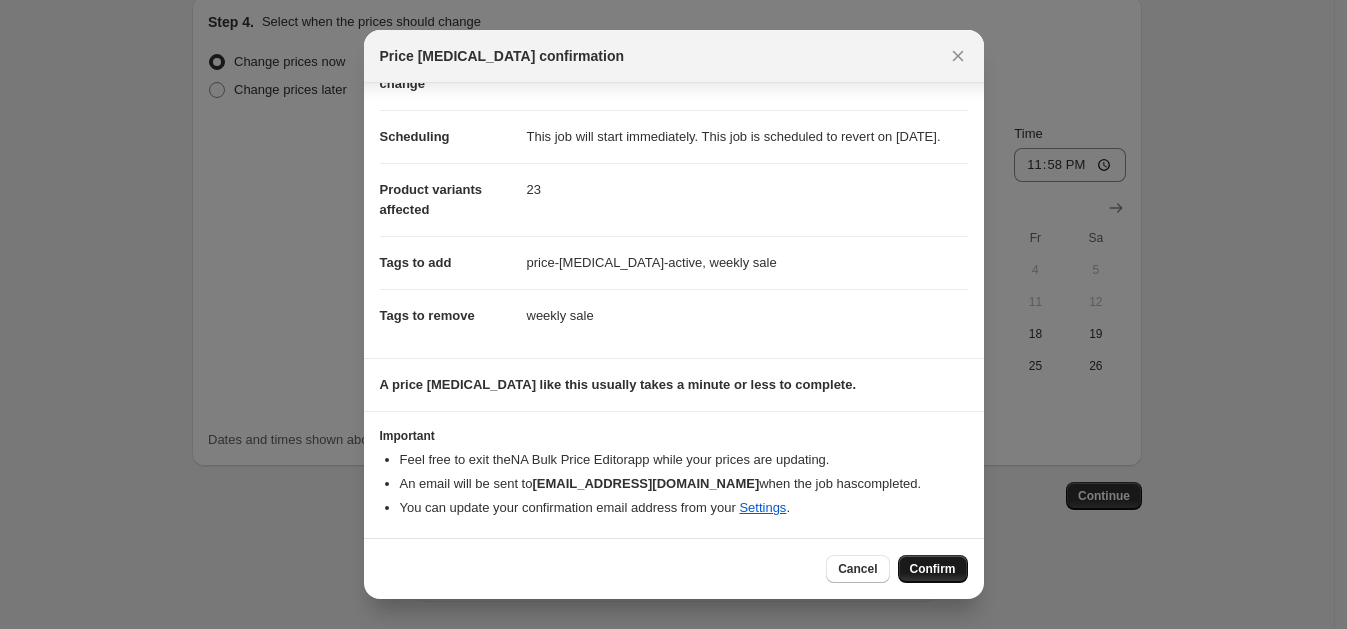 click on "Confirm" at bounding box center (933, 569) 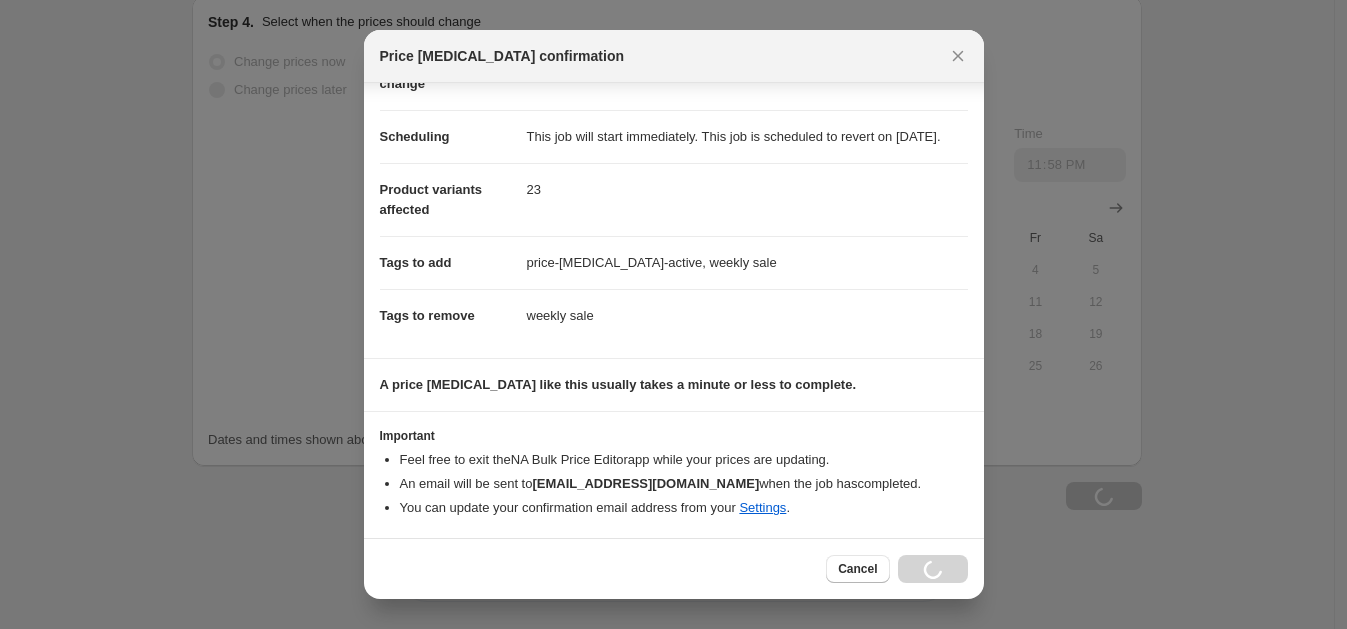 scroll, scrollTop: 1969, scrollLeft: 0, axis: vertical 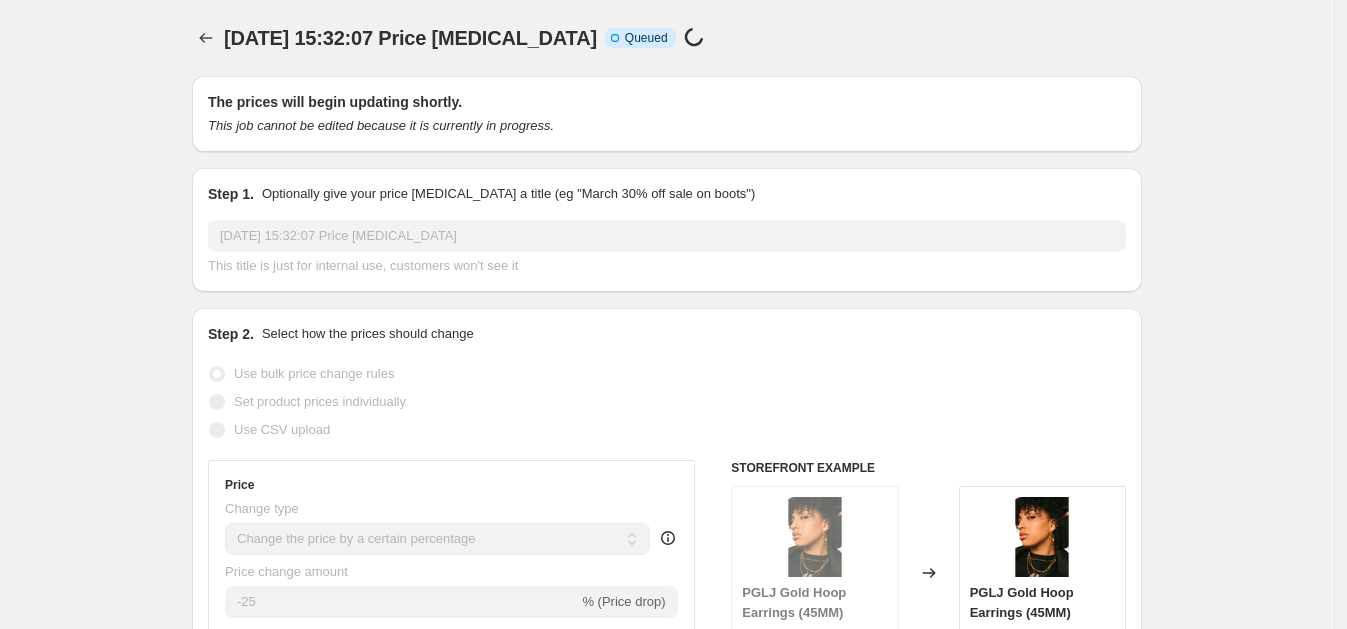 select on "percentage" 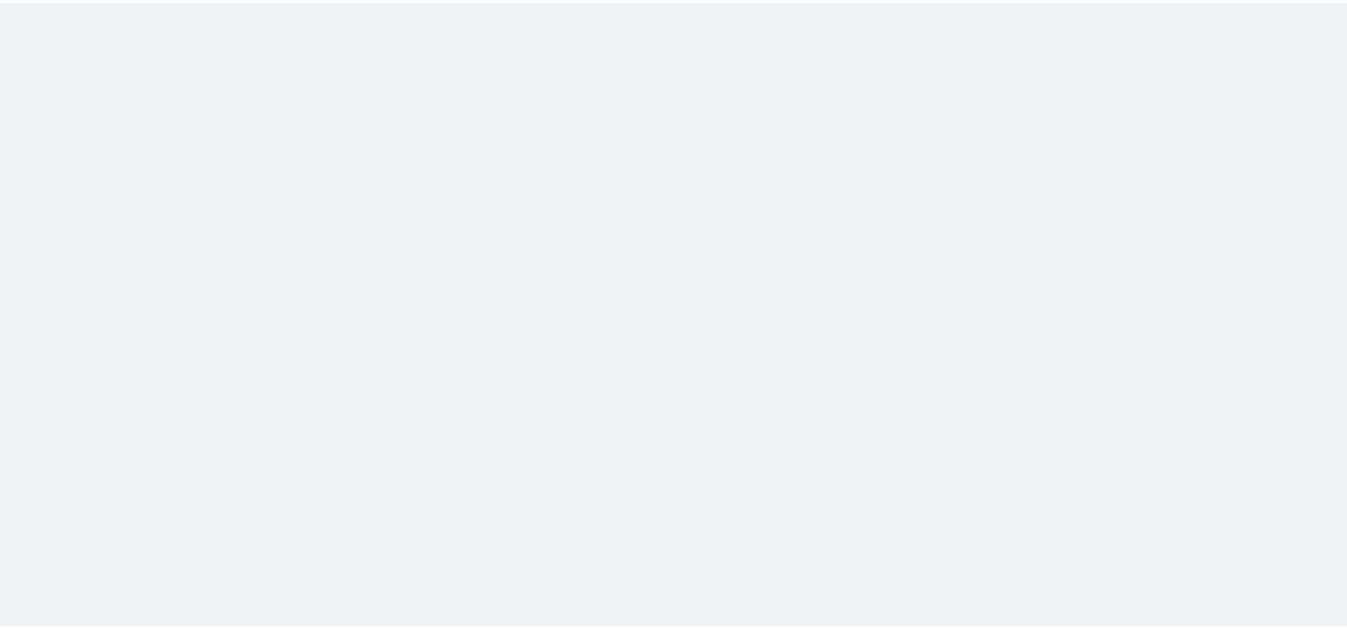 scroll, scrollTop: 0, scrollLeft: 0, axis: both 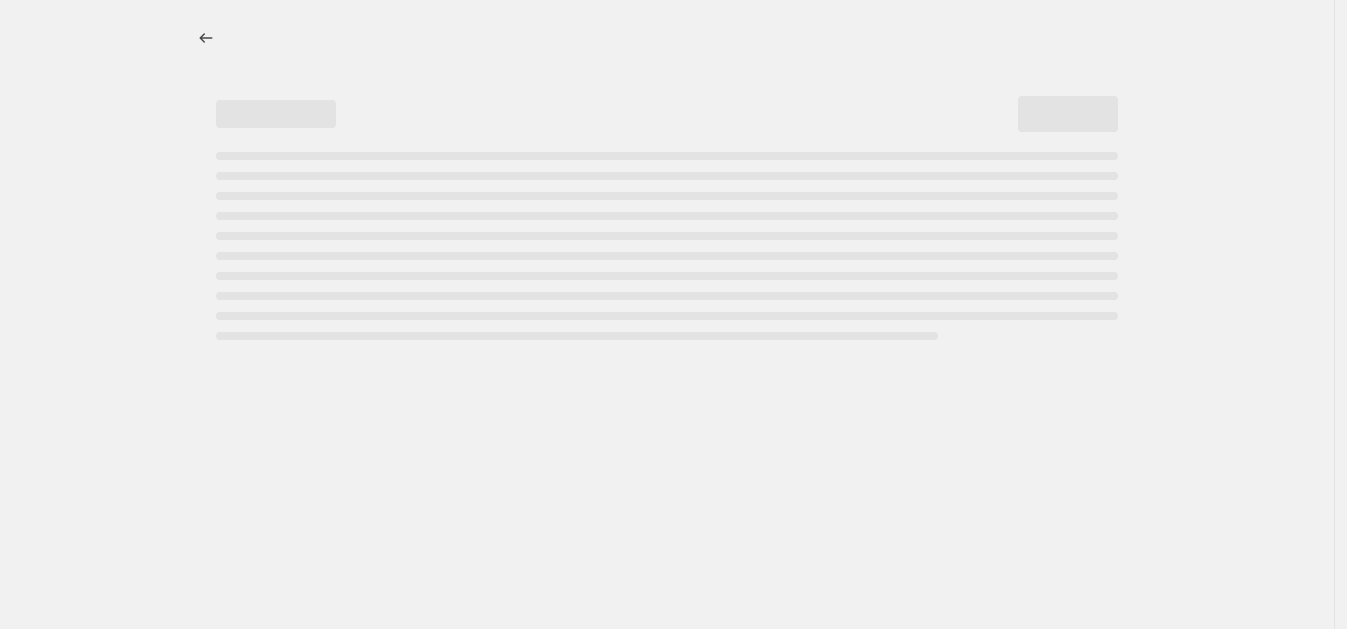 select on "percentage" 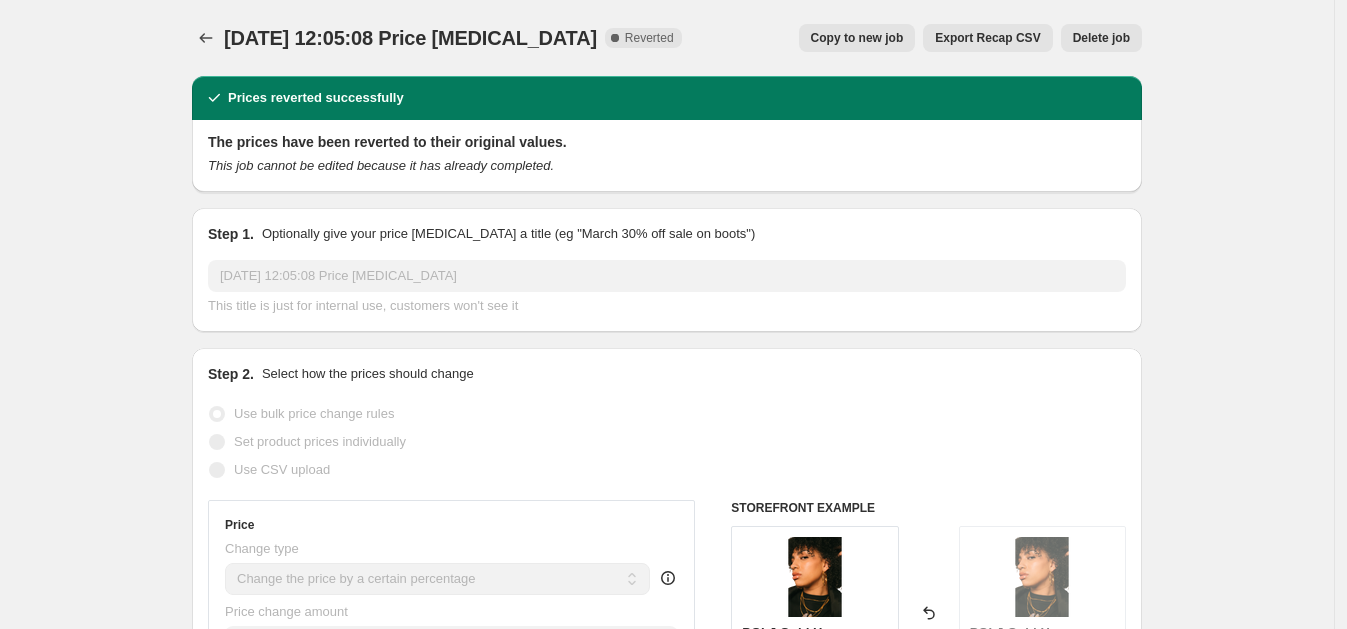 click on "[DATE] 12:05:08 Price [MEDICAL_DATA]. This page is ready [DATE] 12:05:08 Price [MEDICAL_DATA] Complete Reverted Copy to new job Export Recap CSV Delete job More actions Copy to new job Export Recap CSV Delete job Prices reverted successfully The prices have been reverted to their original values. This job cannot be edited because it has already completed. Step 1. Optionally give your price [MEDICAL_DATA] a title (eg "March 30% off sale on boots") [DATE] 12:05:08 Price [MEDICAL_DATA] This title is just for internal use, customers won't see it Step 2. Select how the prices should change Use bulk price change rules Set product prices individually Use CSV upload Price Change type Change the price to a certain amount Change the price by a certain amount Change the price by a certain percentage Change the price to the current compare at price (price before sale) Change the price by a certain amount relative to the compare at price Change the price by a certain percentage relative to the compare at price -25 Rounding" at bounding box center [667, 1304] 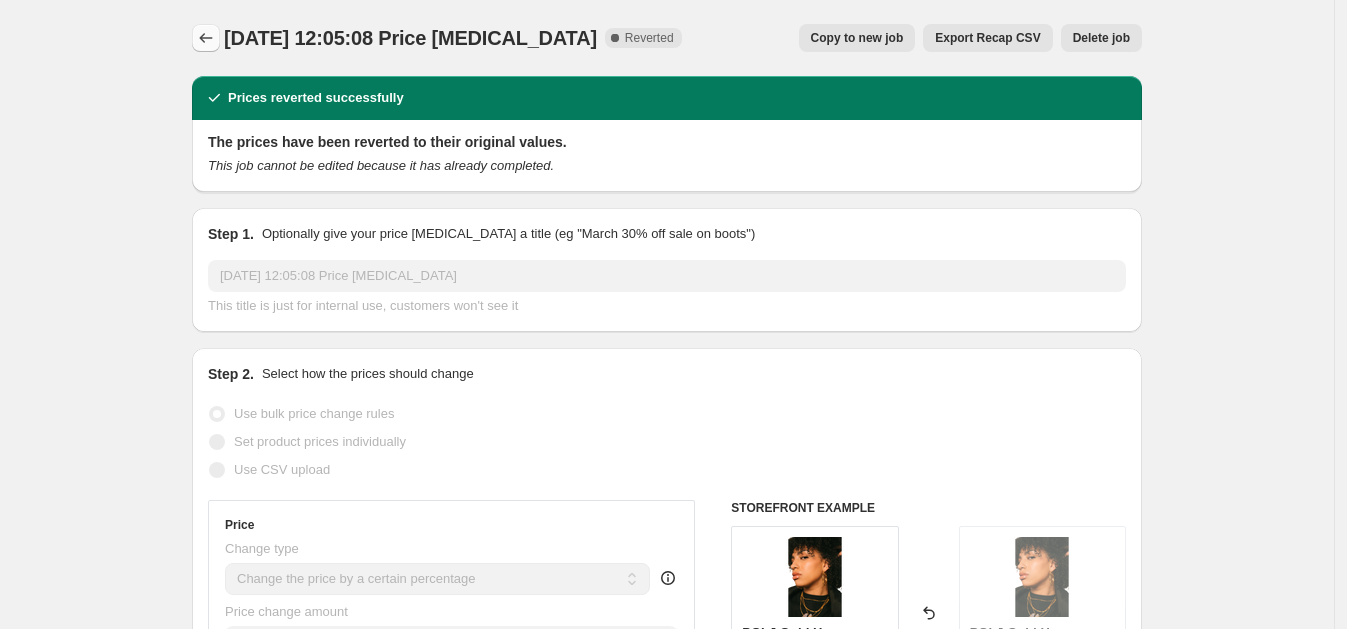 click 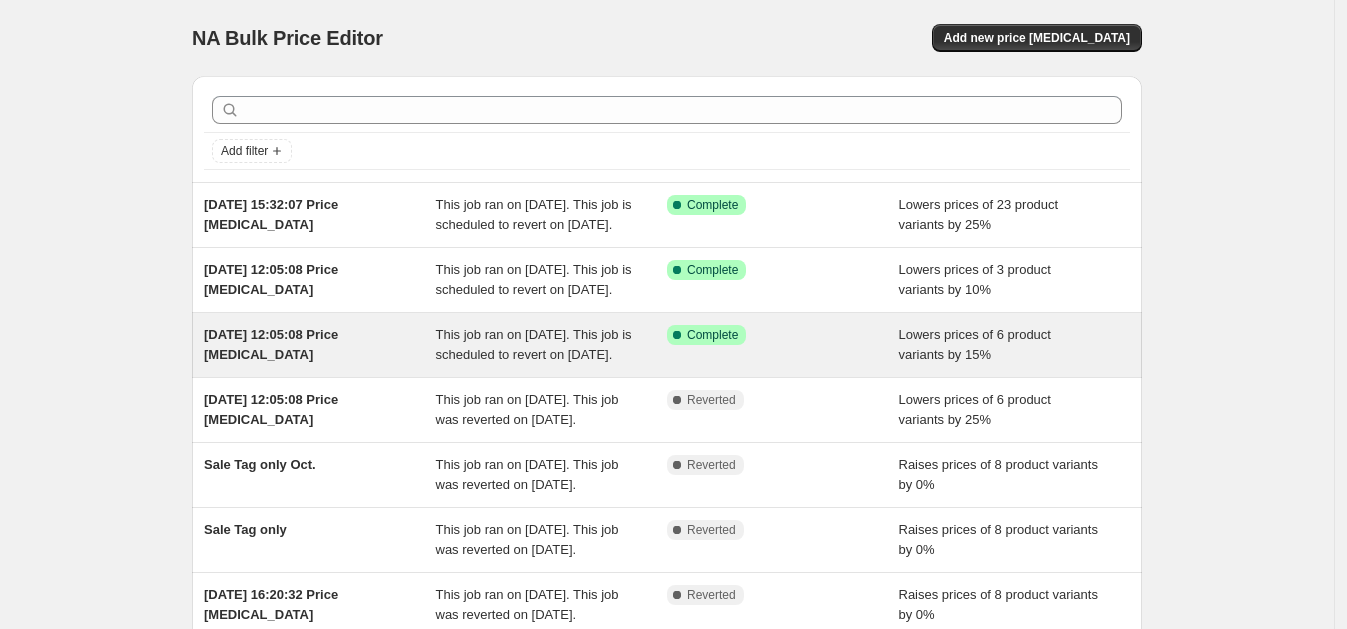 click on "[DATE] 12:05:08 Price [MEDICAL_DATA]" at bounding box center [271, 344] 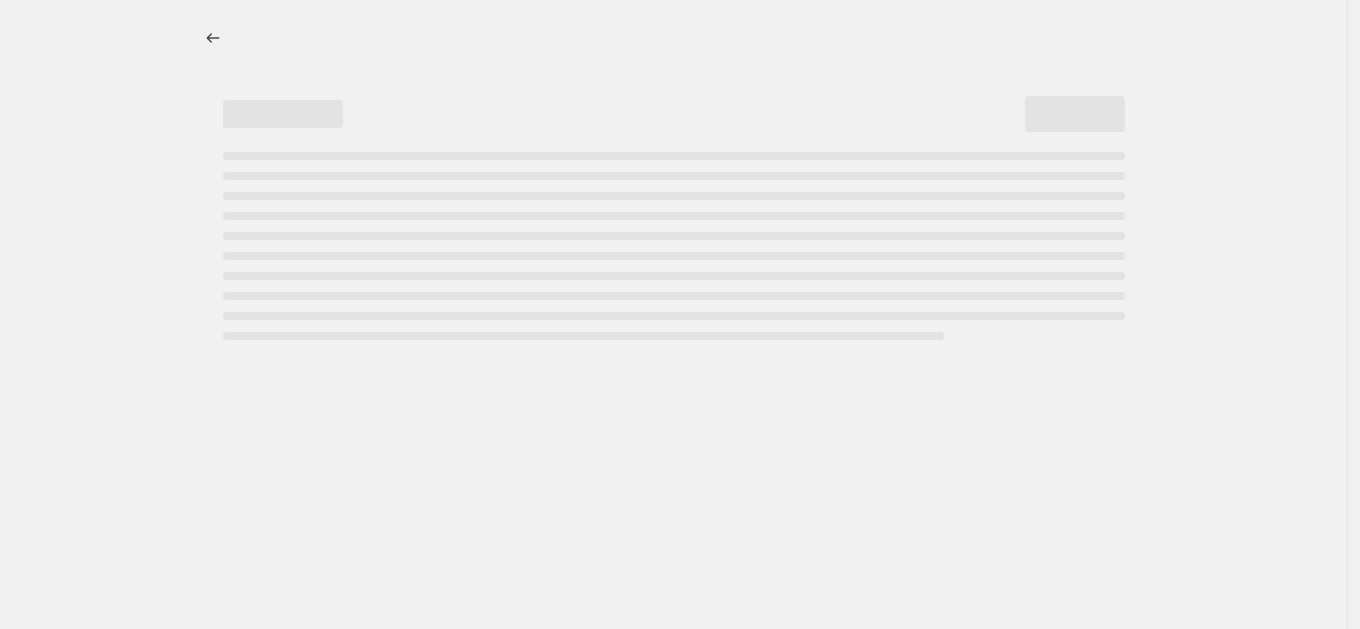 select on "percentage" 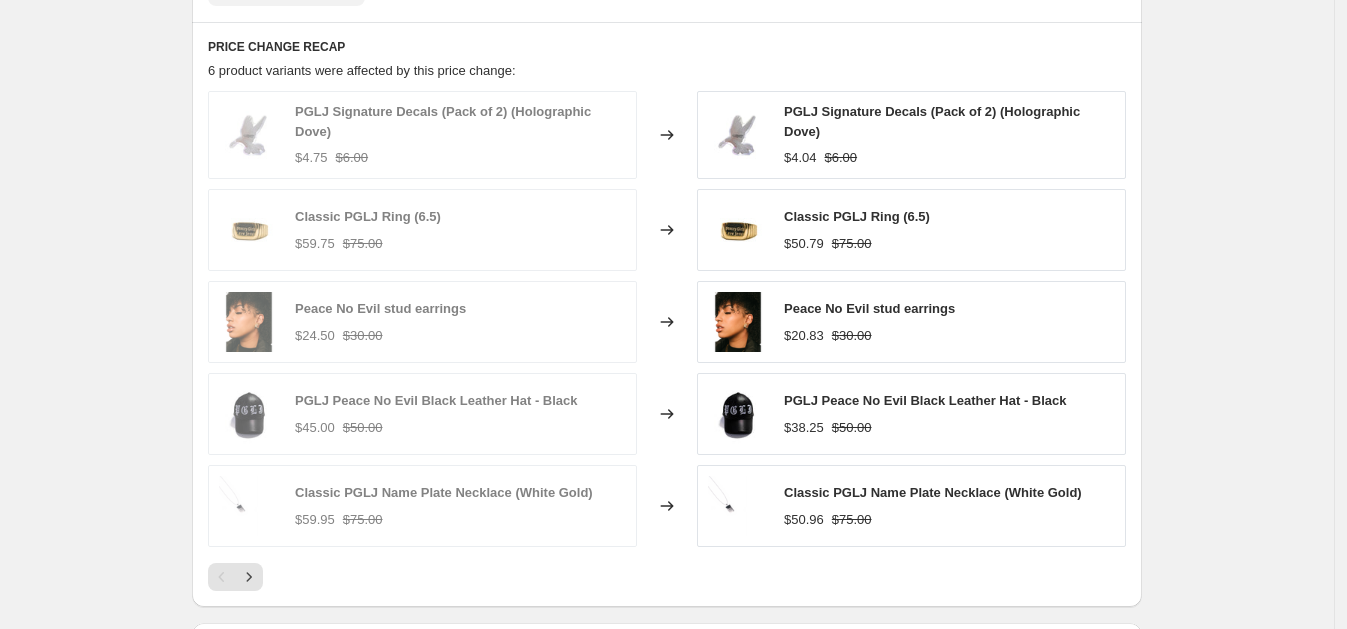 scroll, scrollTop: 1452, scrollLeft: 0, axis: vertical 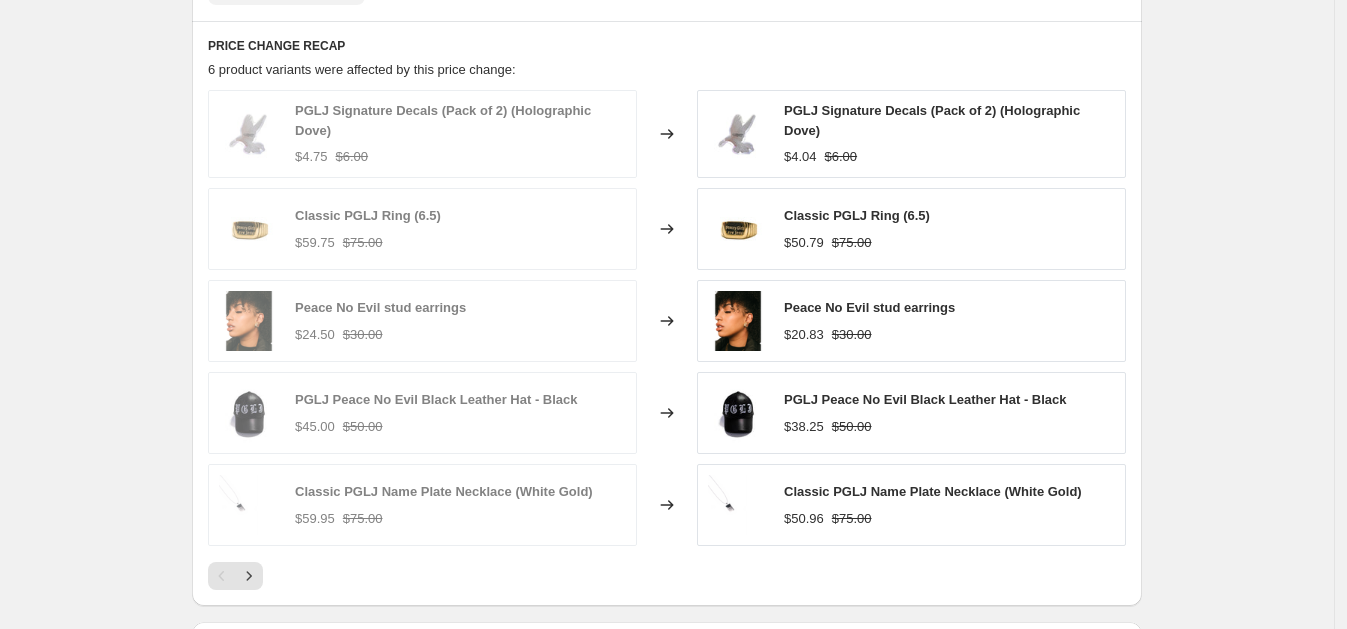 click on "PGLJ Signature Decals (Pack of 2) (Holographic Dove)" at bounding box center (932, 120) 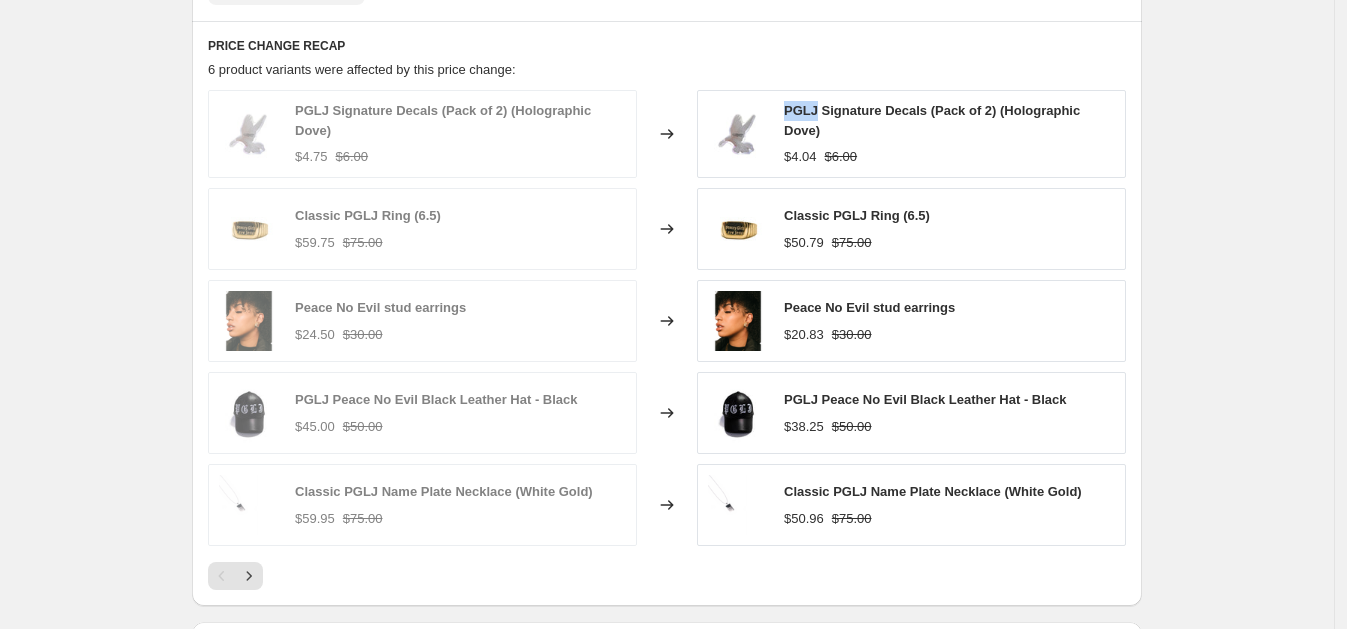 click on "PGLJ Signature Decals (Pack of 2) (Holographic Dove)" at bounding box center (932, 120) 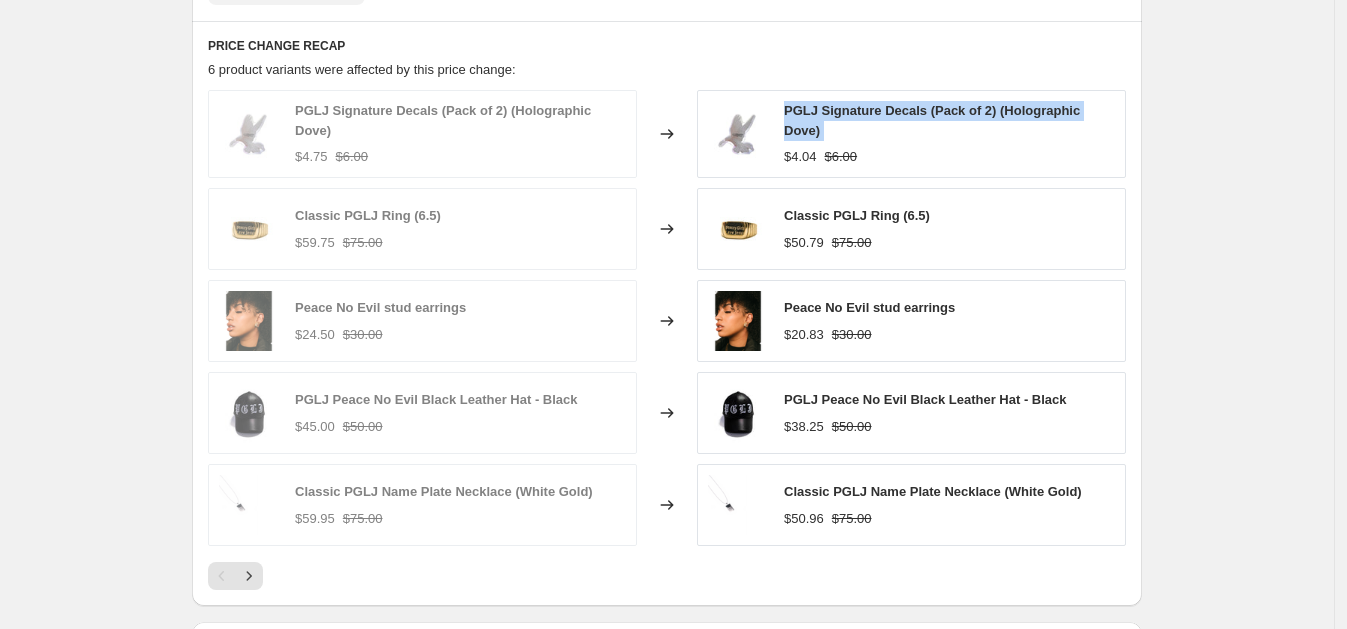 click on "PGLJ Signature Decals (Pack of 2) (Holographic Dove)" at bounding box center (932, 120) 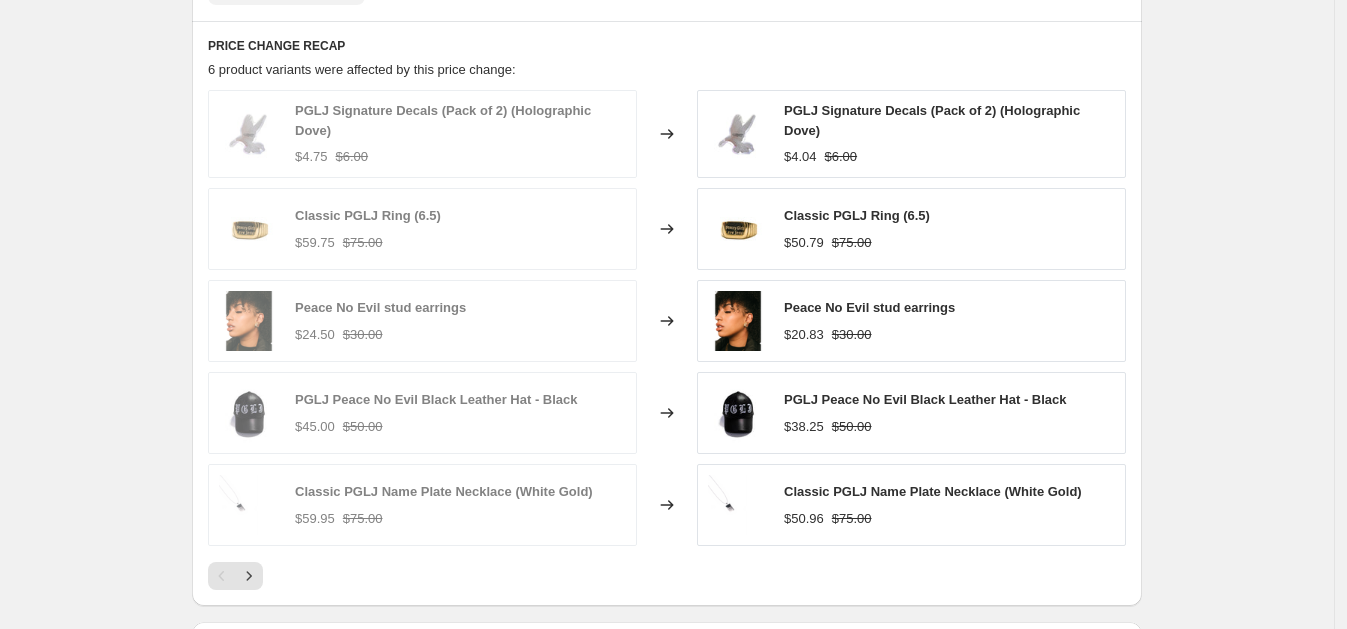 click on "Classic PGLJ Ring (6.5)" at bounding box center (857, 215) 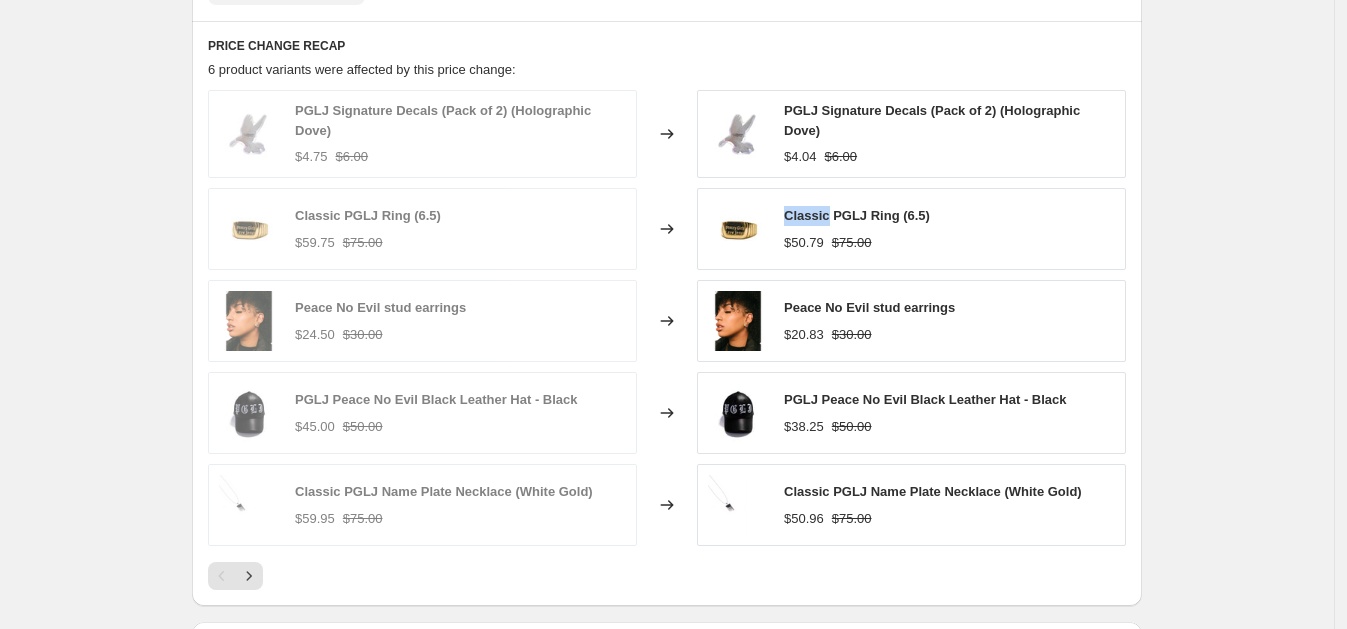 click on "Classic PGLJ Ring (6.5)" at bounding box center (857, 215) 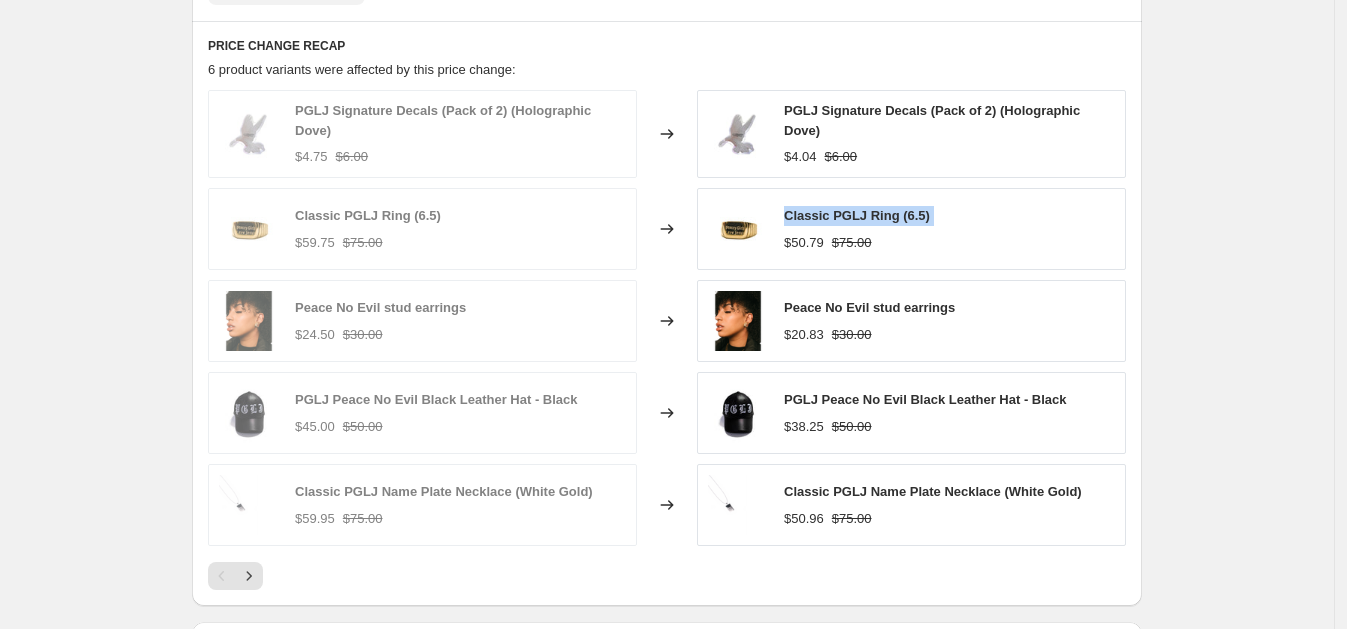 click on "Classic PGLJ Ring (6.5)" at bounding box center (857, 215) 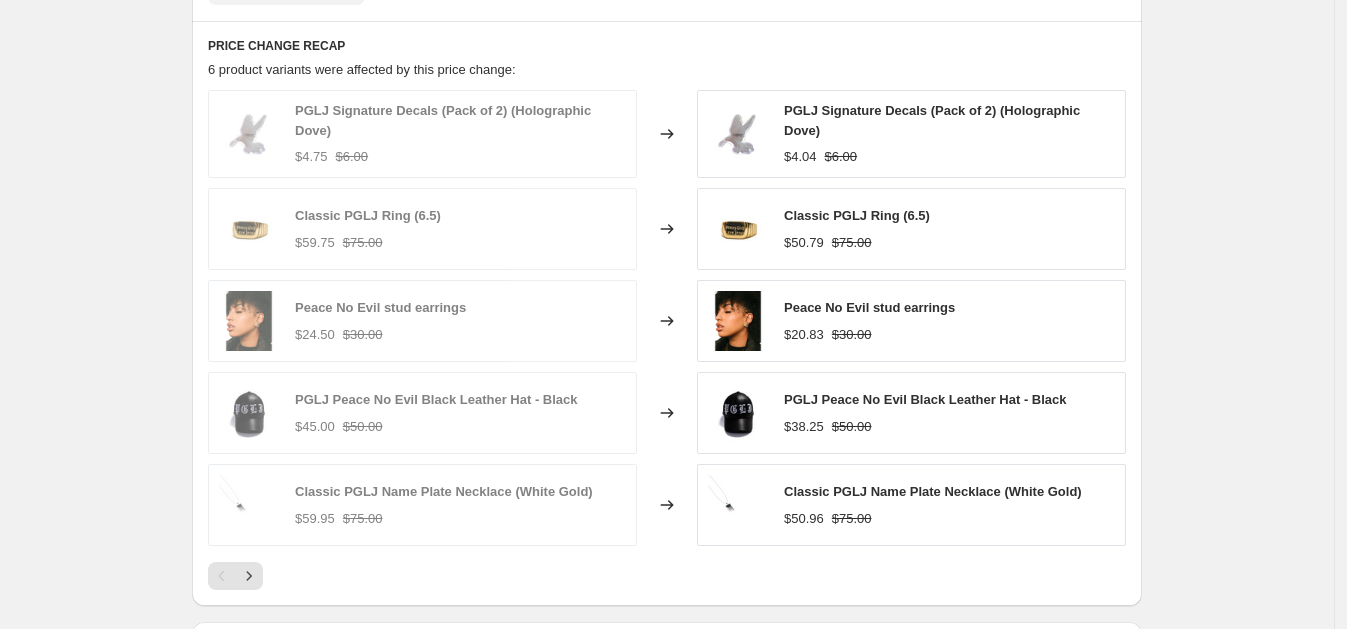 click on "Peace No Evil stud earrings" at bounding box center [869, 307] 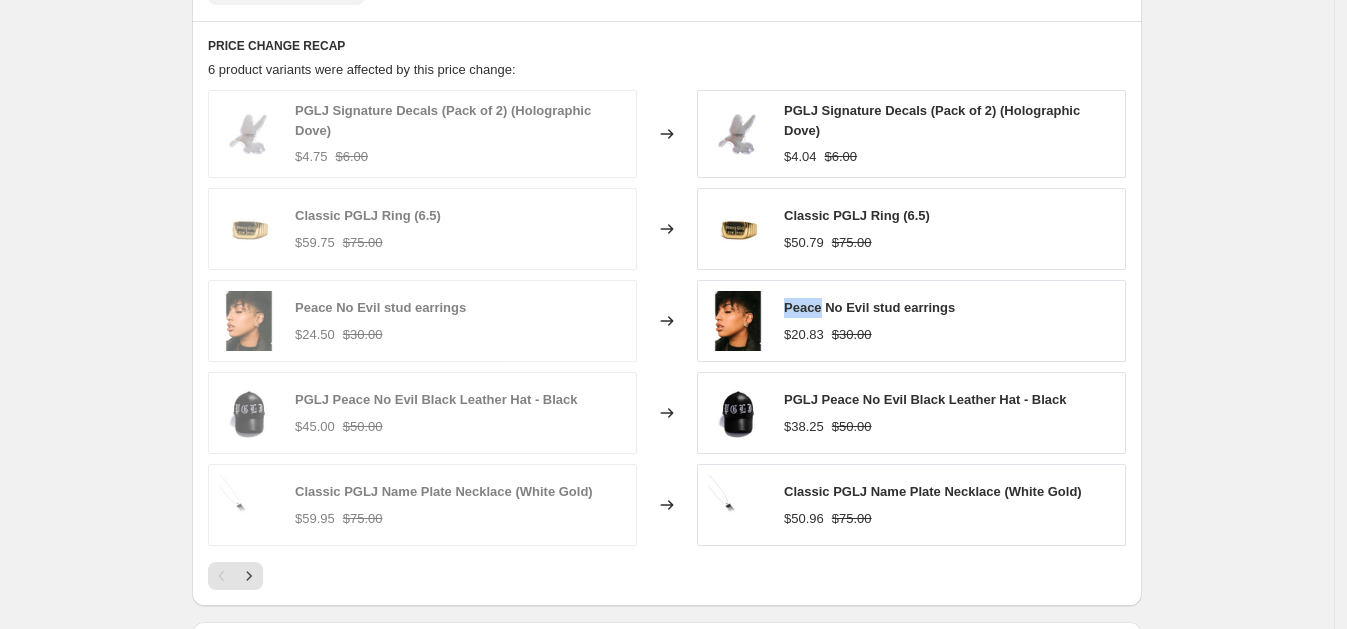 click on "Peace No Evil stud earrings" at bounding box center [869, 307] 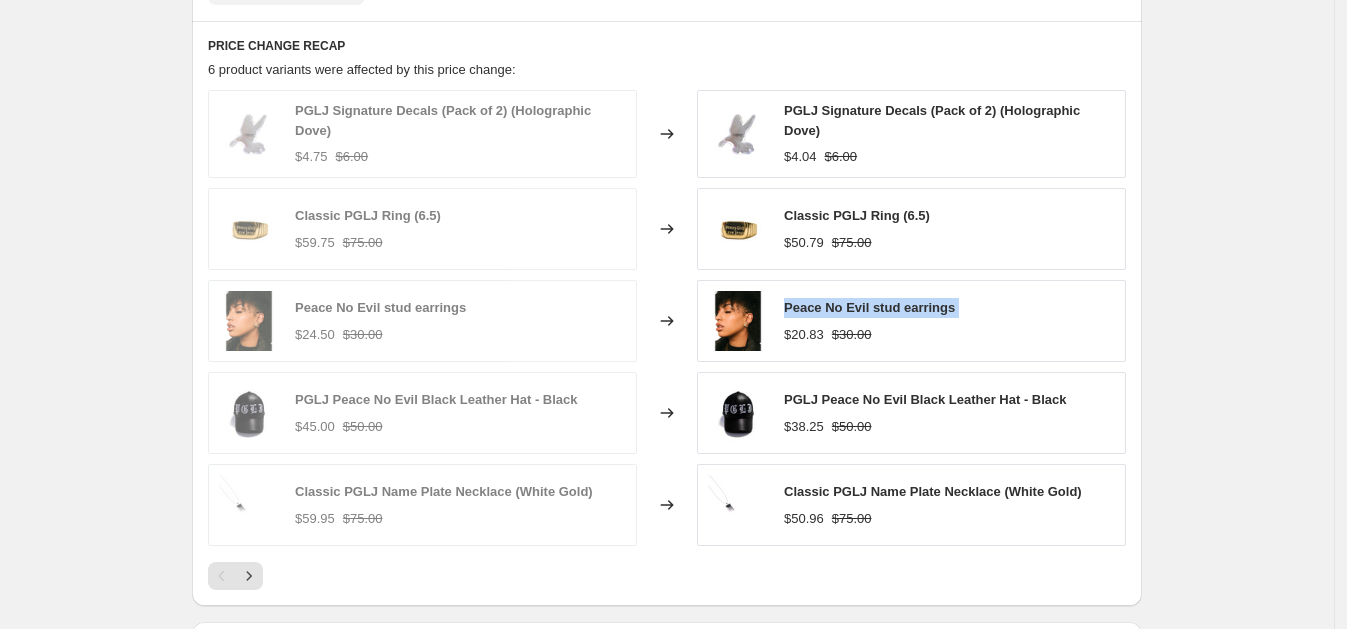 click on "Peace No Evil stud earrings" at bounding box center (869, 307) 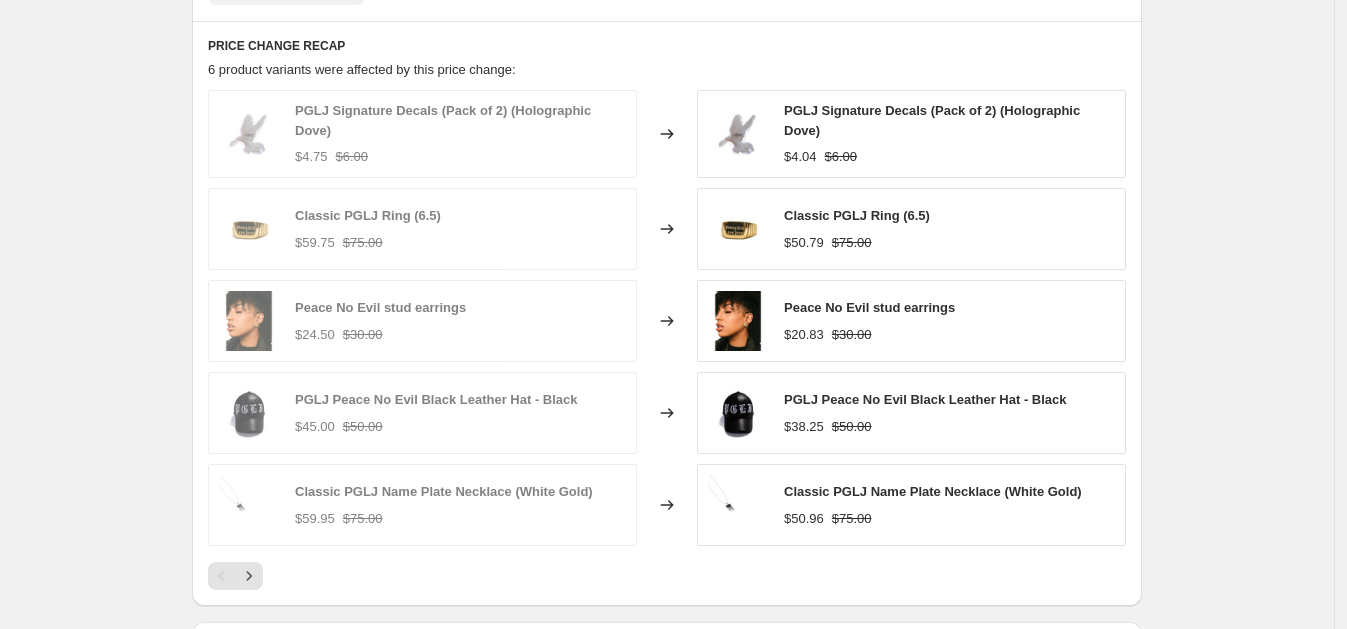 click on "PGLJ Peace No Evil Black Leather Hat - Black" at bounding box center [925, 399] 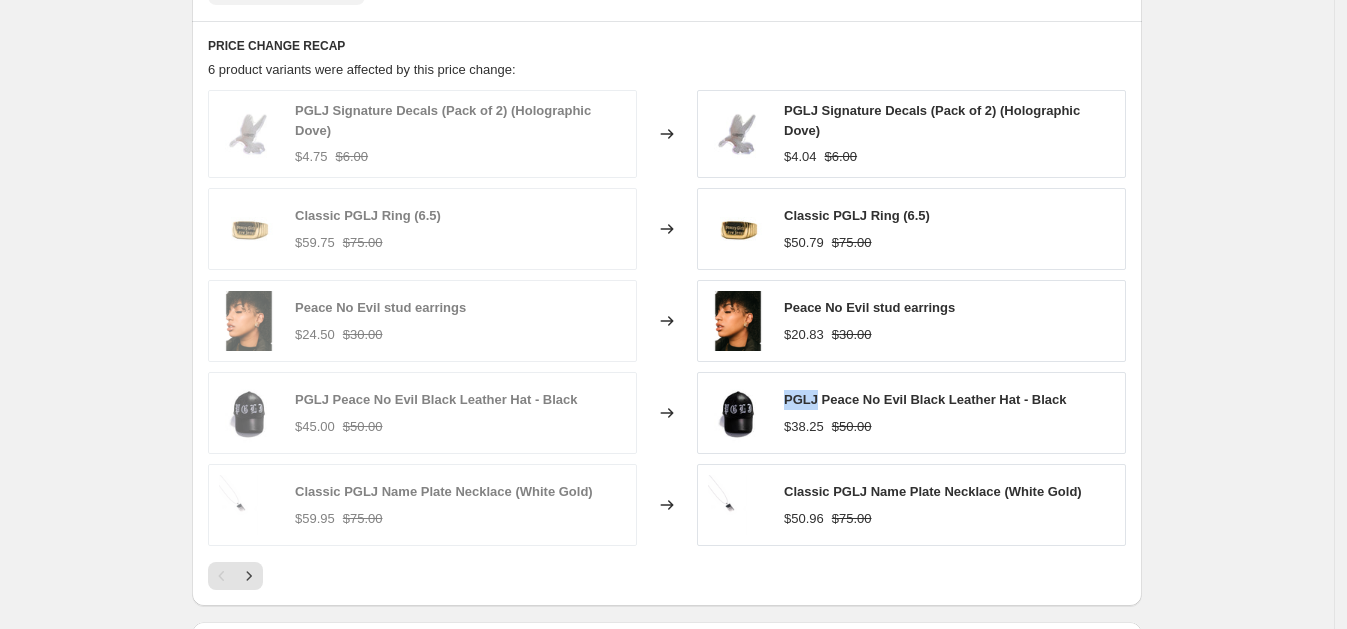 click on "PGLJ Peace No Evil Black Leather Hat - Black" at bounding box center (925, 399) 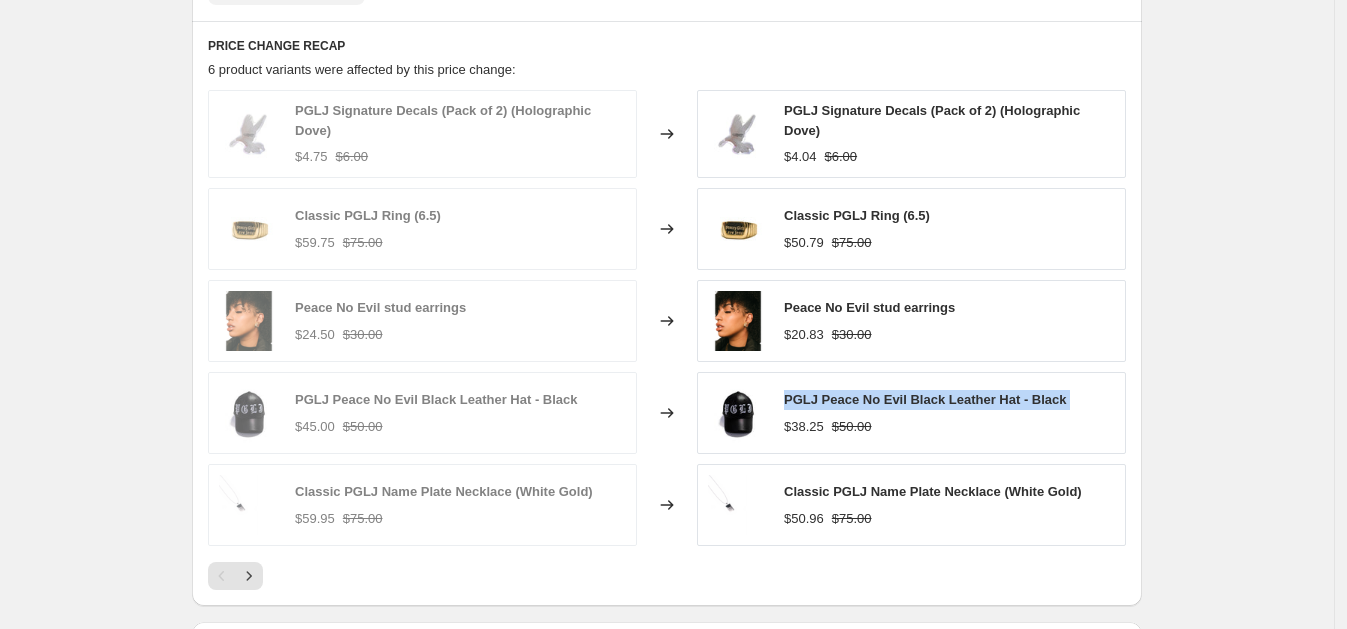 click on "PGLJ Peace No Evil Black Leather Hat - Black" at bounding box center [925, 399] 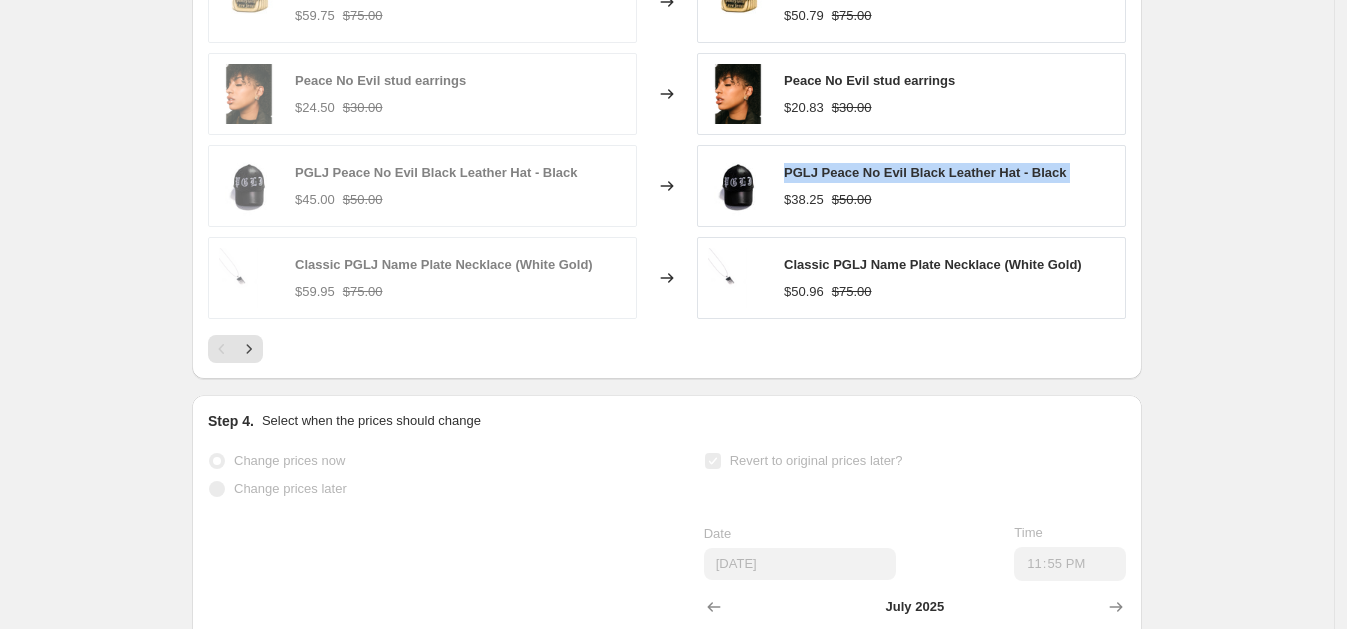 scroll, scrollTop: 1689, scrollLeft: 0, axis: vertical 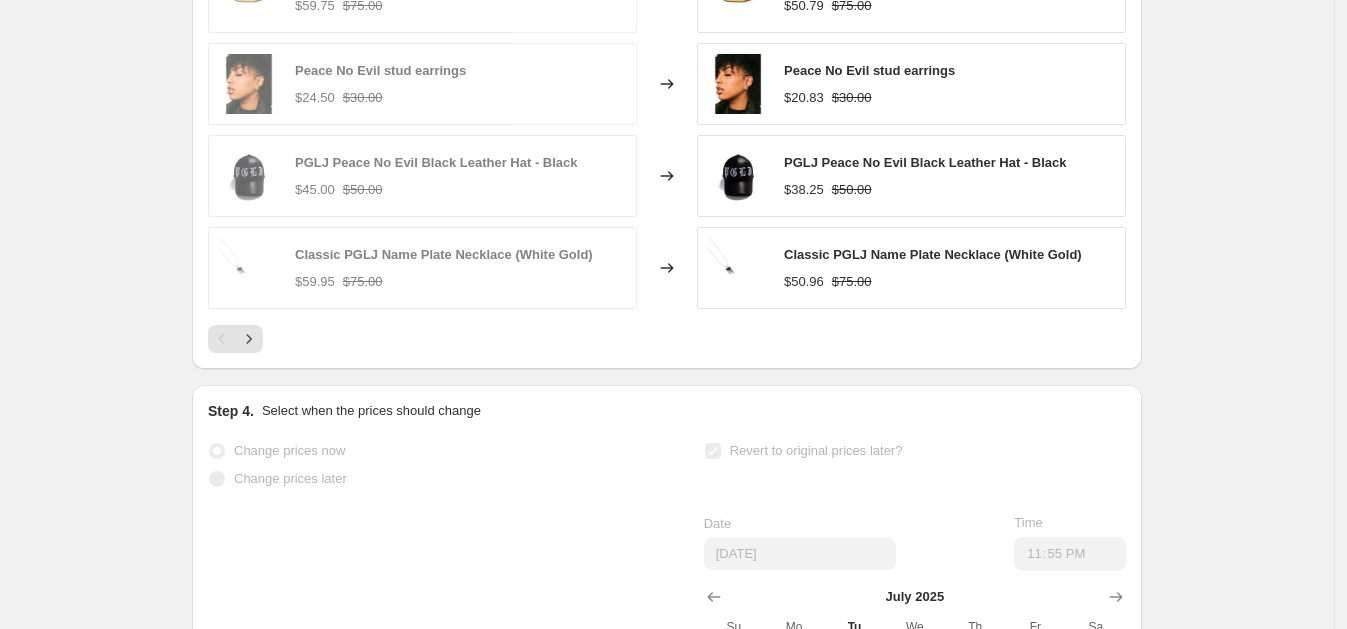 click on "Classic PGLJ Name Plate Necklace (White Gold)" at bounding box center (933, 254) 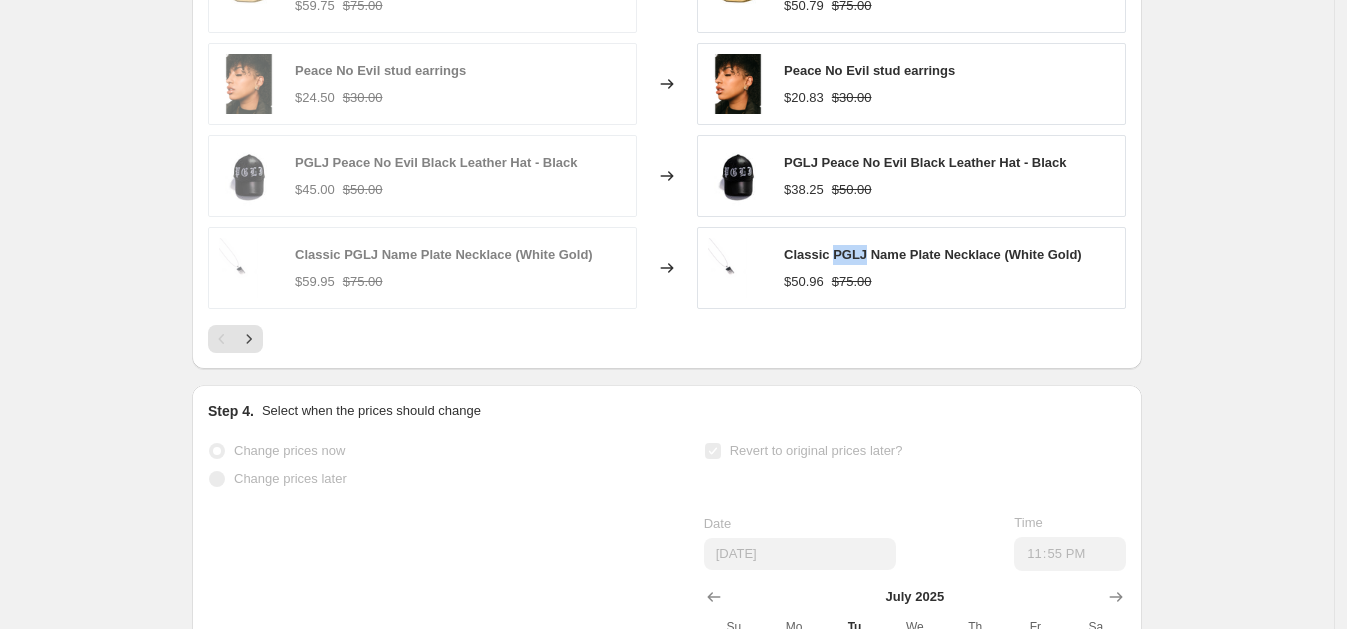 click on "Classic PGLJ Name Plate Necklace (White Gold)" at bounding box center [933, 254] 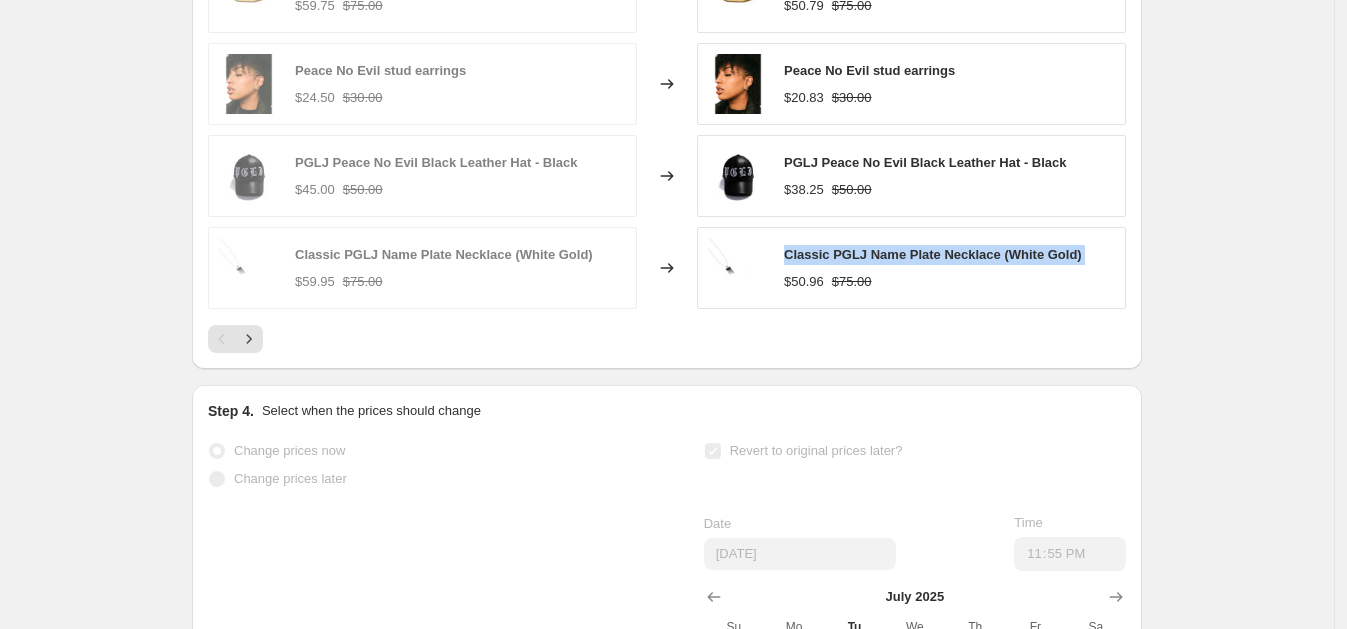 click on "Classic PGLJ Name Plate Necklace (White Gold)" at bounding box center (933, 254) 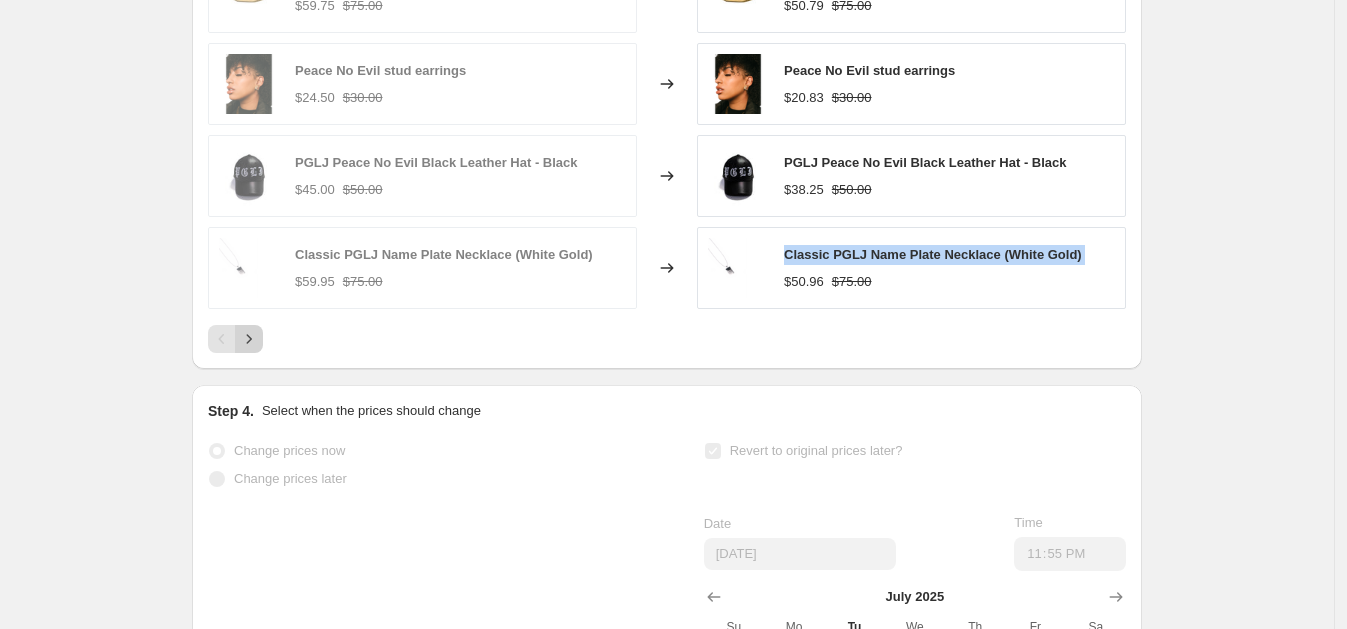 click at bounding box center (249, 339) 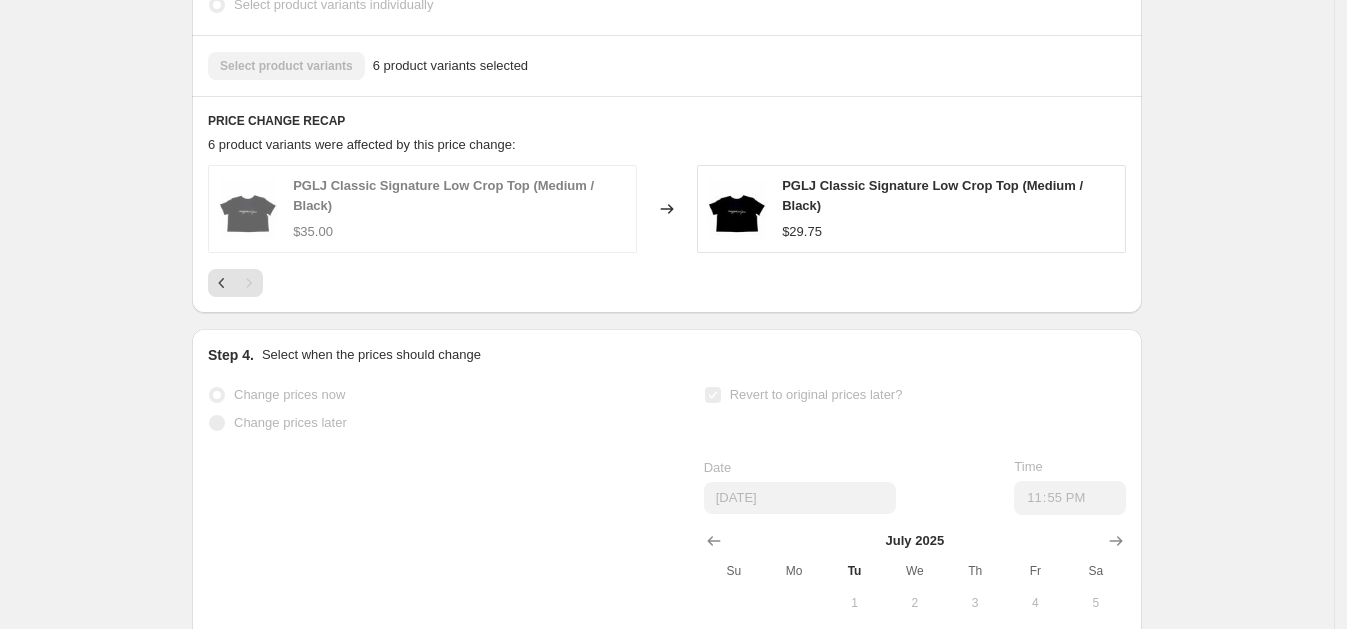 scroll, scrollTop: 1375, scrollLeft: 0, axis: vertical 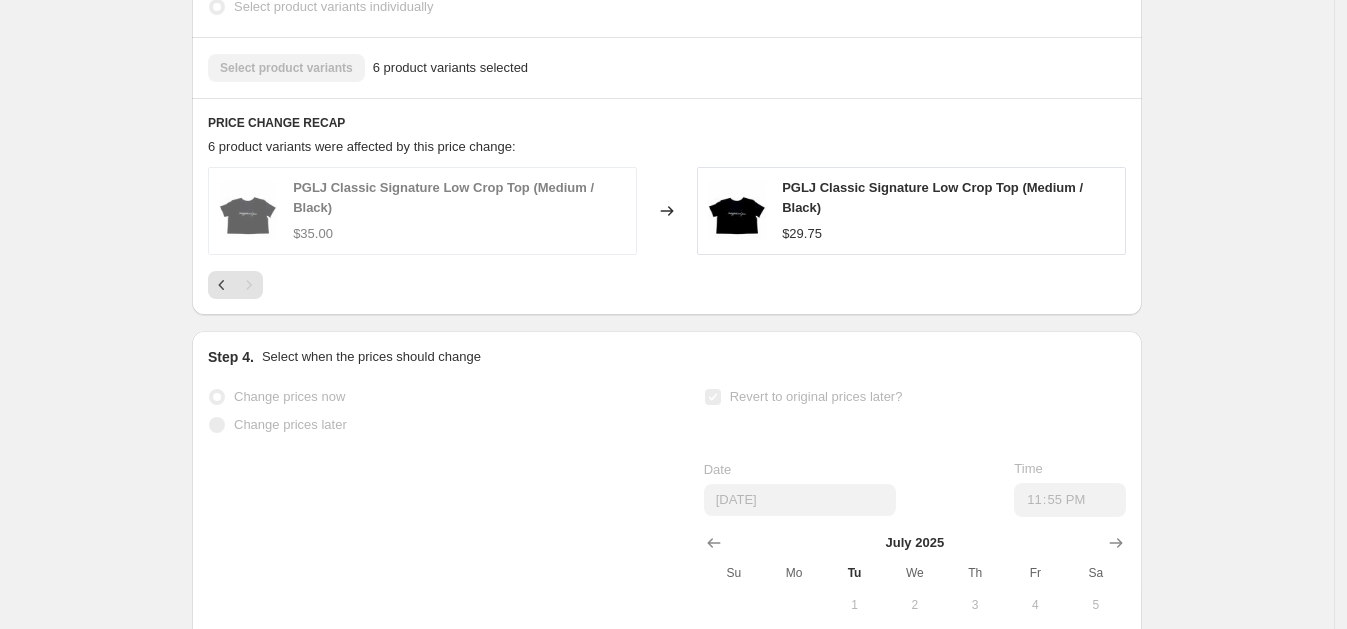 click on "PGLJ Classic Signature Low Crop Top (Medium / Black)" at bounding box center [932, 197] 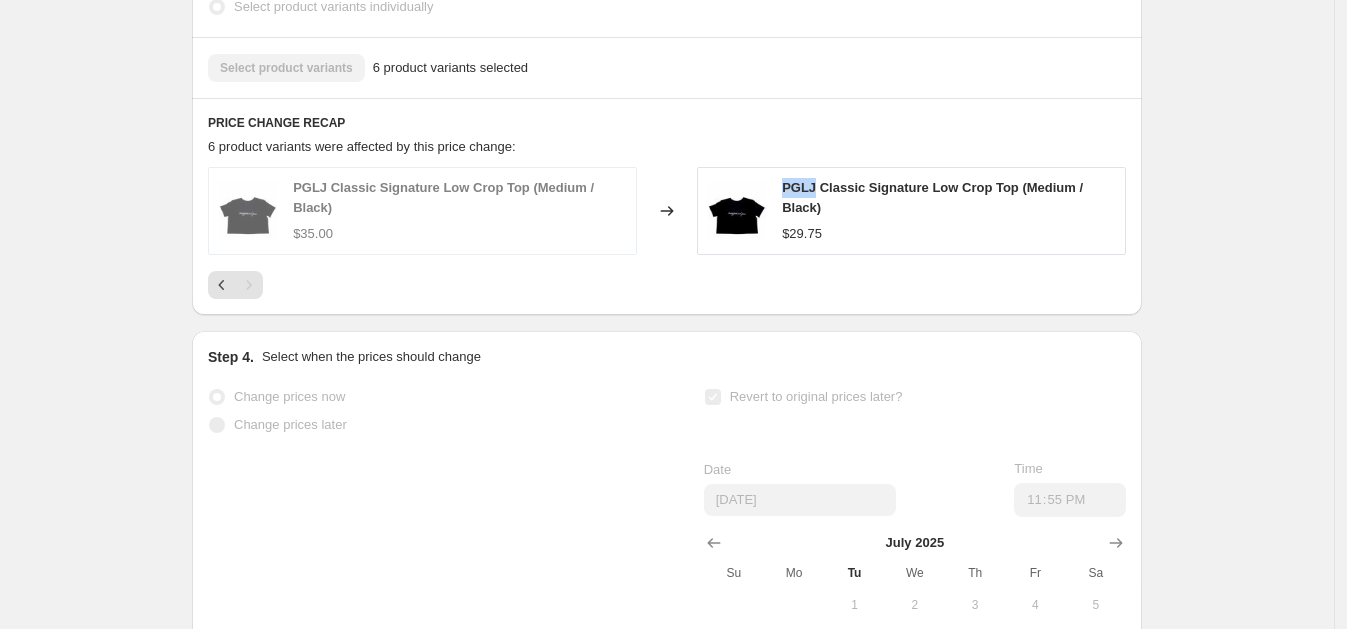 click on "PGLJ Classic Signature Low Crop Top (Medium / Black)" at bounding box center [932, 197] 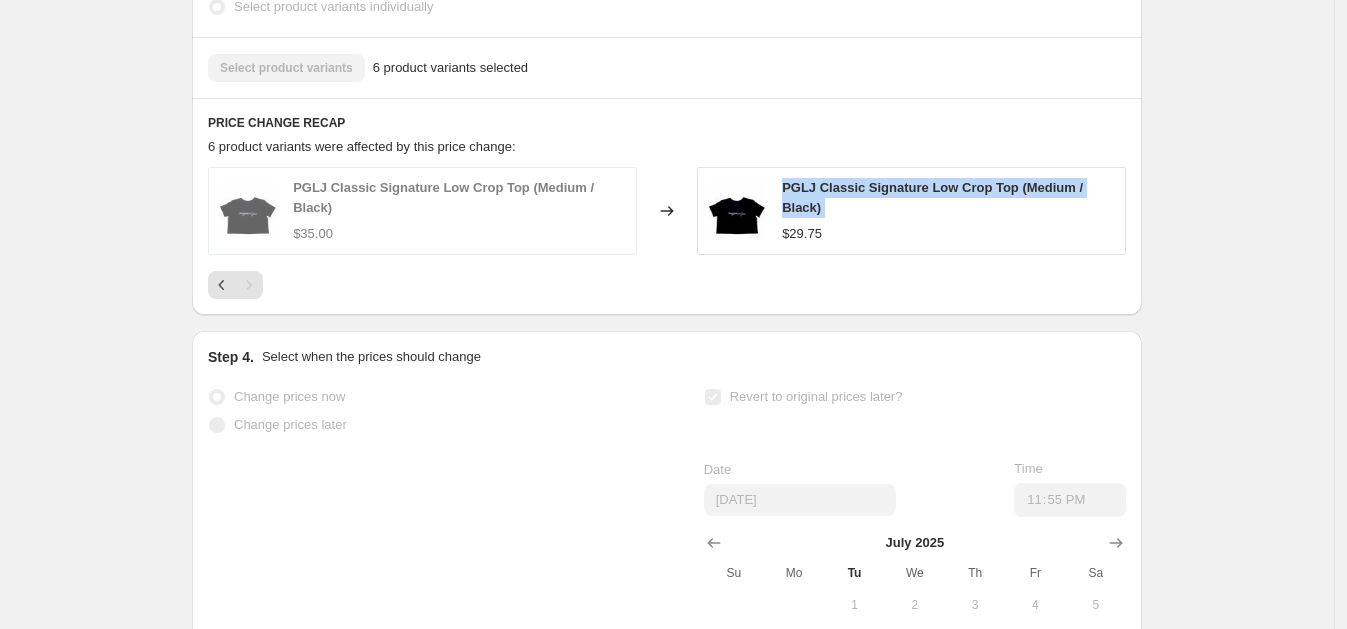 click on "PGLJ Classic Signature Low Crop Top (Medium / Black)" at bounding box center (932, 197) 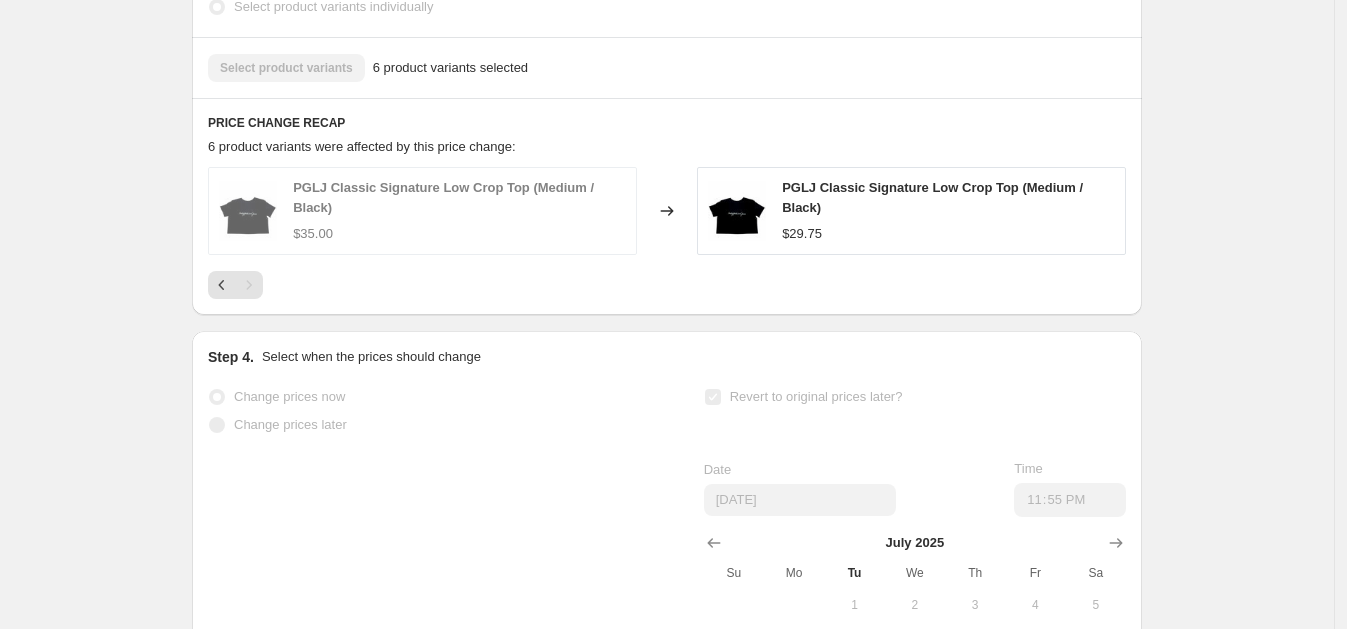 click on "6 product variants were affected by this price change:" at bounding box center [667, 147] 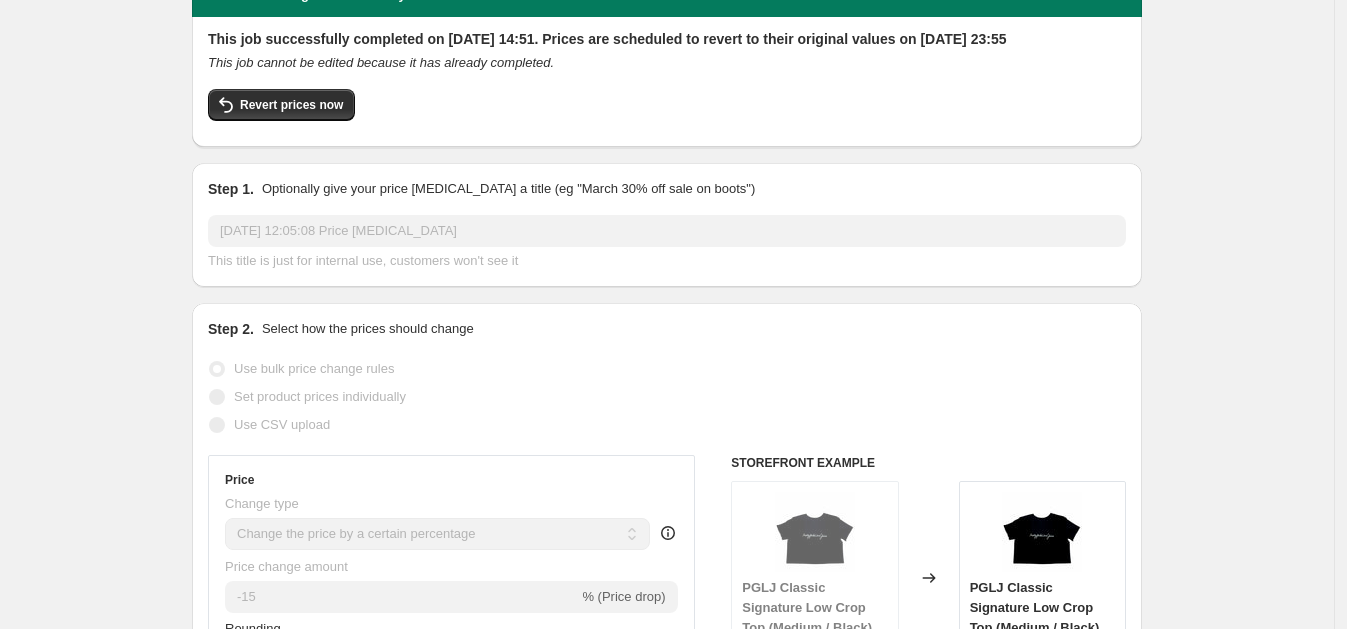 scroll, scrollTop: 0, scrollLeft: 0, axis: both 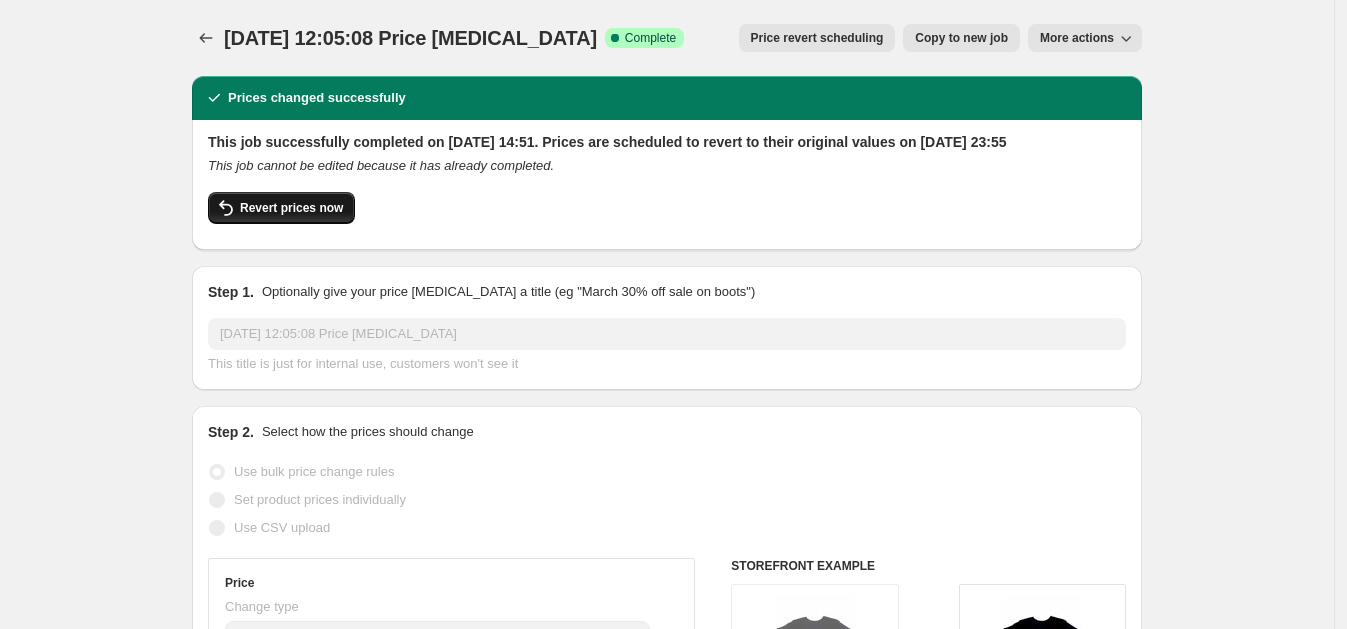 click on "Revert prices now" at bounding box center (291, 208) 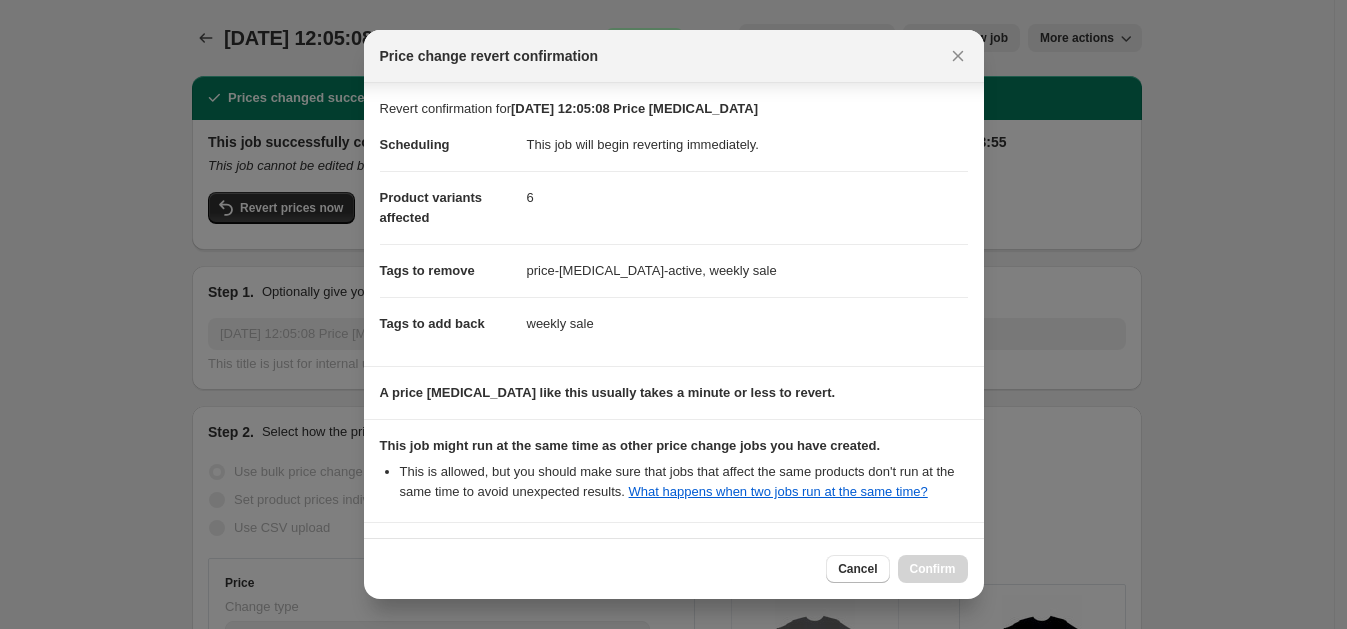 scroll, scrollTop: 214, scrollLeft: 0, axis: vertical 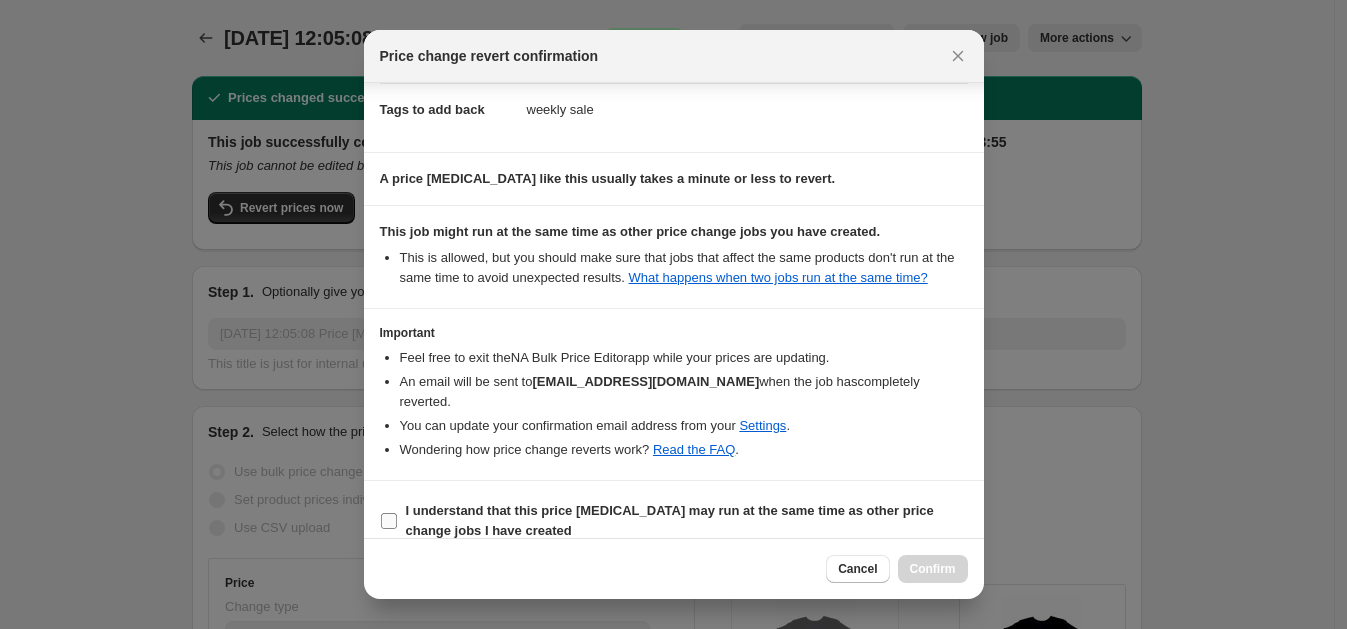 click on "I understand that this price change job may run at the same time as other price change jobs I have created" at bounding box center [670, 520] 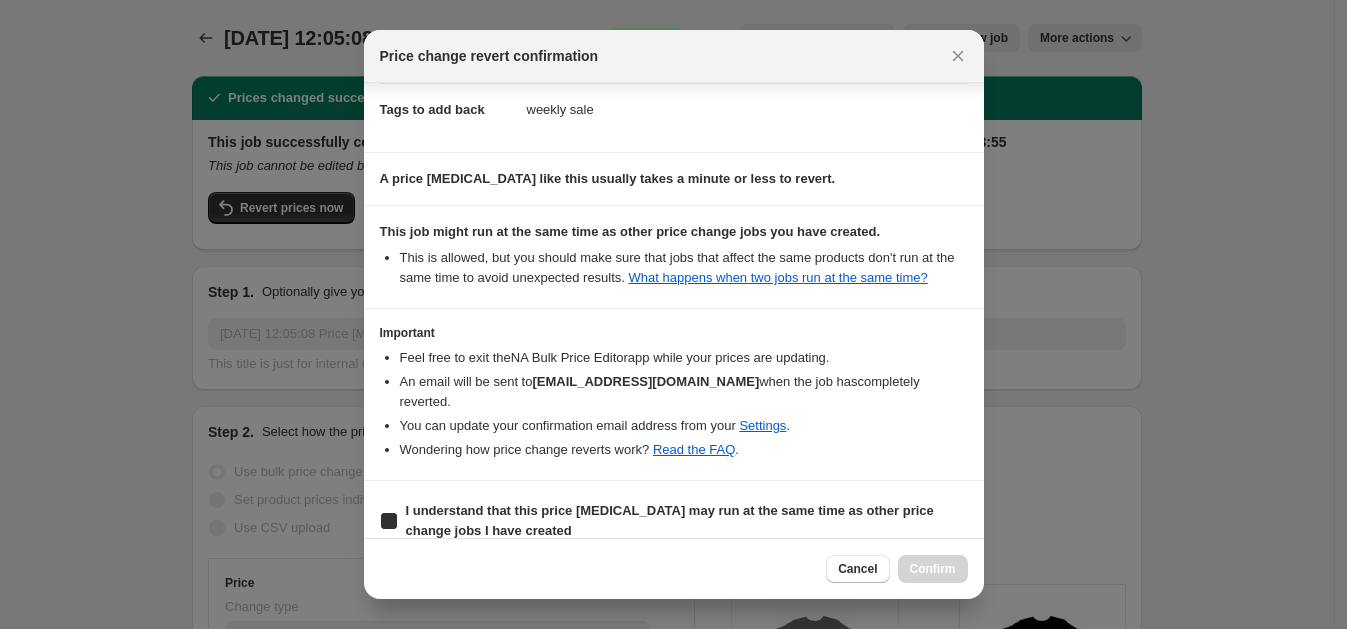 checkbox on "true" 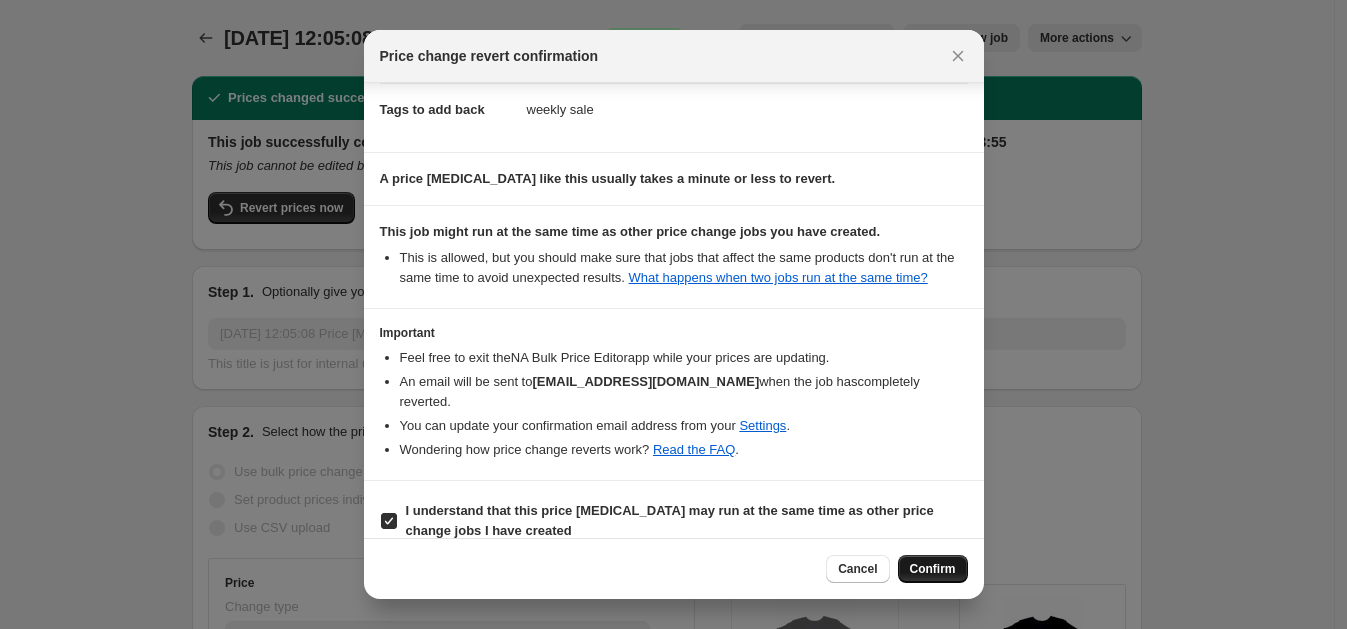 click on "Confirm" at bounding box center [933, 569] 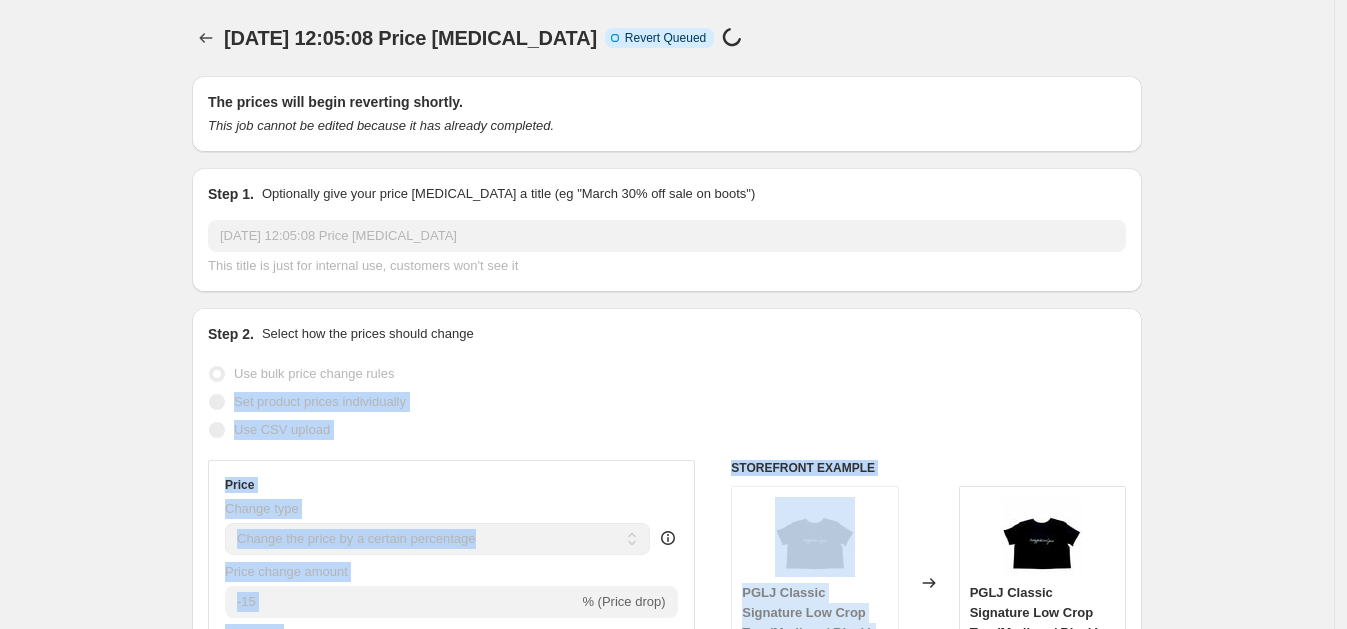 drag, startPoint x: 946, startPoint y: 565, endPoint x: 874, endPoint y: 330, distance: 245.78242 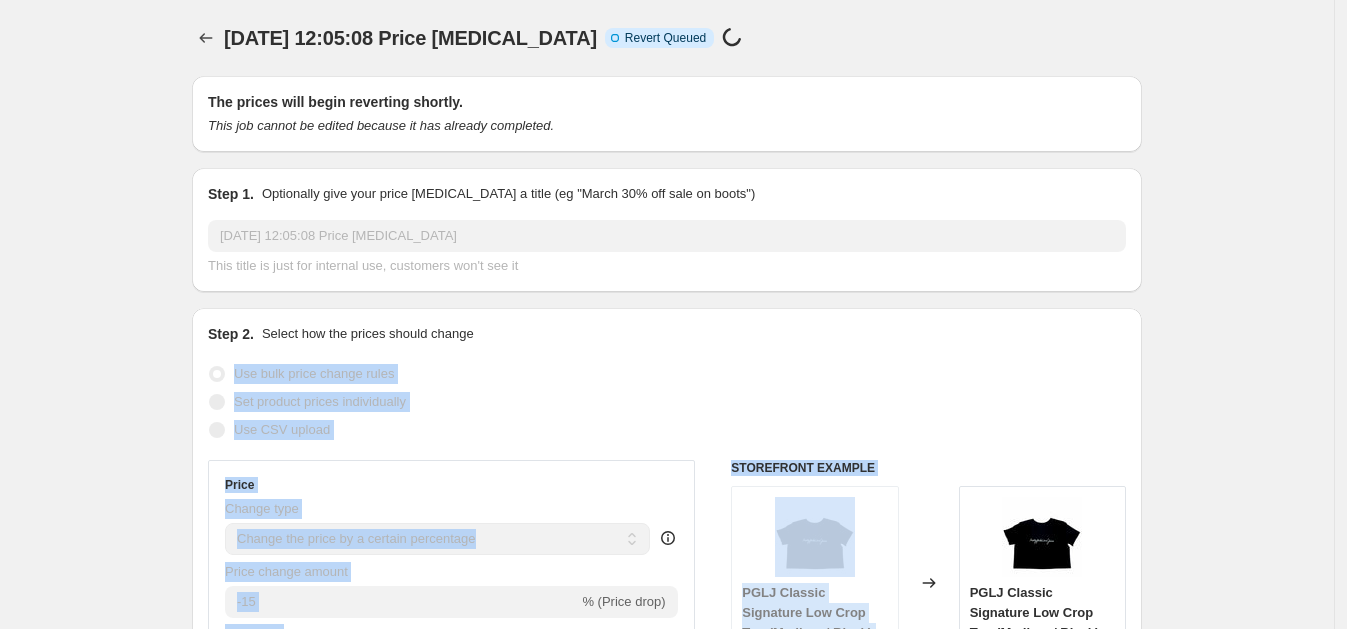 click on "Step 2. Select how the prices should change" at bounding box center (667, 334) 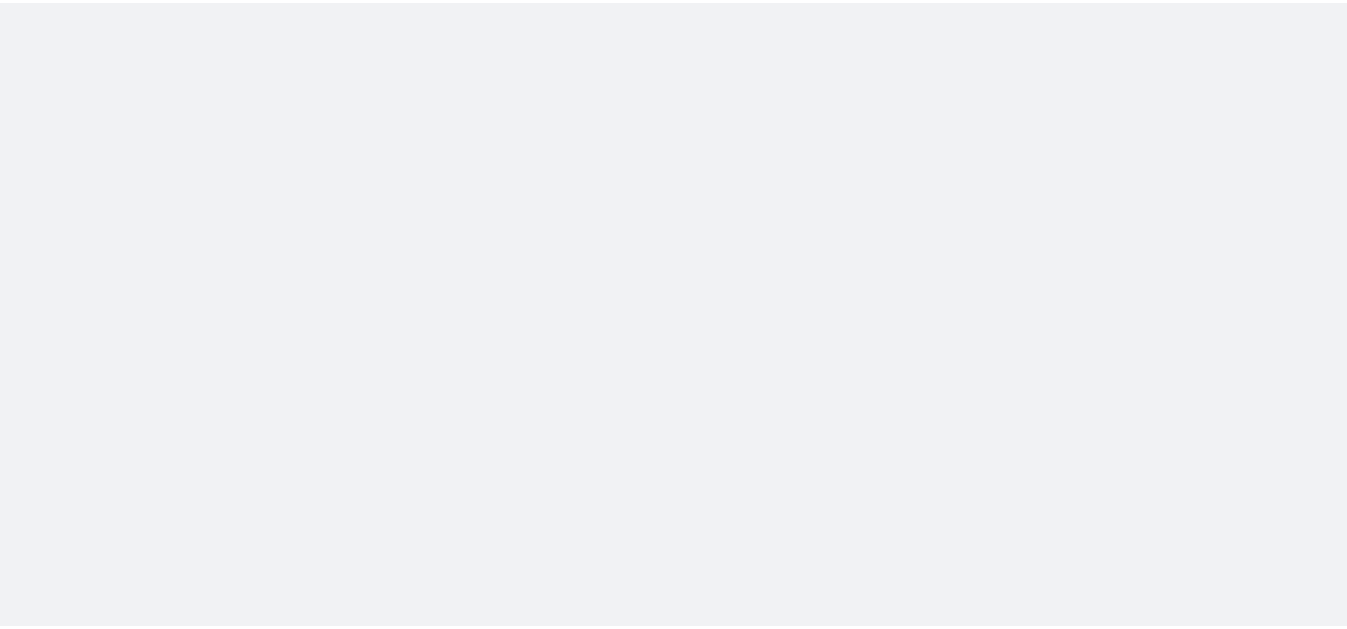 scroll, scrollTop: 0, scrollLeft: 0, axis: both 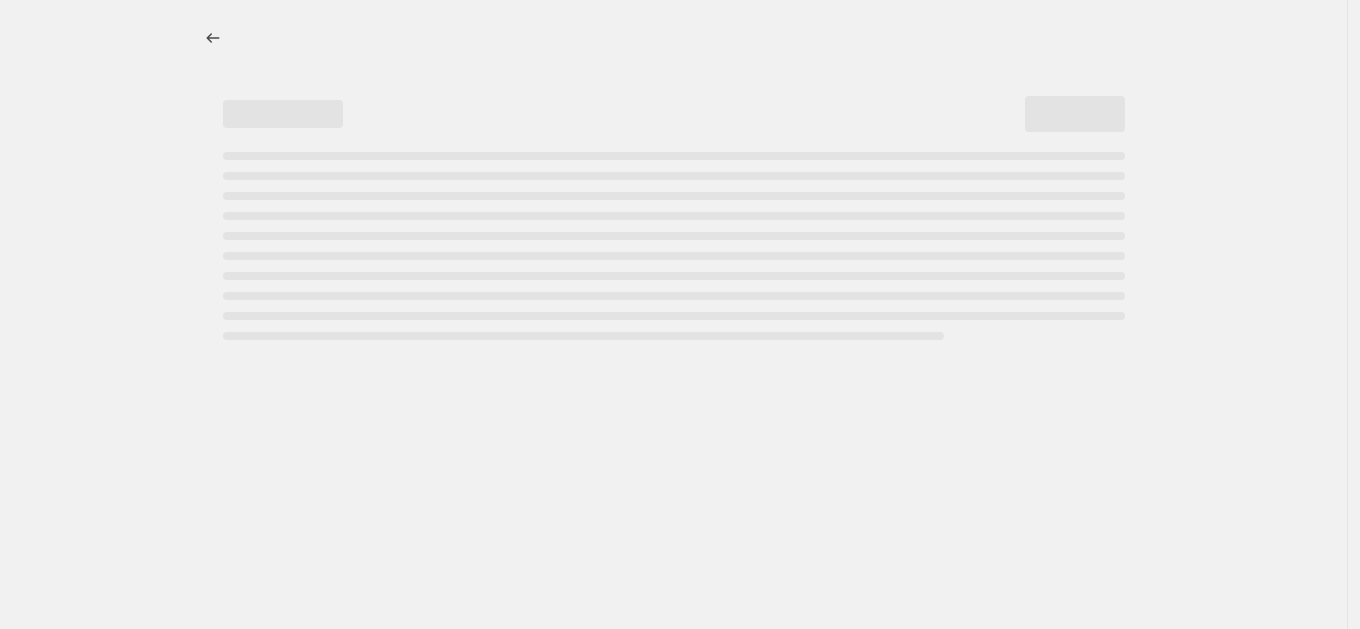 select on "percentage" 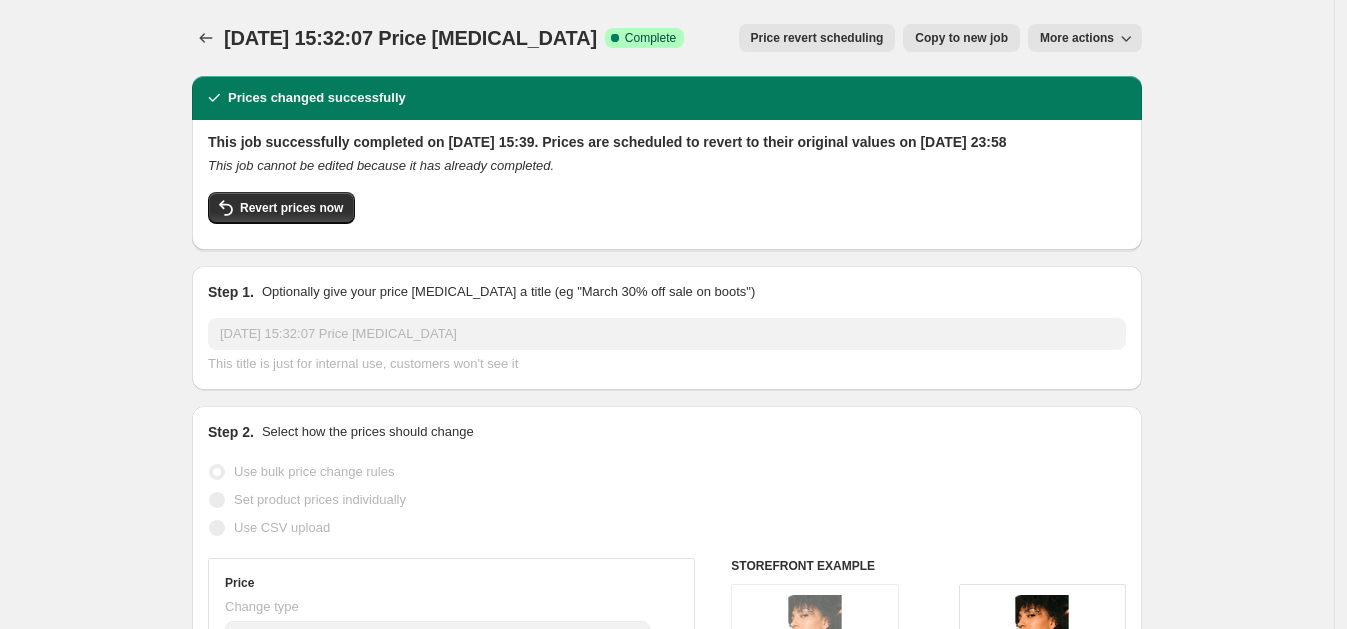 click on "[DATE] 15:32:07 Price [MEDICAL_DATA]" at bounding box center (410, 38) 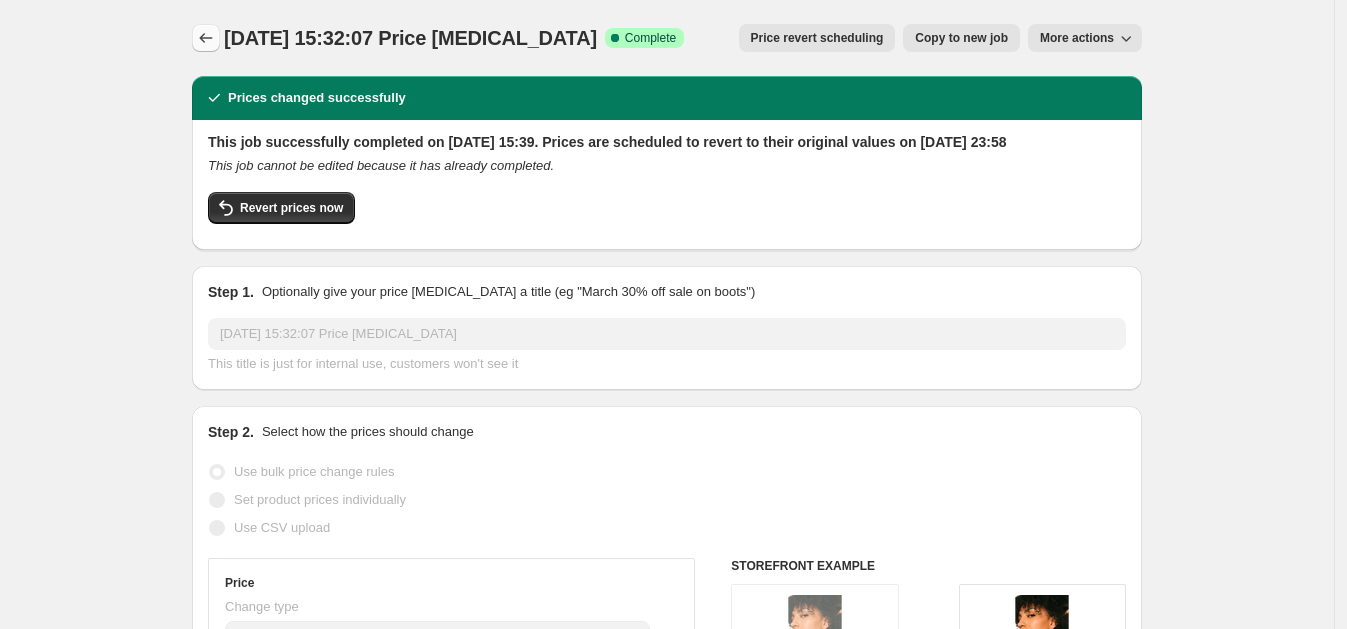 click at bounding box center (206, 38) 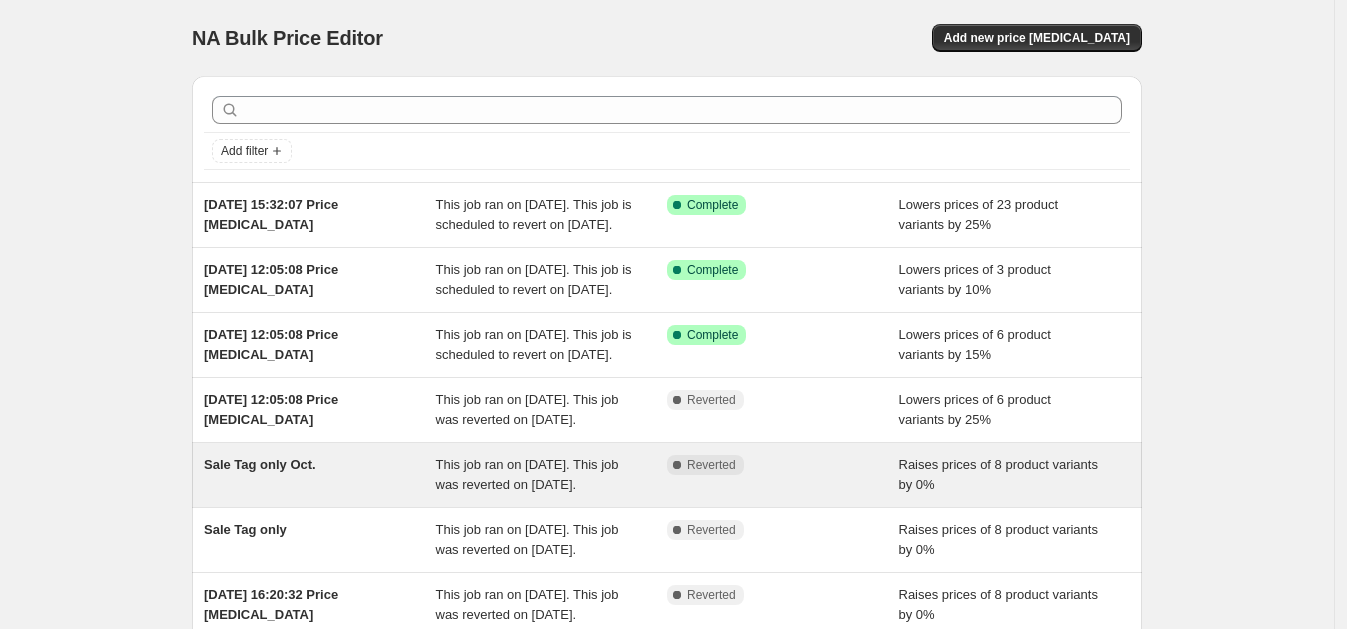 click on "Sale Tag only Oct." at bounding box center (320, 475) 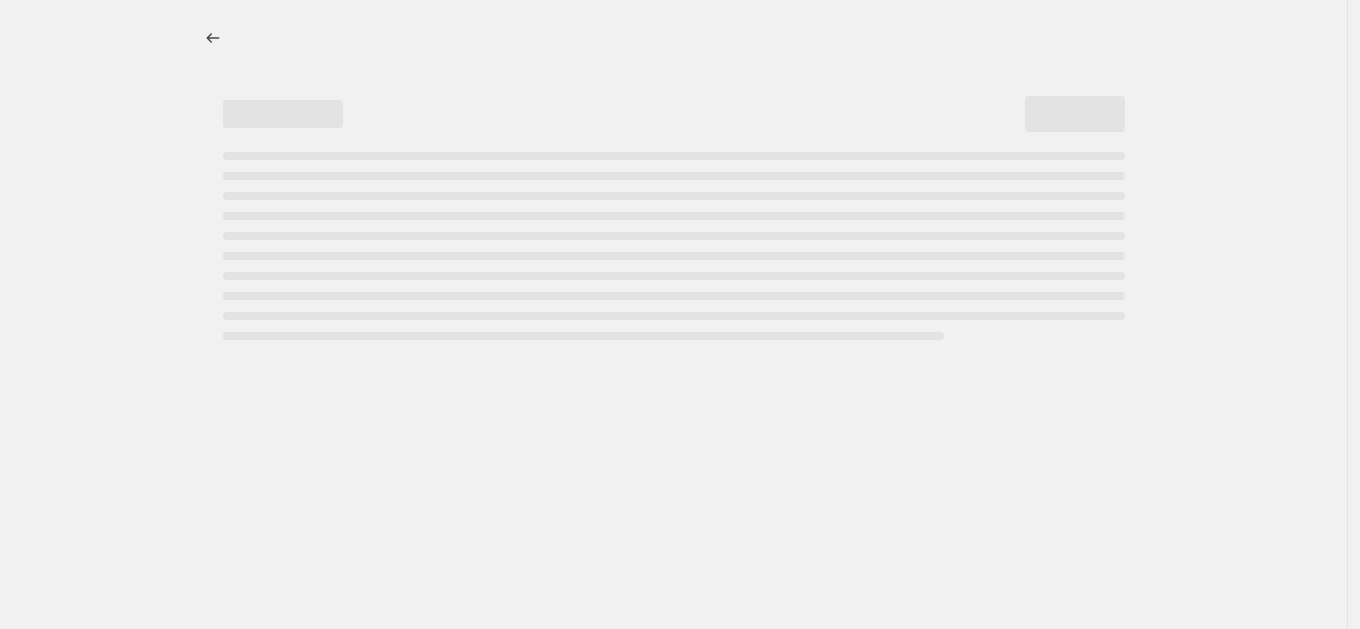 select on "percentage" 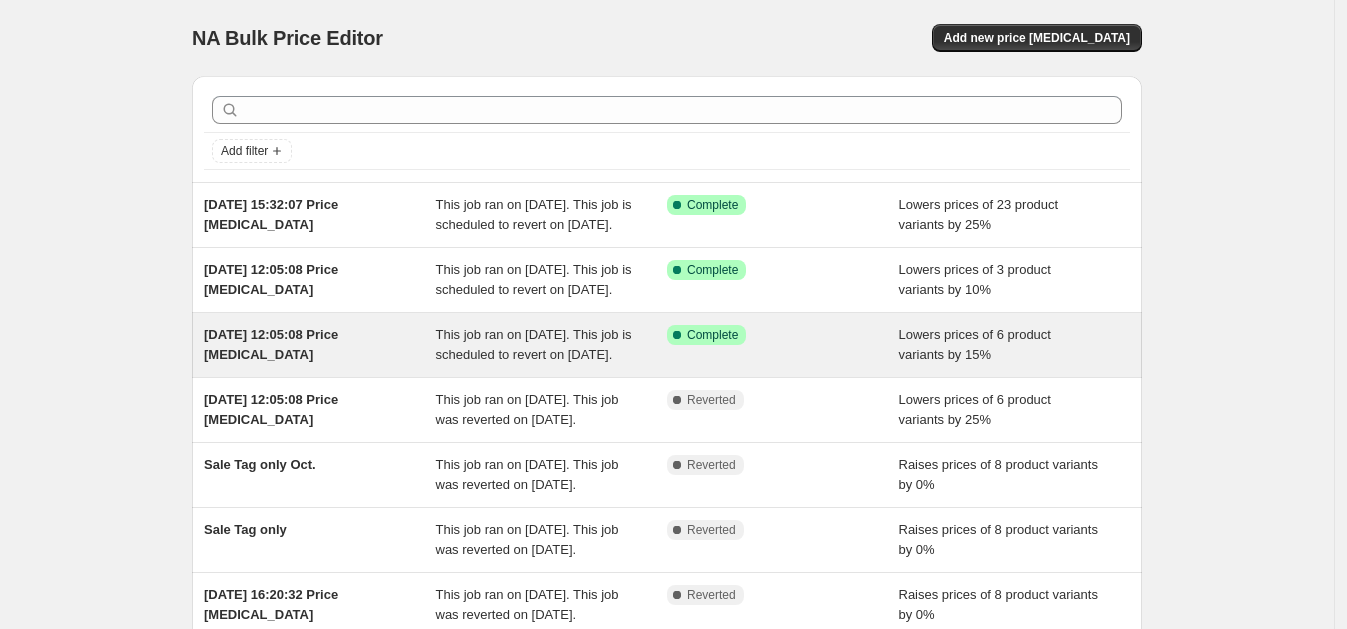 click on "[DATE] 12:05:08 Price [MEDICAL_DATA]" at bounding box center [271, 344] 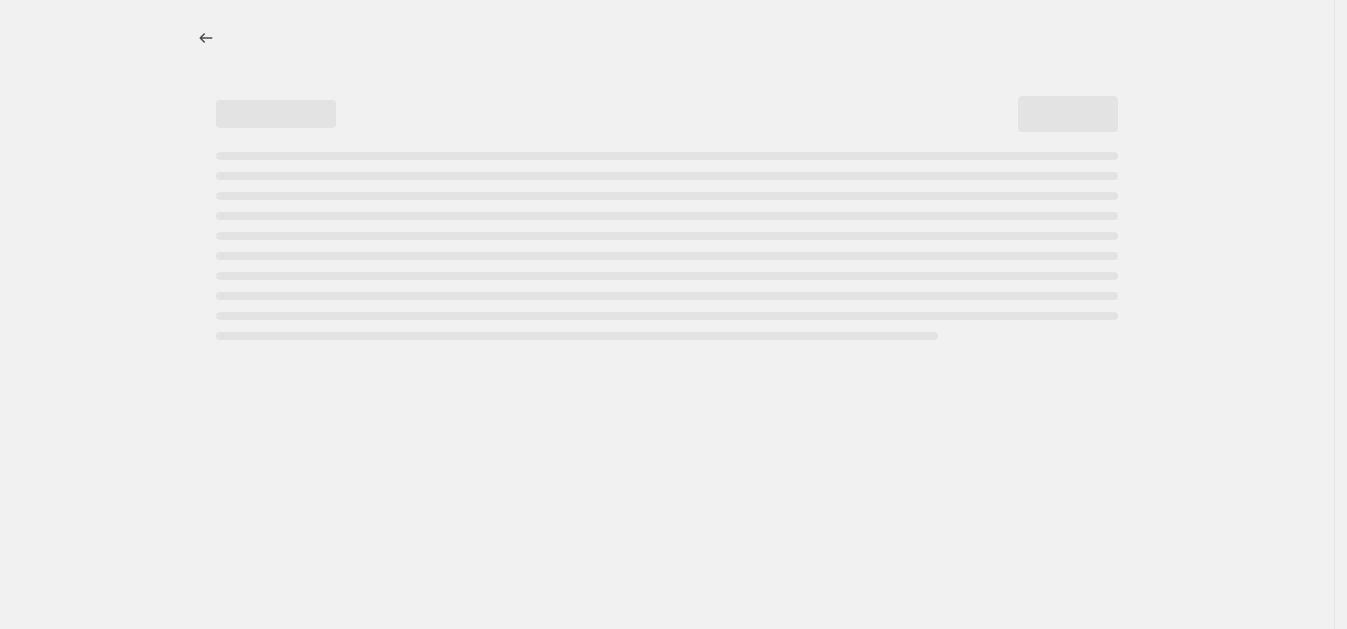 select on "percentage" 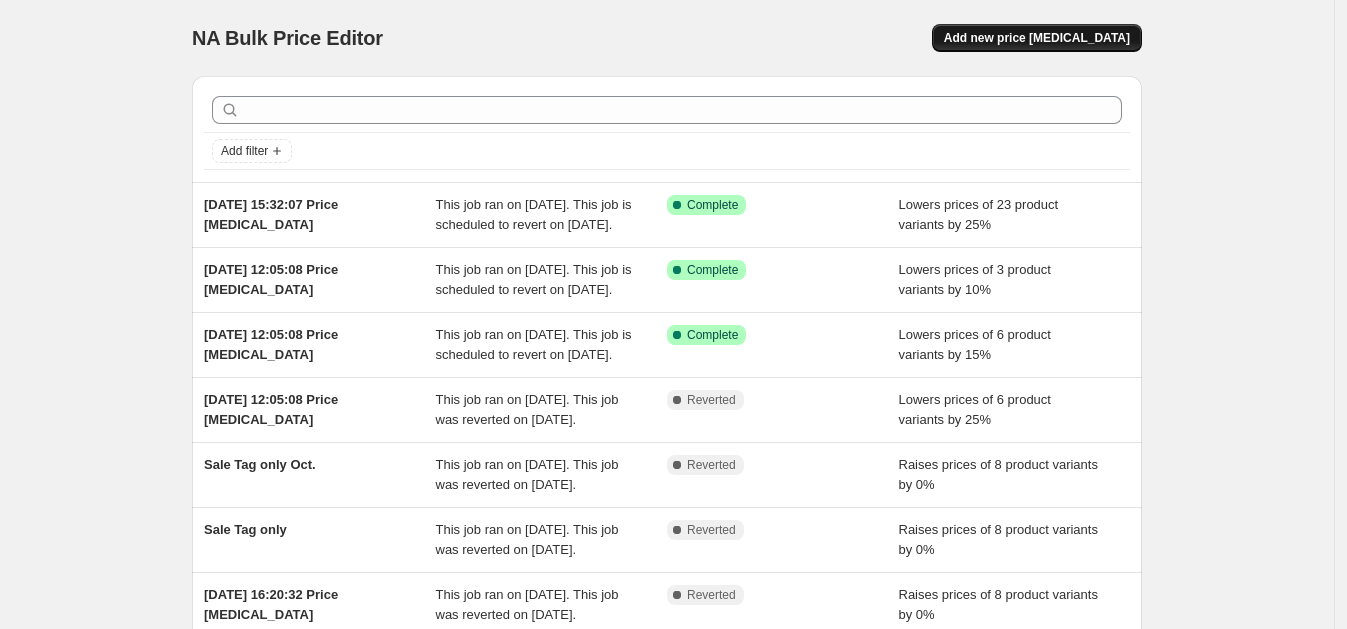drag, startPoint x: 1031, startPoint y: 53, endPoint x: 1045, endPoint y: 46, distance: 15.652476 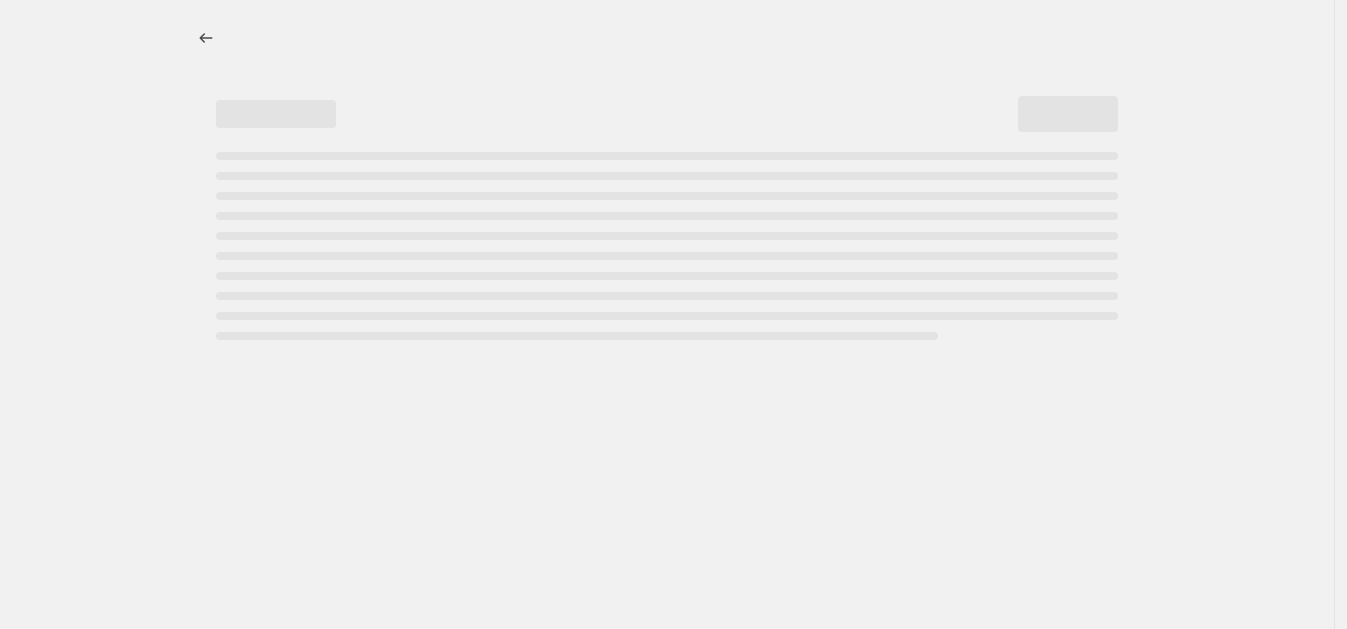 select on "percentage" 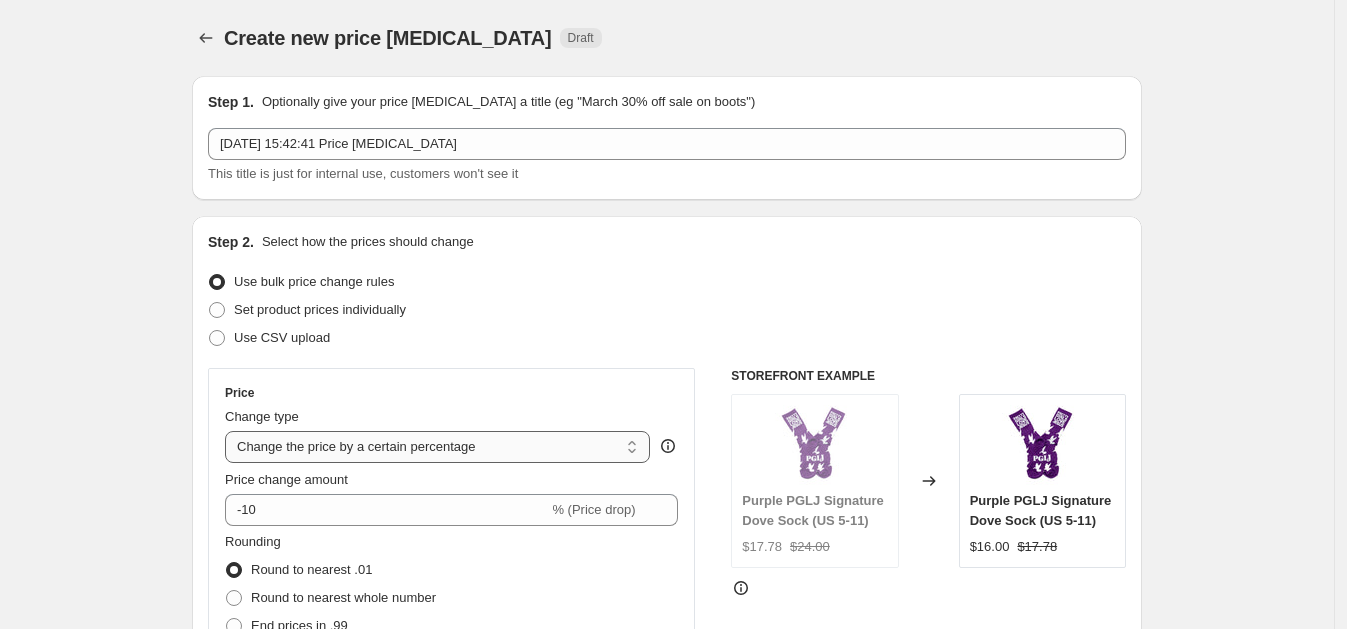 click on "Change the price to a certain amount Change the price by a certain amount Change the price by a certain percentage Change the price to the current compare at price (price before sale) Change the price by a certain amount relative to the compare at price Change the price by a certain percentage relative to the compare at price Don't change the price Change the price by a certain percentage relative to the cost per item Change price to certain cost margin" at bounding box center [437, 447] 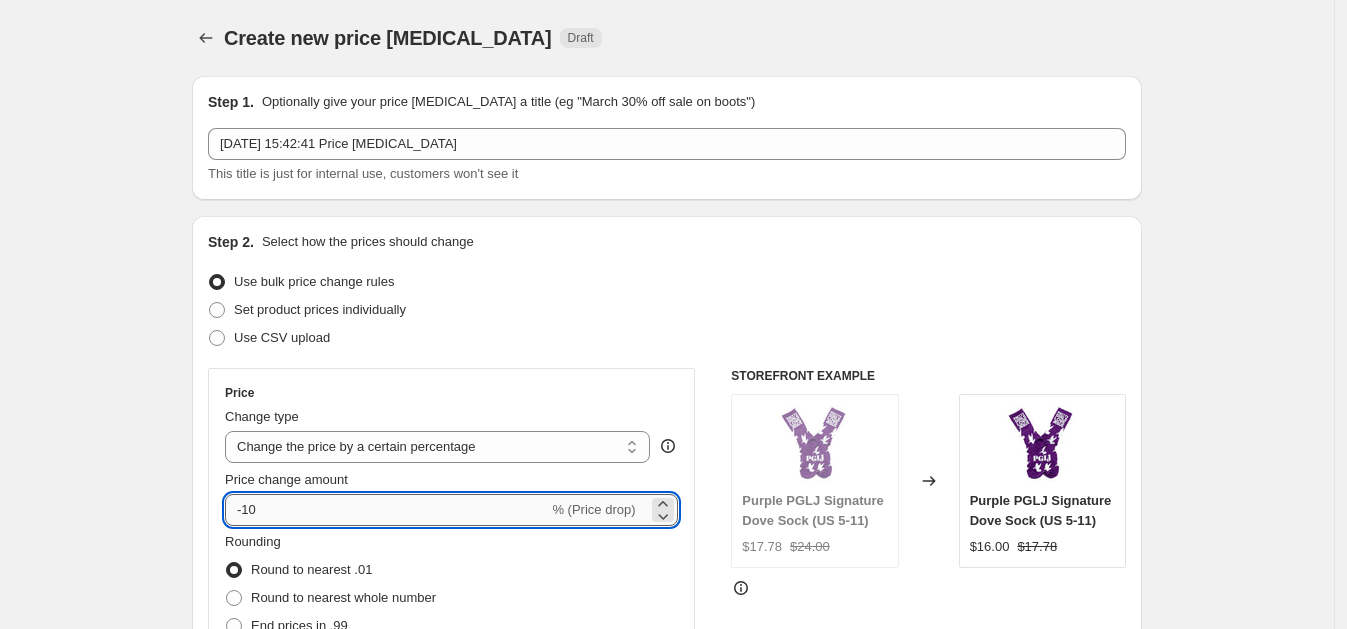click on "-10" at bounding box center [386, 510] 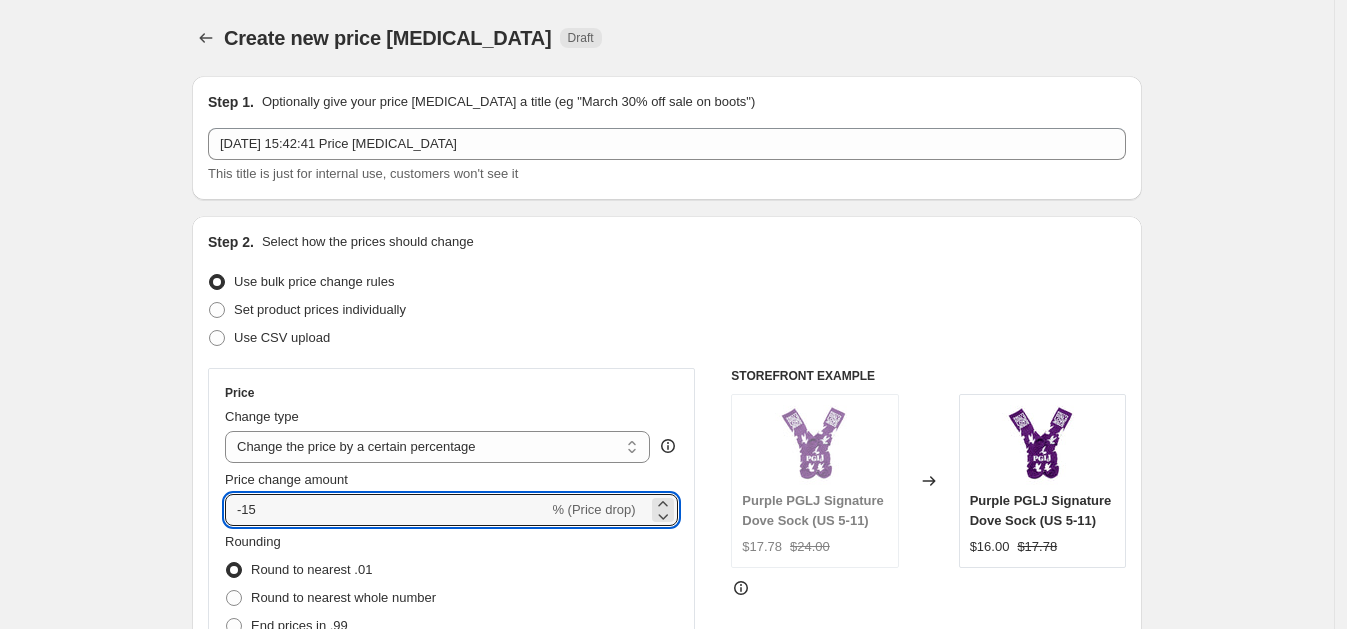 type on "-15" 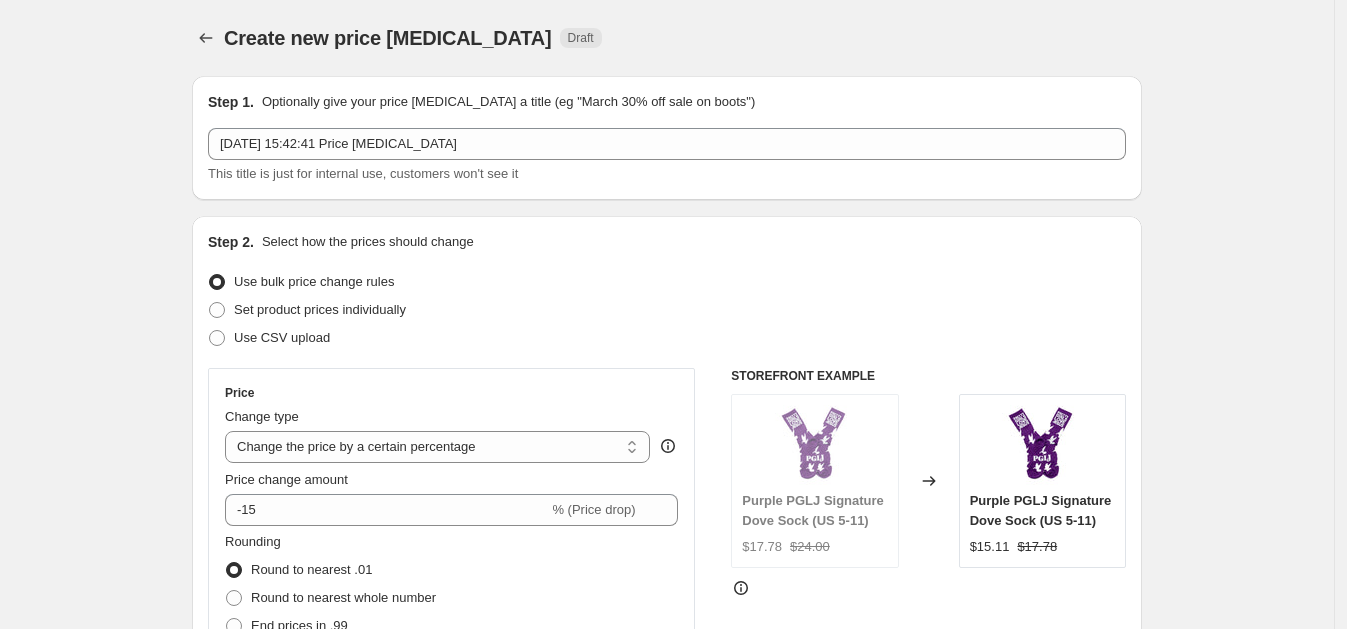 click on "Set product prices individually" at bounding box center (667, 310) 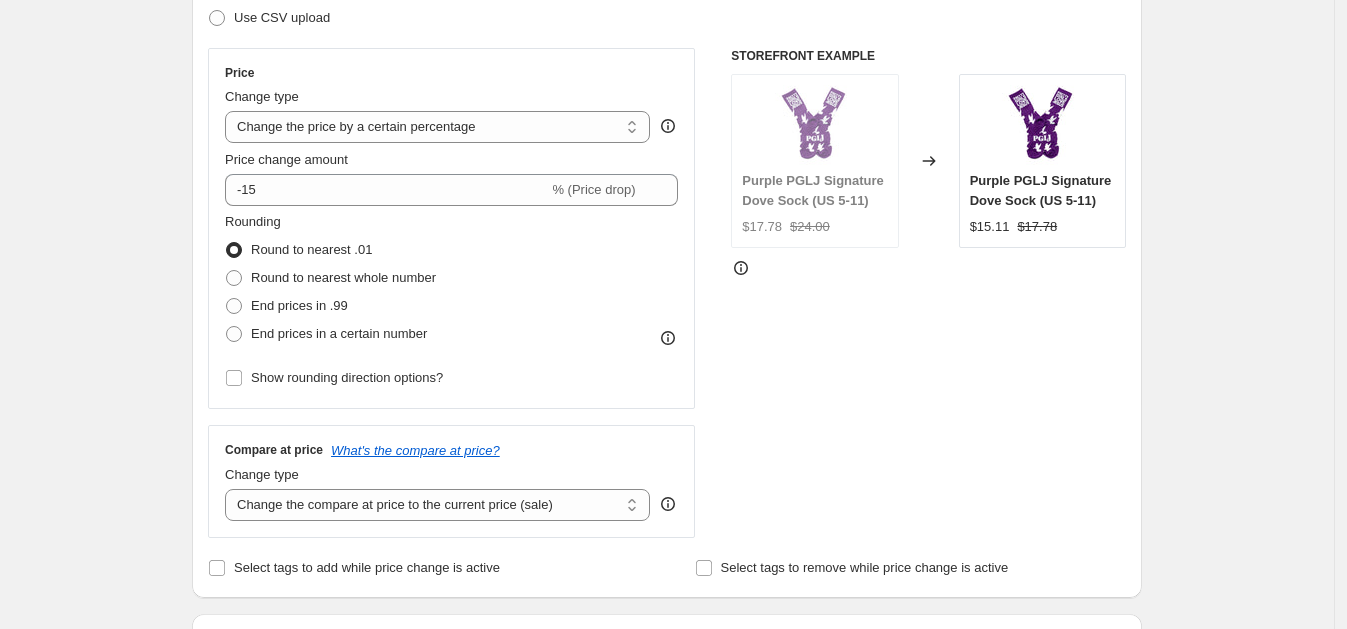 scroll, scrollTop: 326, scrollLeft: 0, axis: vertical 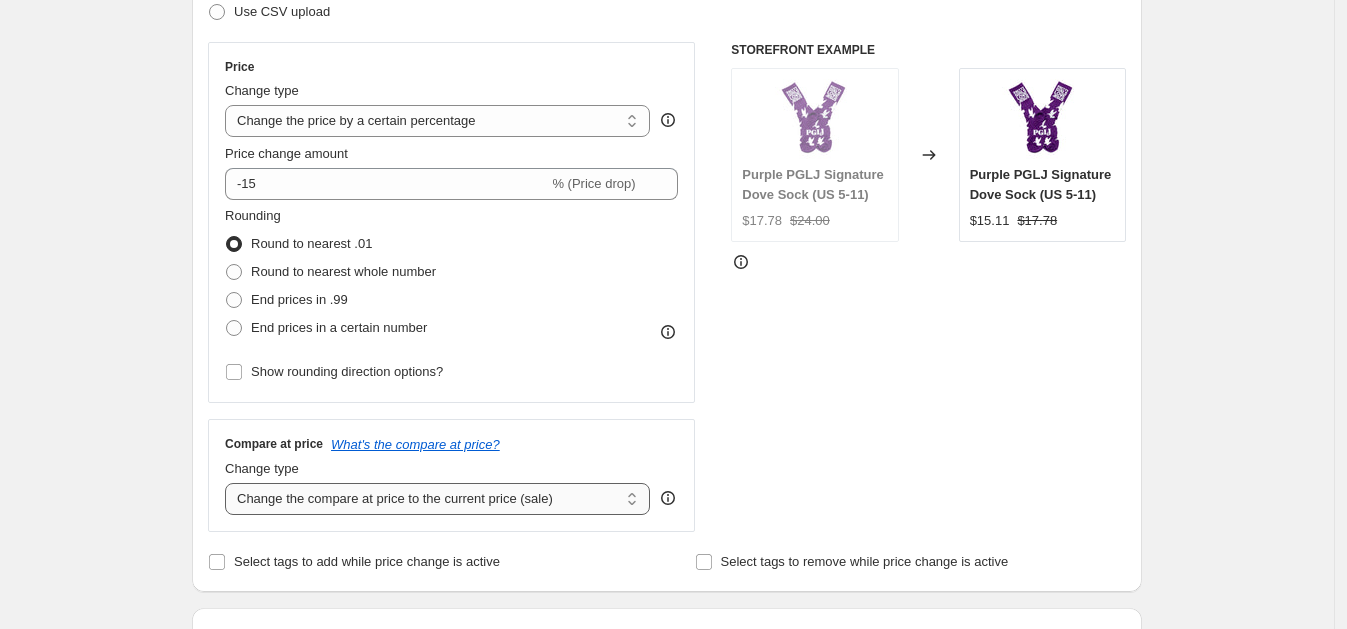 click on "Change the compare at price to the current price (sale) Change the compare at price to a certain amount Change the compare at price by a certain amount Change the compare at price by a certain percentage Change the compare at price by a certain amount relative to the actual price Change the compare at price by a certain percentage relative to the actual price Don't change the compare at price Remove the compare at price" at bounding box center [437, 499] 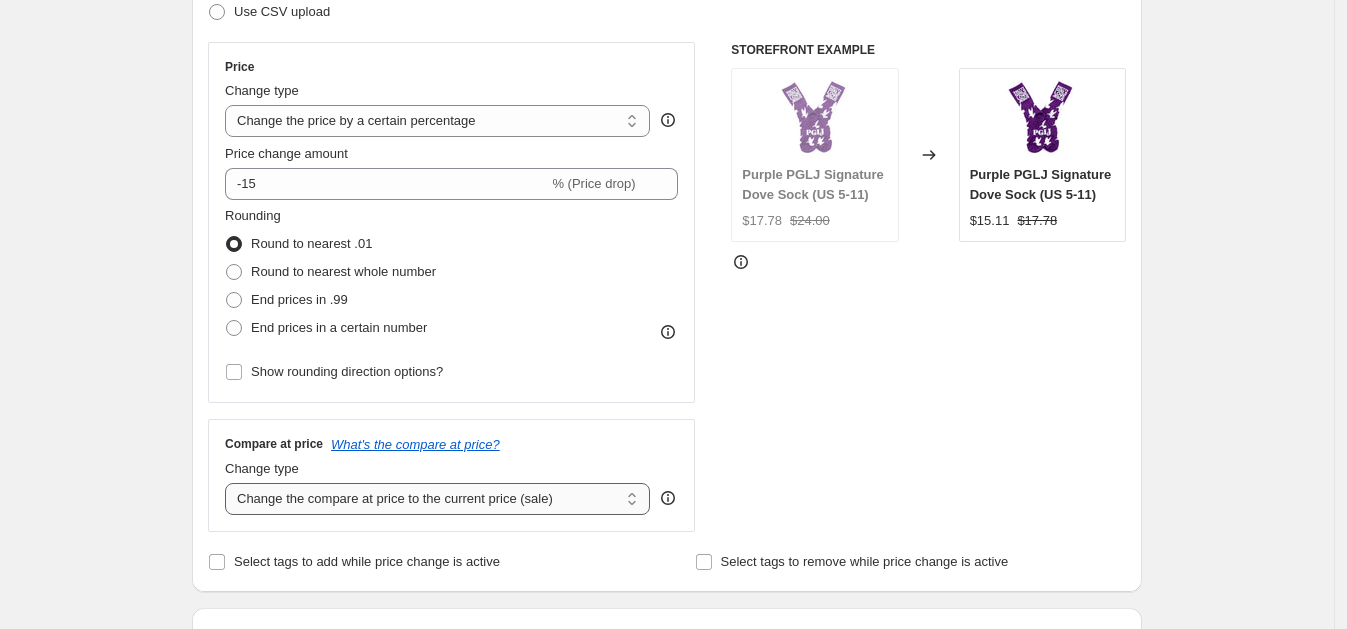 select on "no_change" 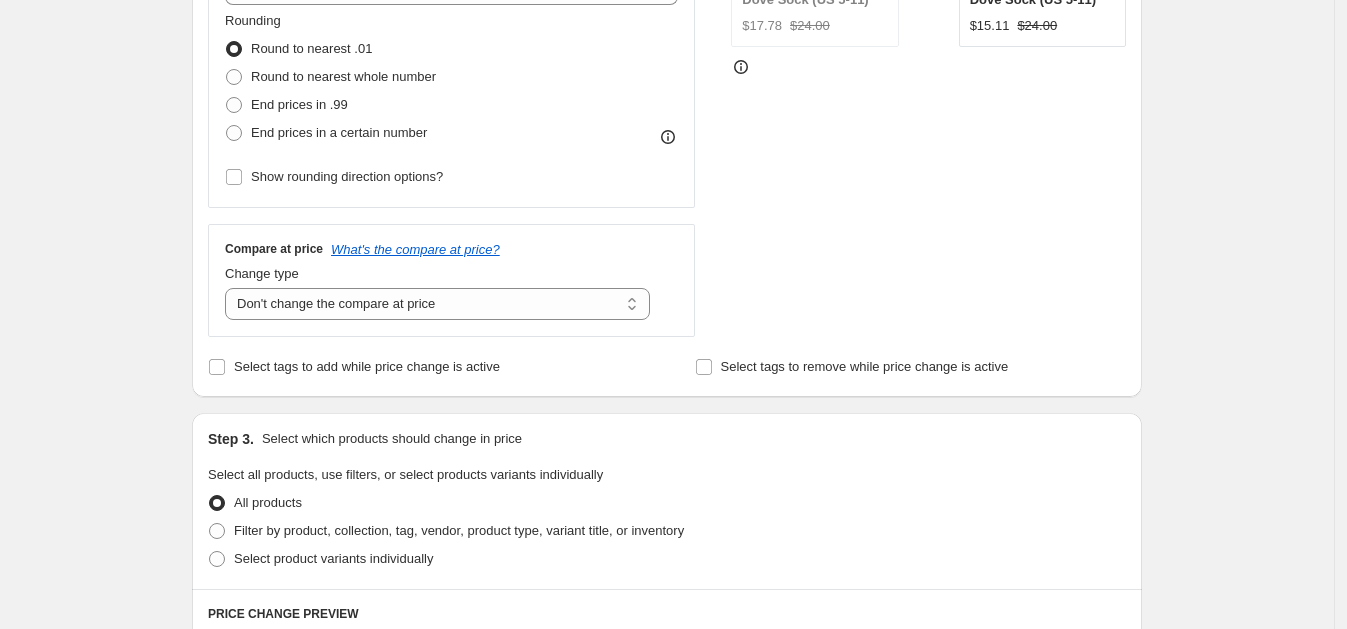 scroll, scrollTop: 522, scrollLeft: 0, axis: vertical 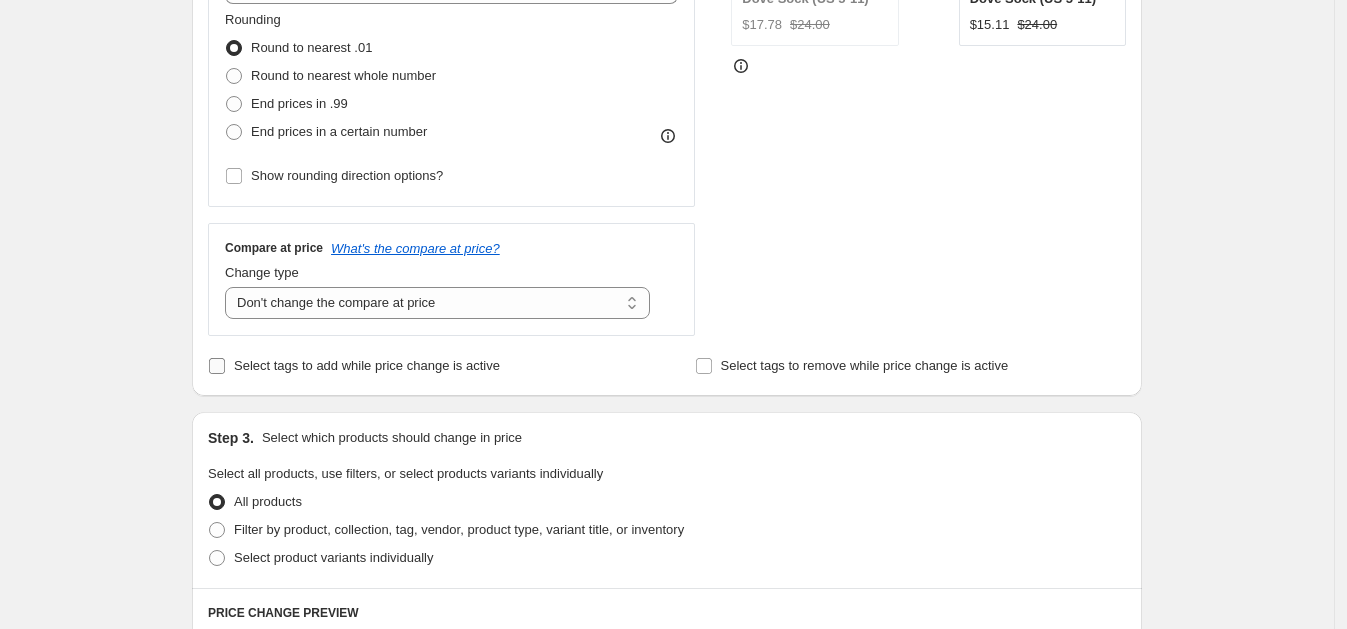 click on "Select tags to add while price change is active" at bounding box center (354, 366) 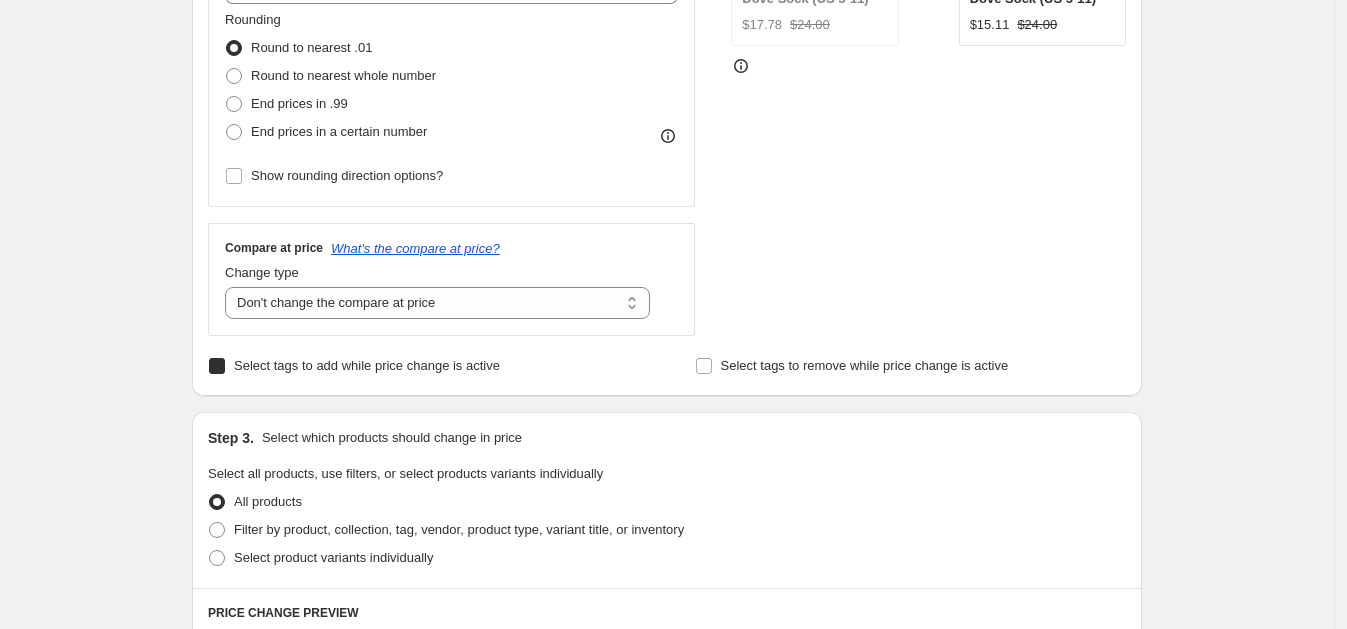 checkbox on "true" 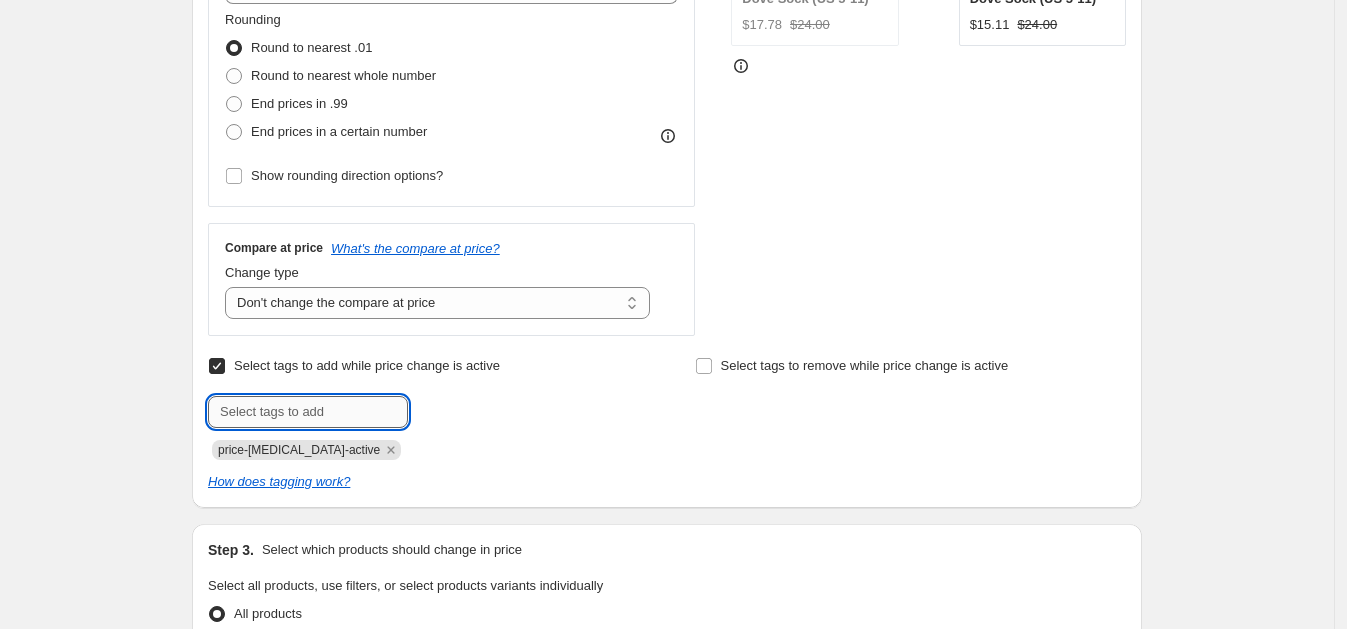 click at bounding box center [308, 412] 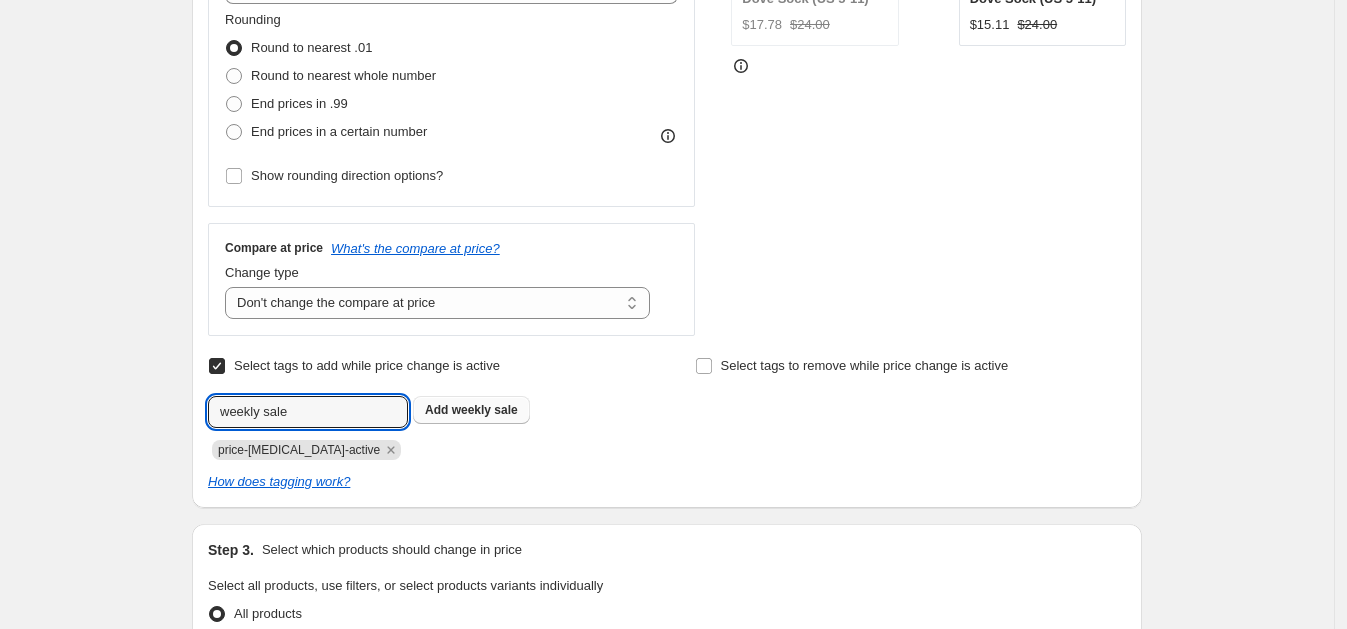 type on "weekly sale" 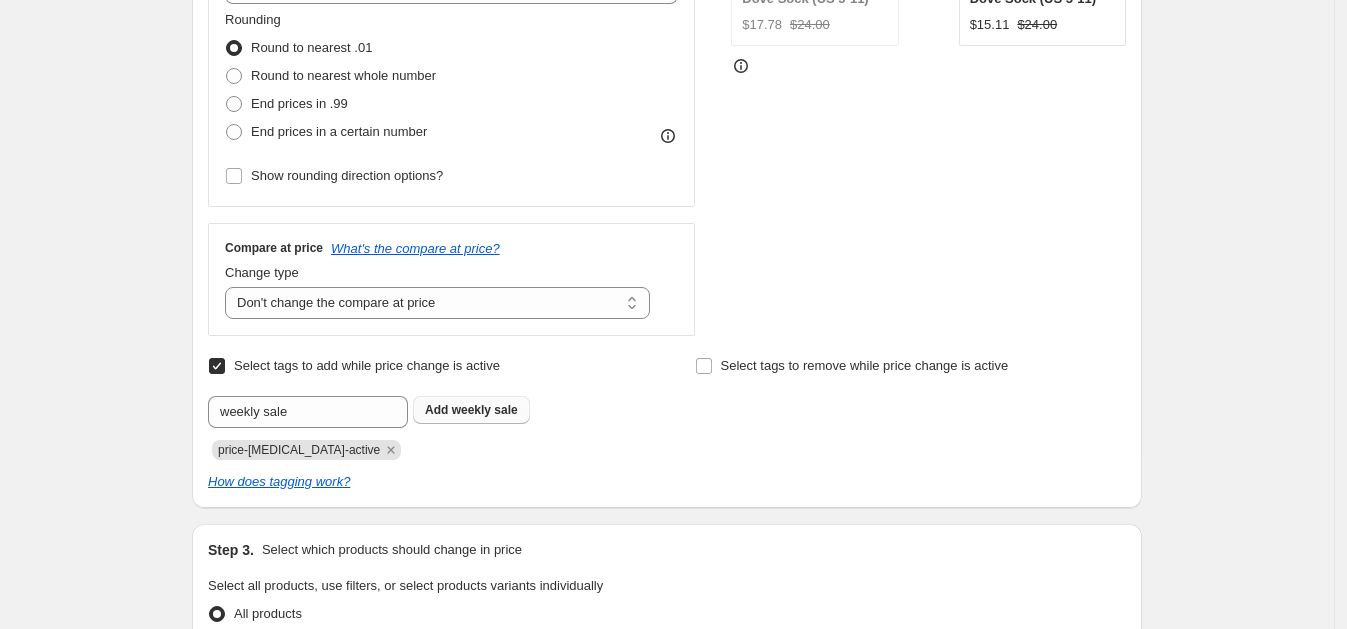 click on "Add   weekly sale" at bounding box center (471, 410) 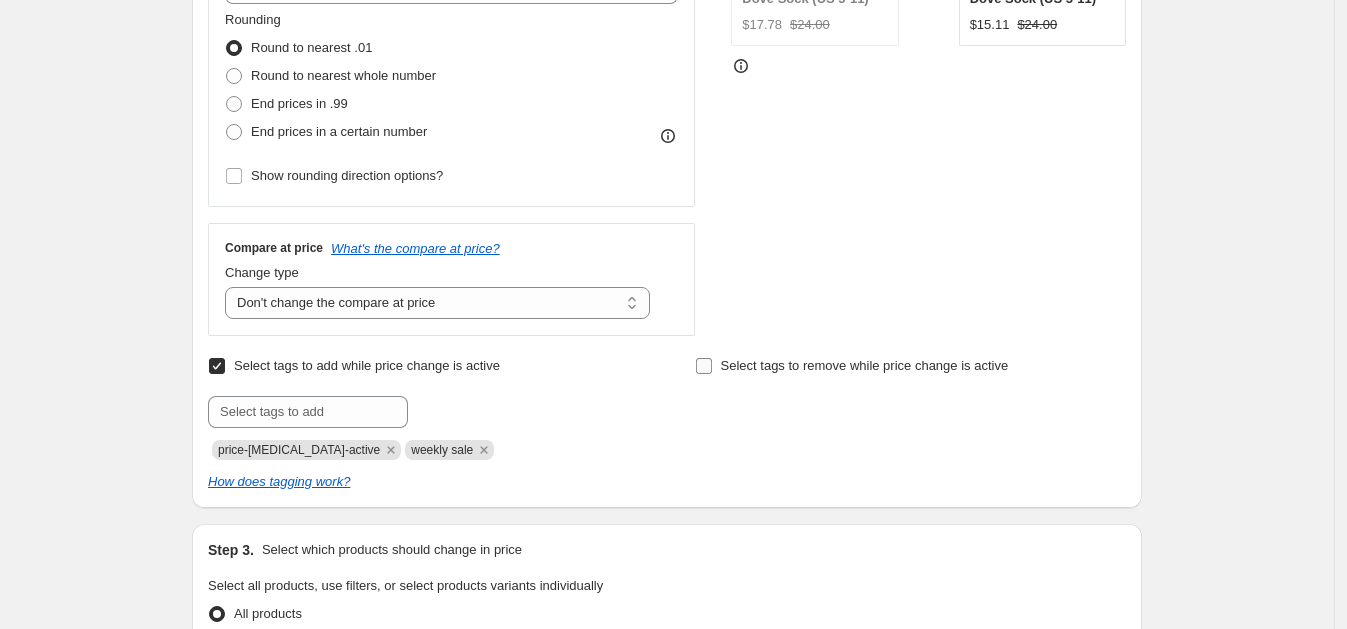 click on "Select tags to remove while price change is active" at bounding box center [865, 365] 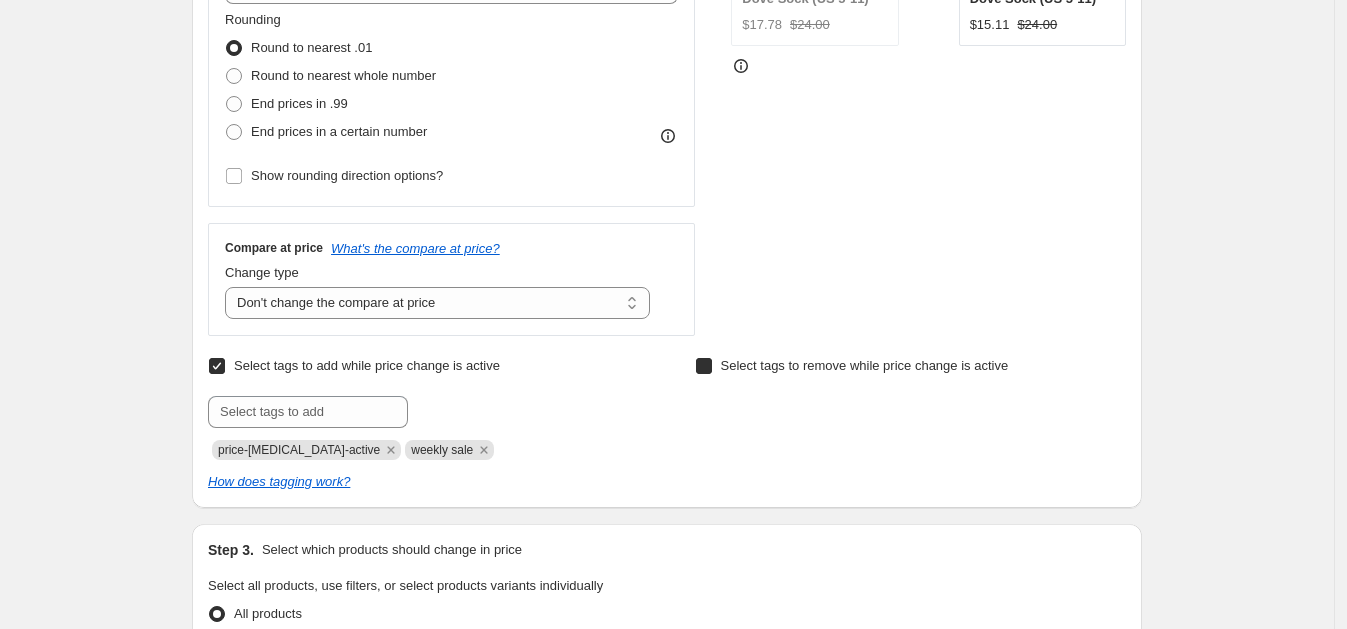 checkbox on "true" 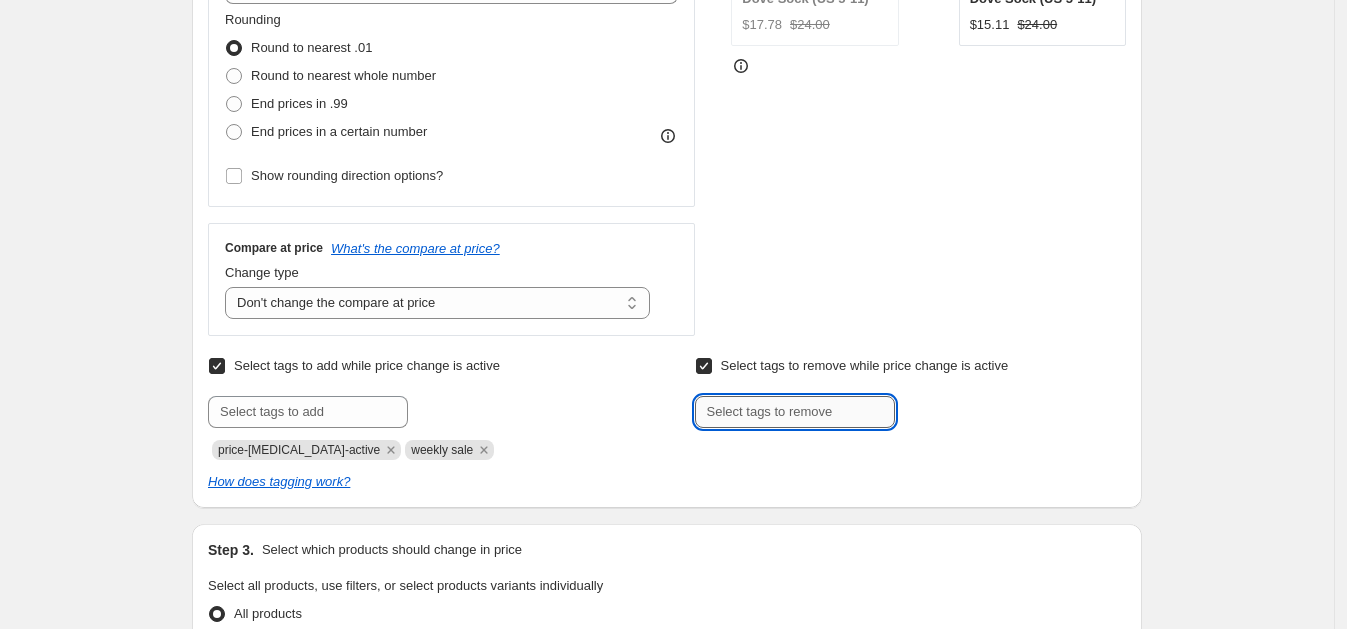 click at bounding box center (795, 412) 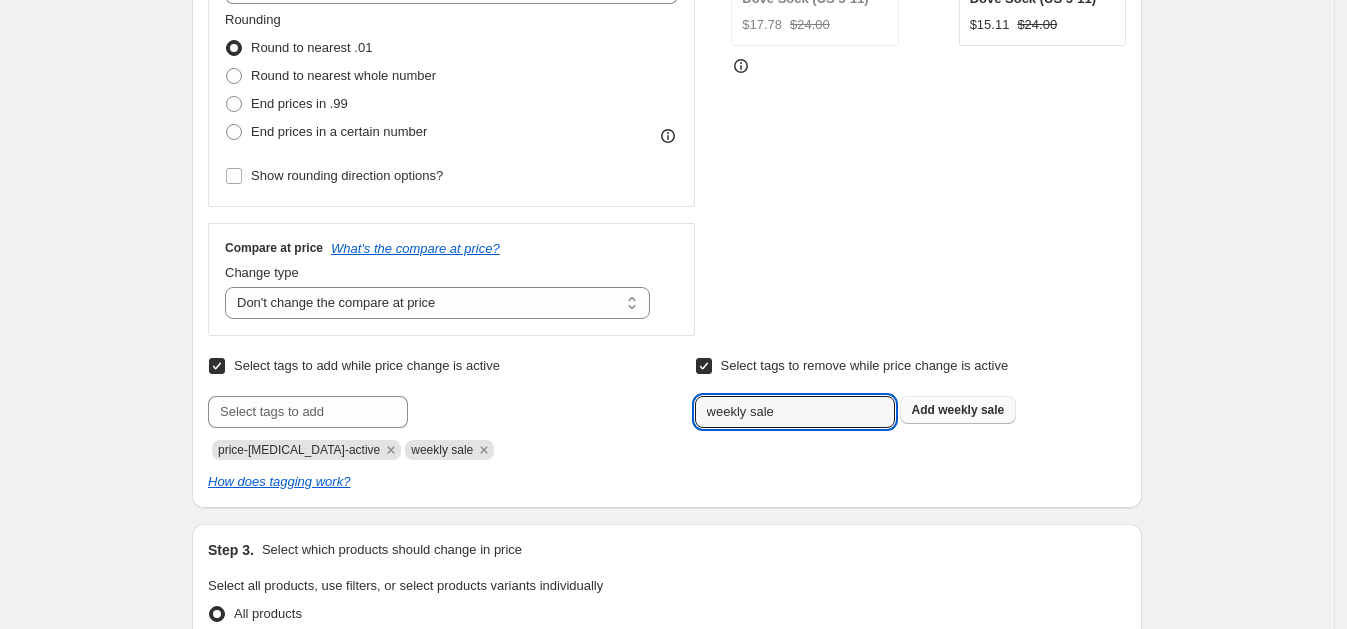 type on "weekly sale" 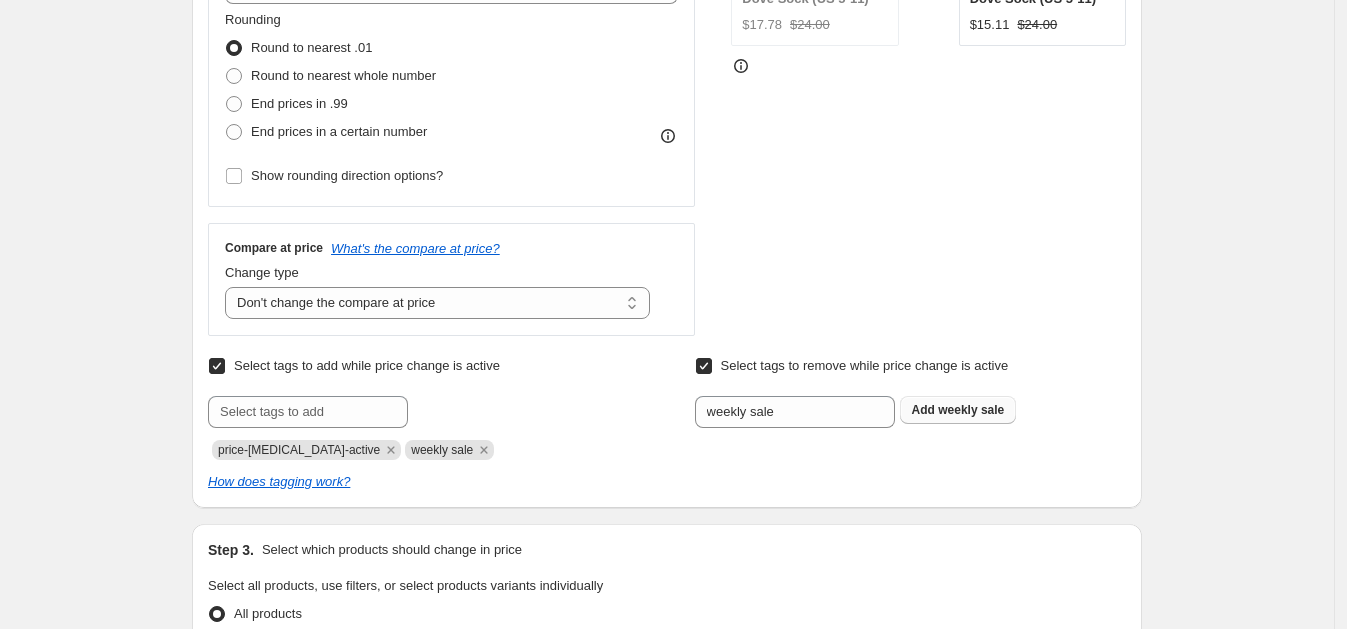 click on "weekly sale" at bounding box center (971, 410) 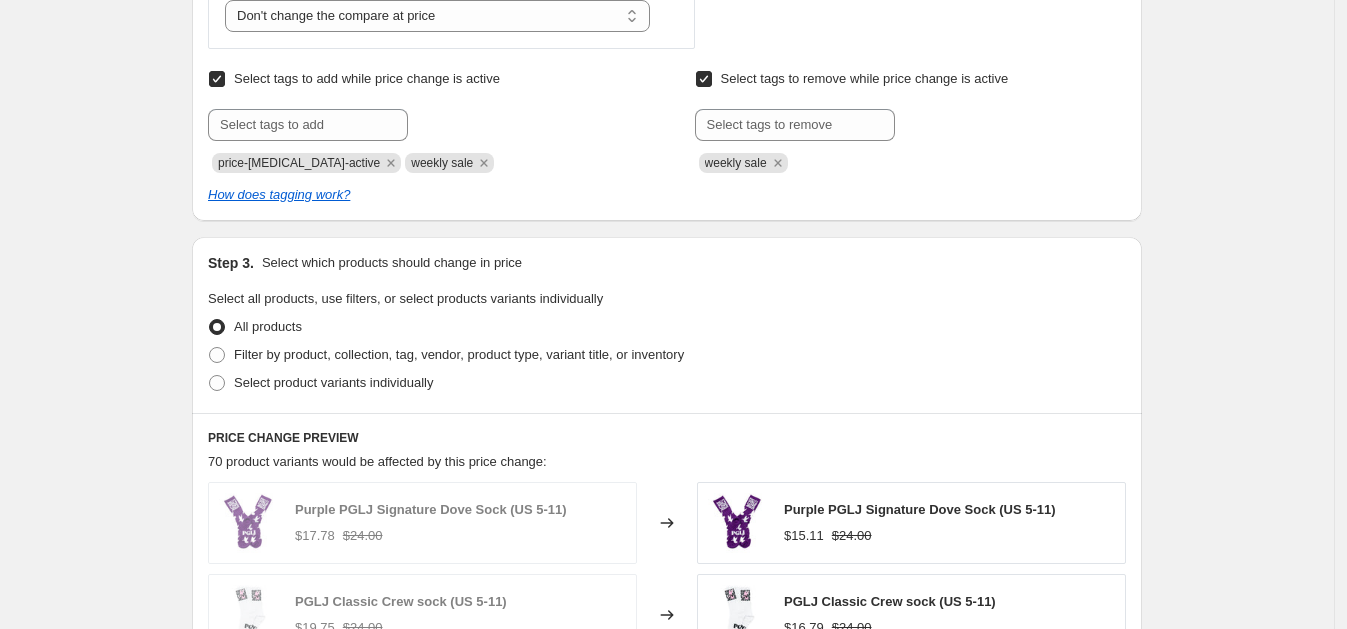 scroll, scrollTop: 812, scrollLeft: 0, axis: vertical 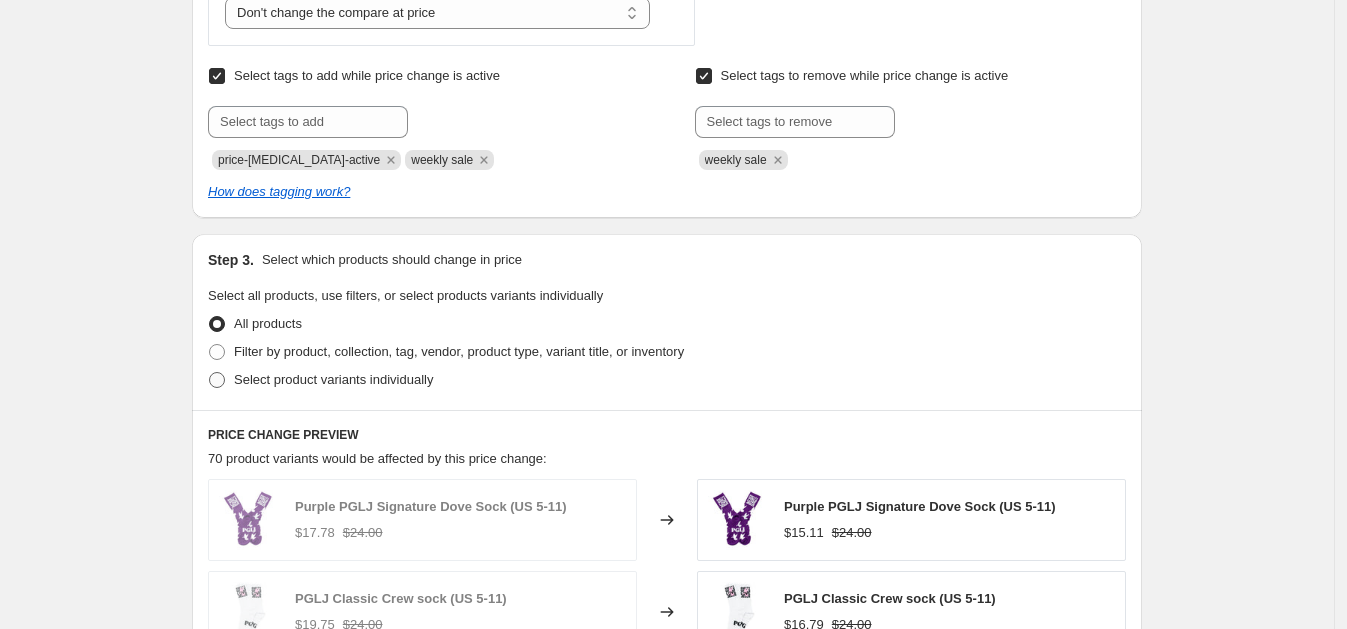 click on "Select product variants individually" at bounding box center (333, 379) 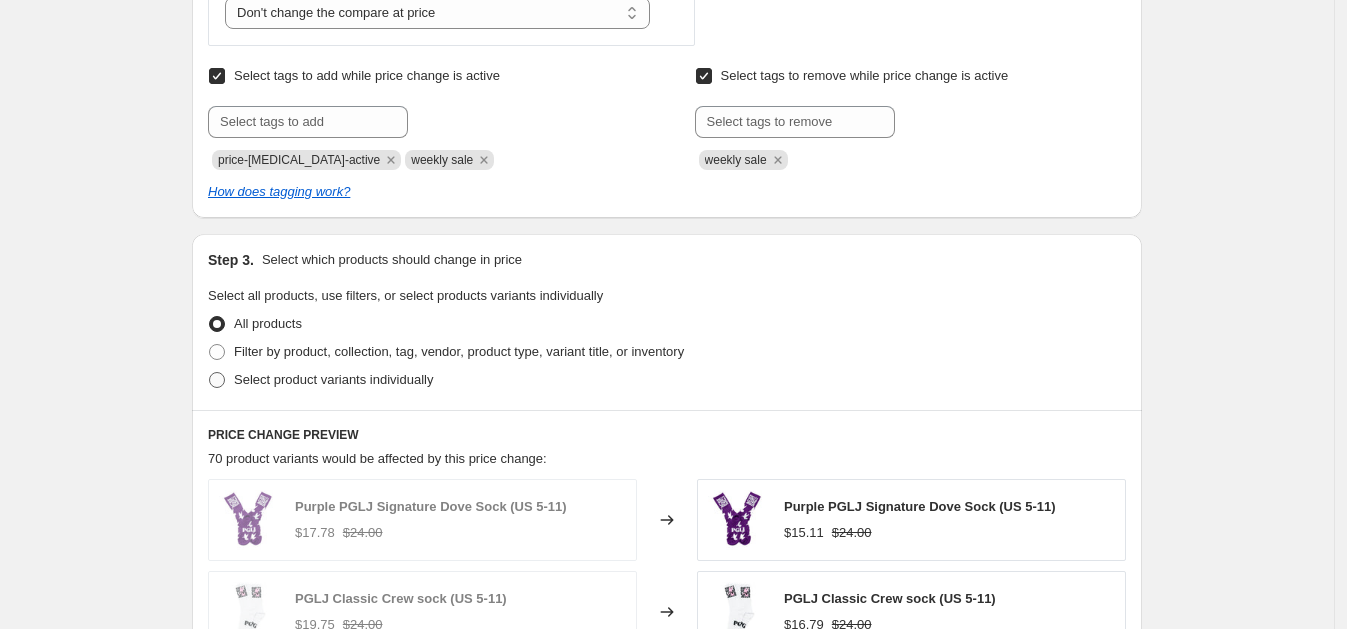radio on "true" 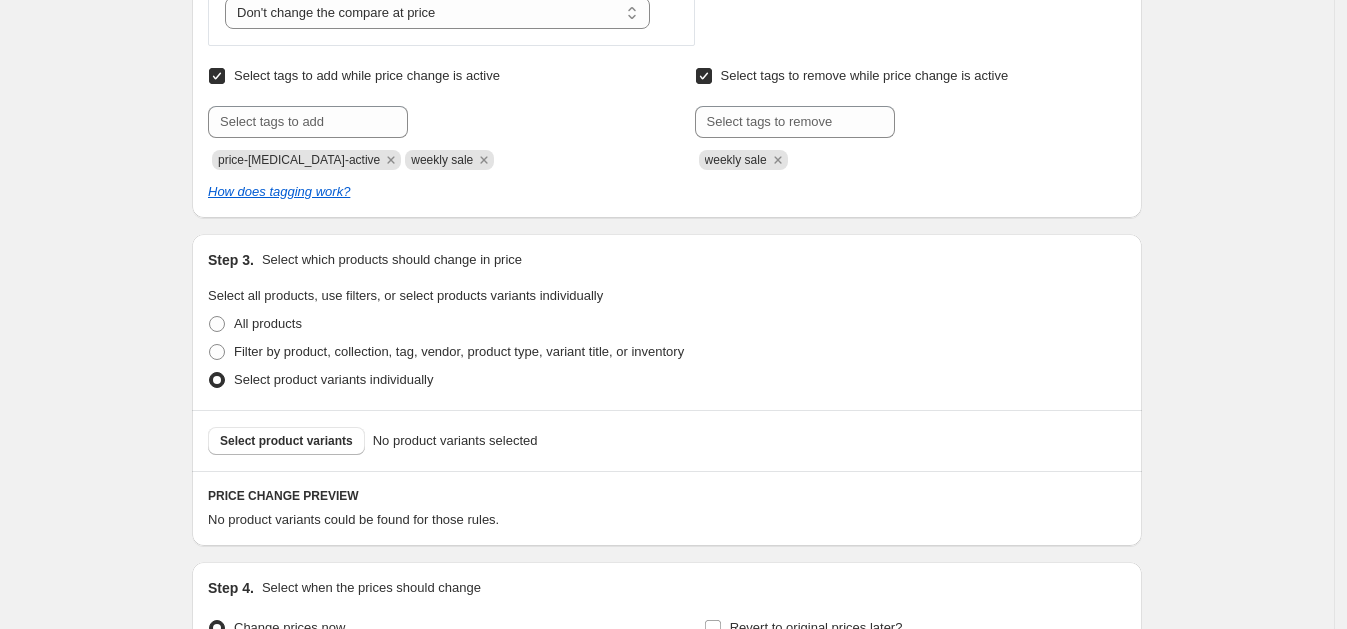 scroll, scrollTop: 1038, scrollLeft: 0, axis: vertical 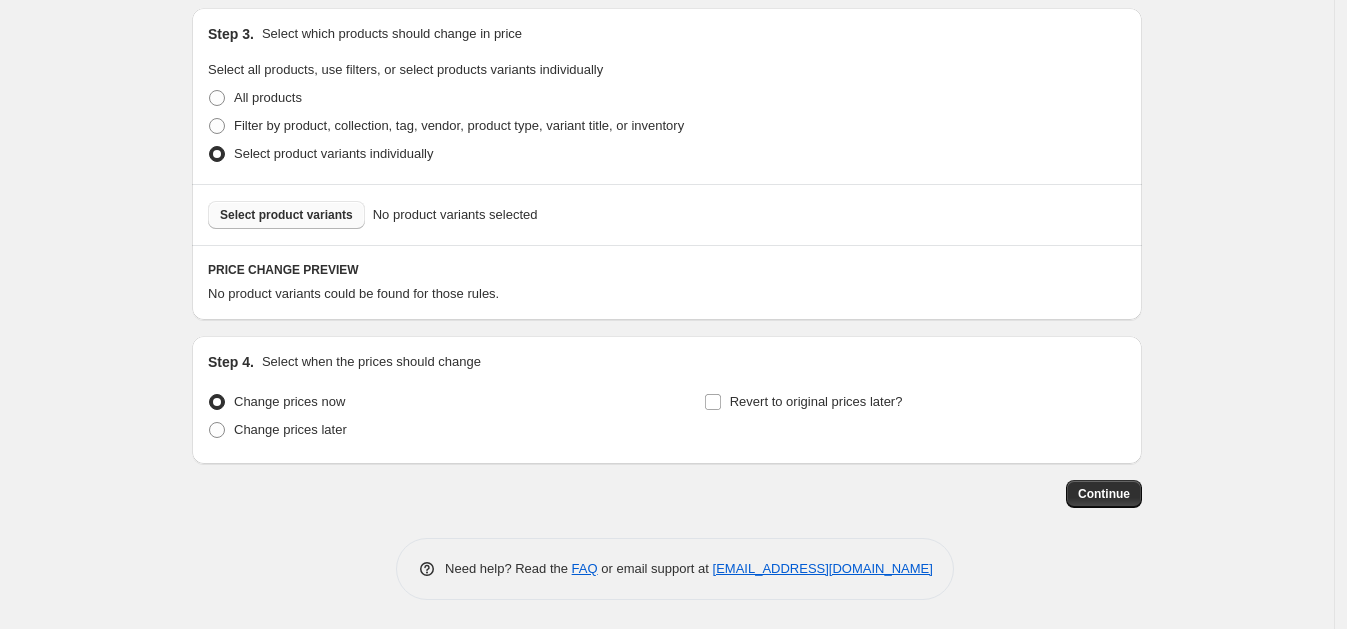 click on "Select product variants" at bounding box center (286, 215) 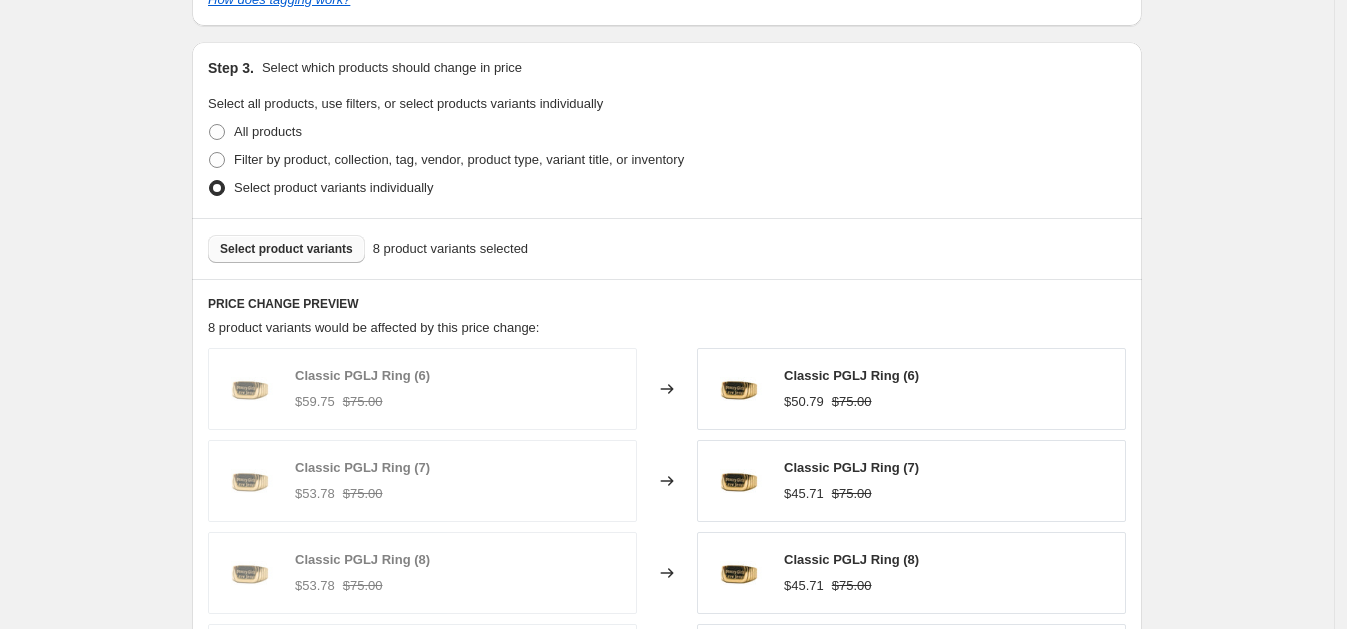 scroll, scrollTop: 1003, scrollLeft: 0, axis: vertical 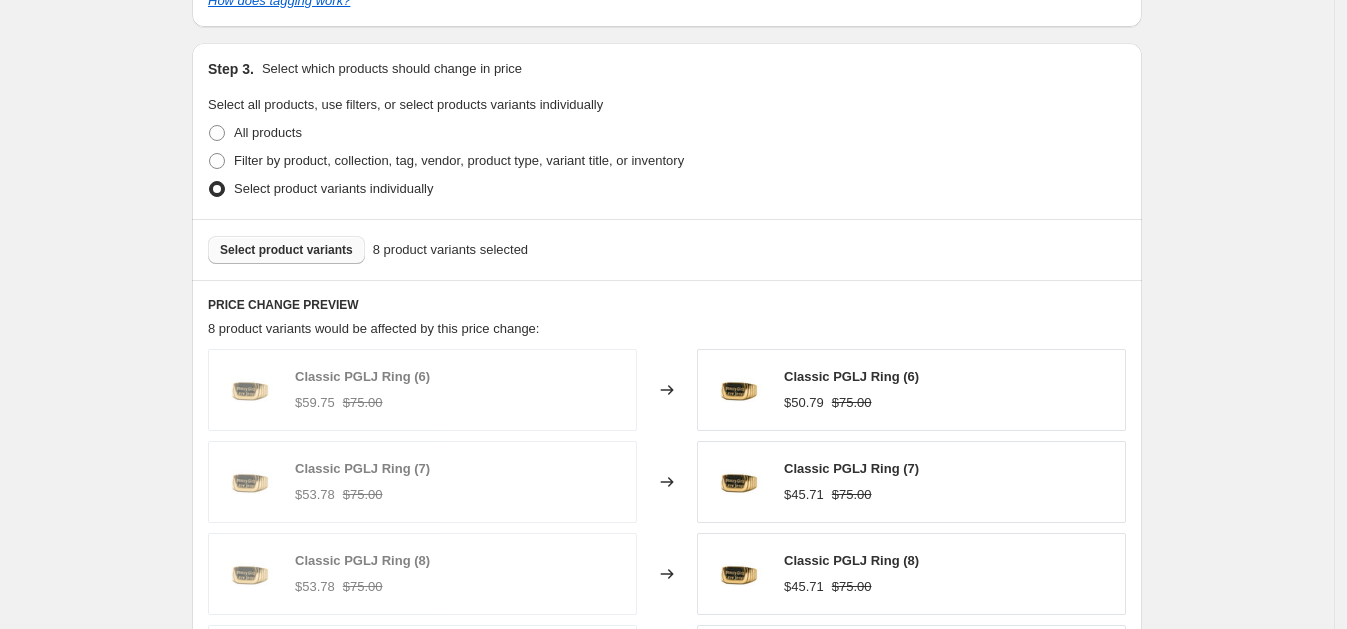 click on "Select product variants" at bounding box center (286, 250) 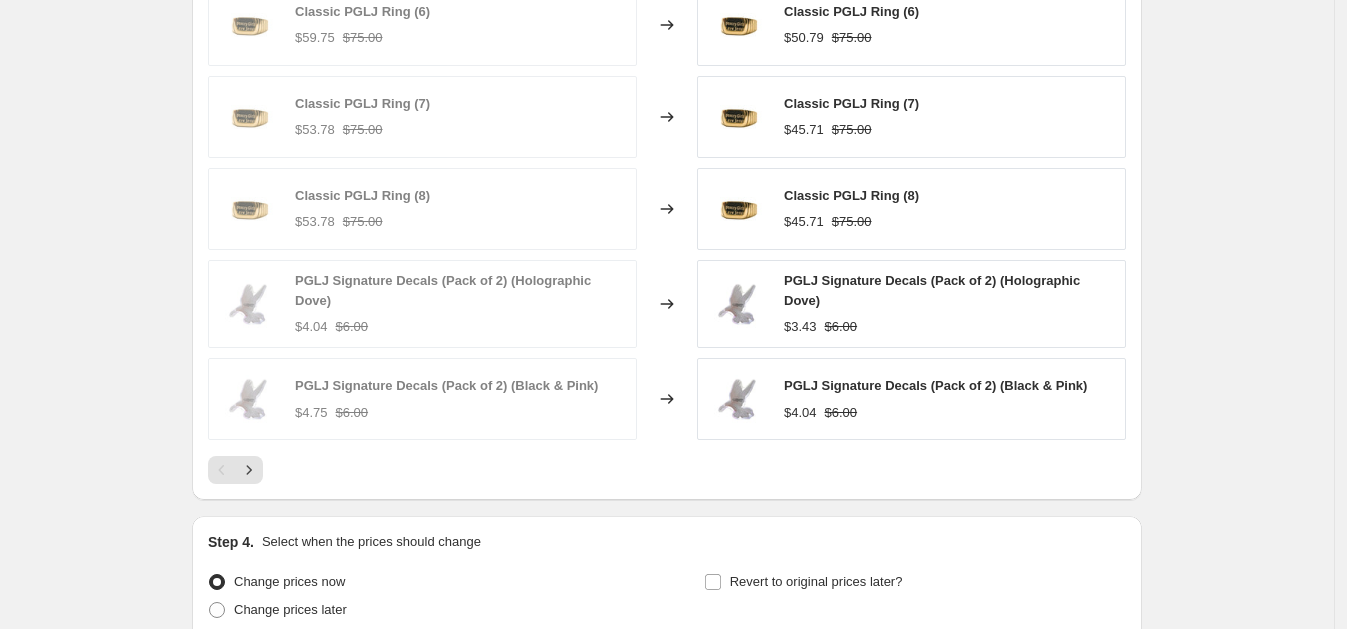 scroll, scrollTop: 1540, scrollLeft: 0, axis: vertical 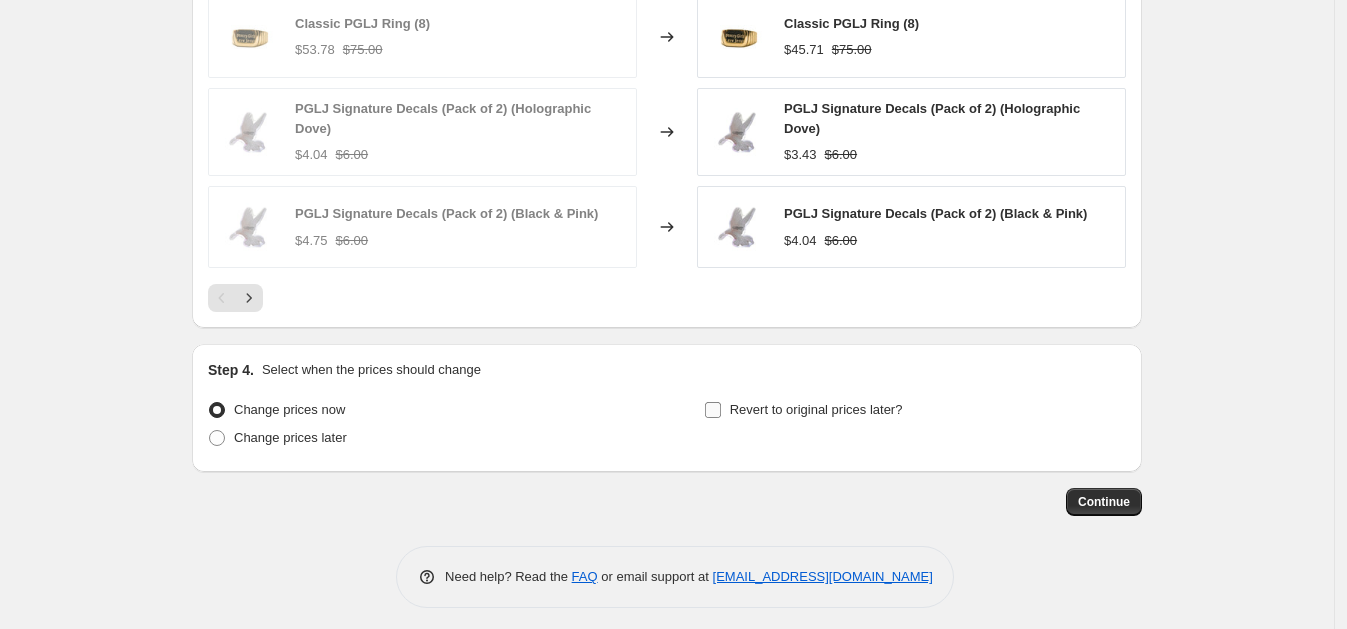 click on "Revert to original prices later?" at bounding box center [803, 410] 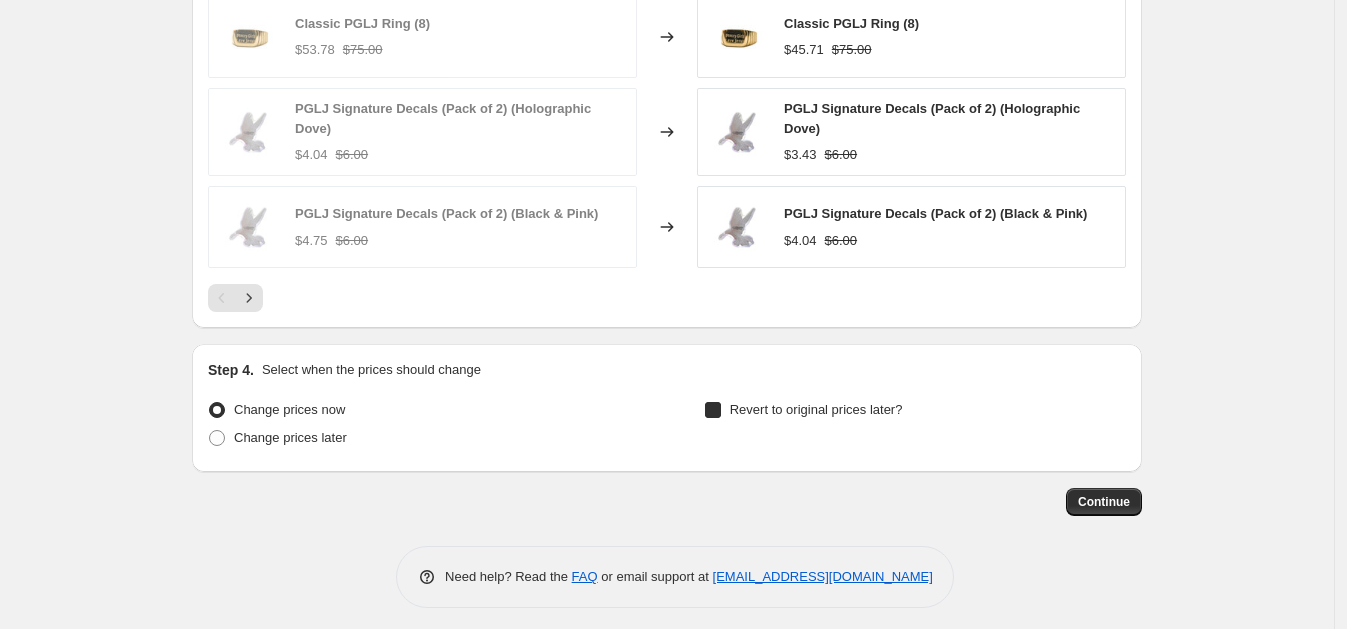 checkbox on "true" 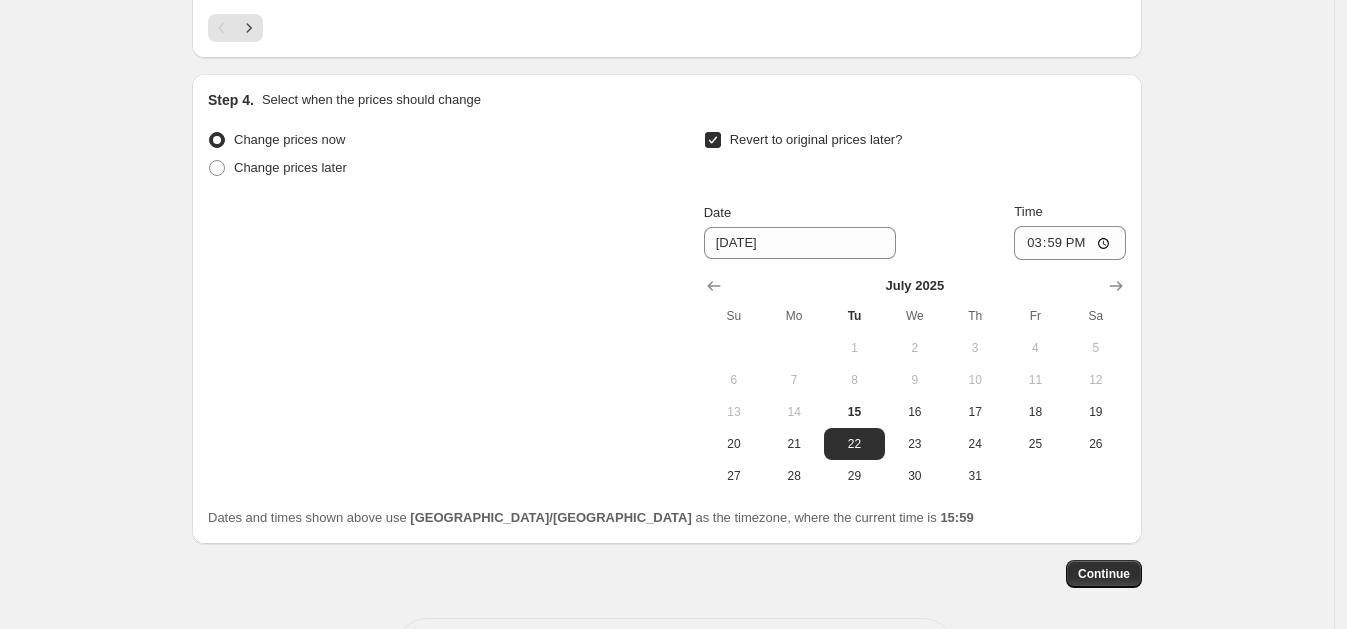 scroll, scrollTop: 1815, scrollLeft: 0, axis: vertical 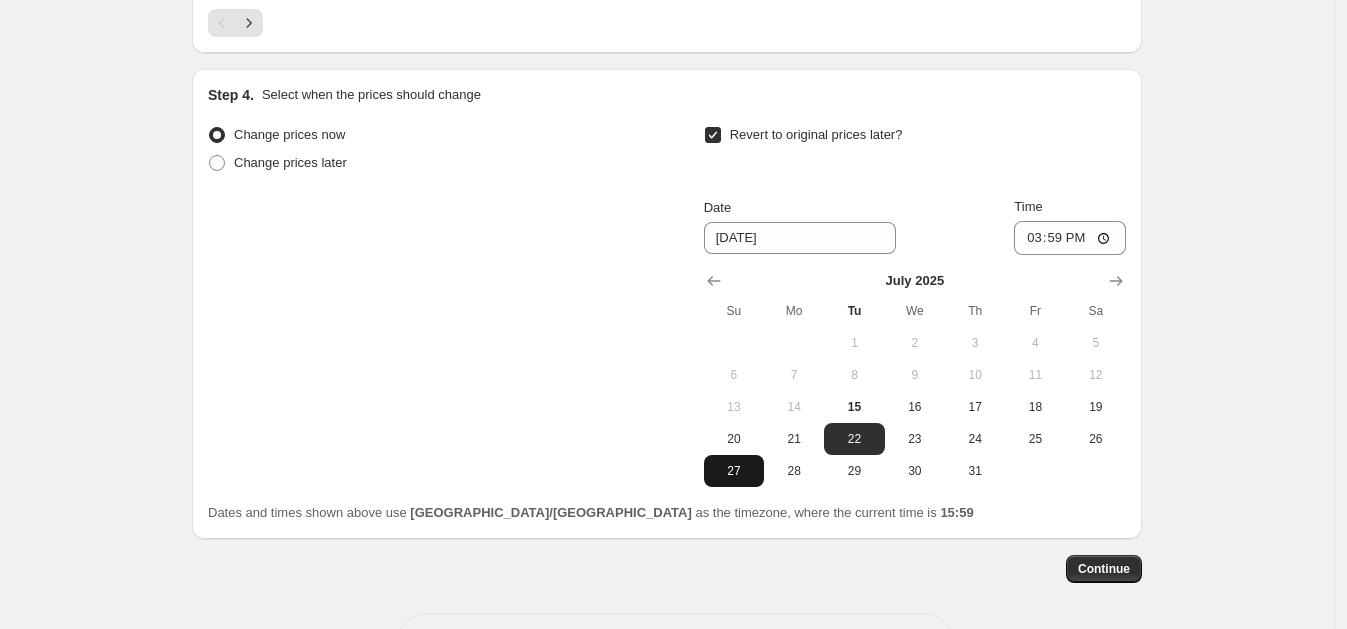 click on "27" at bounding box center [734, 471] 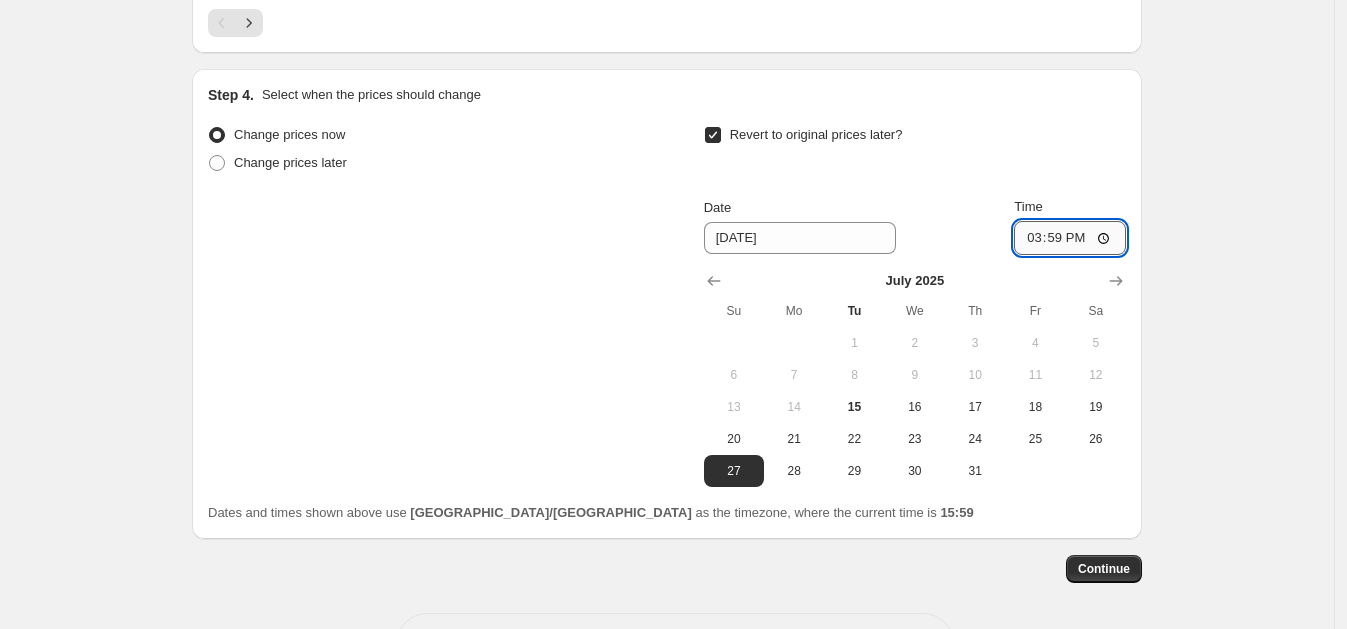 click on "15:59" at bounding box center [1070, 238] 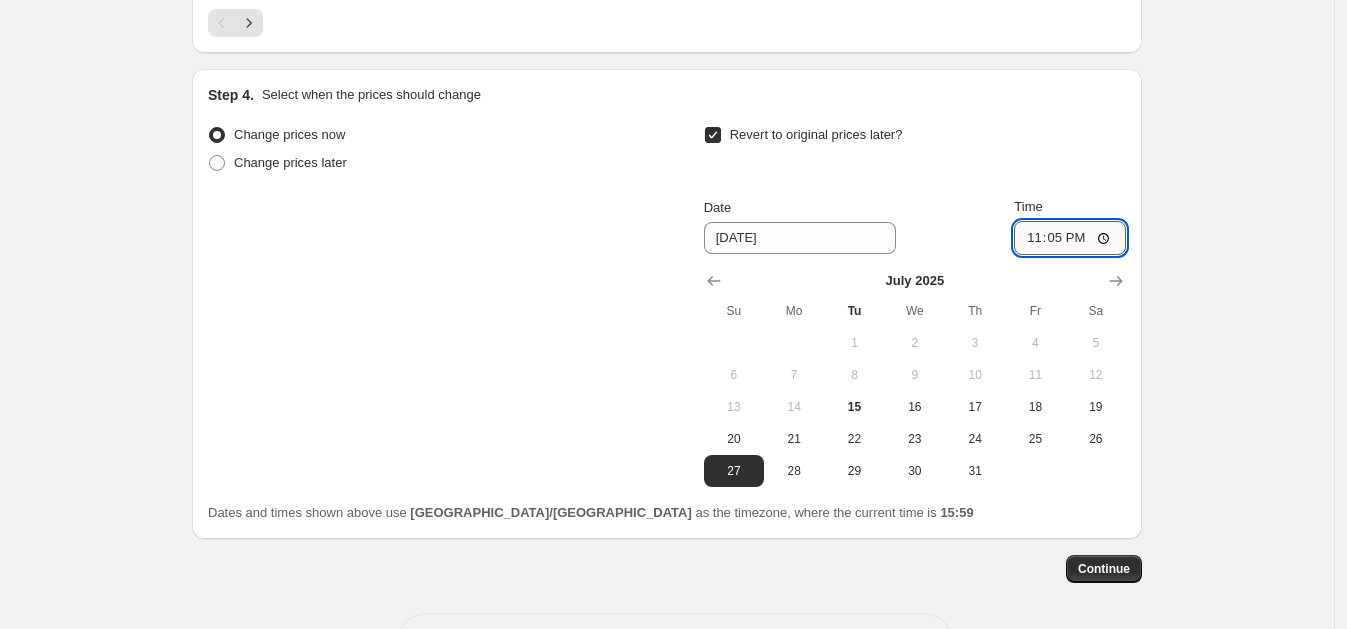 type on "23:58" 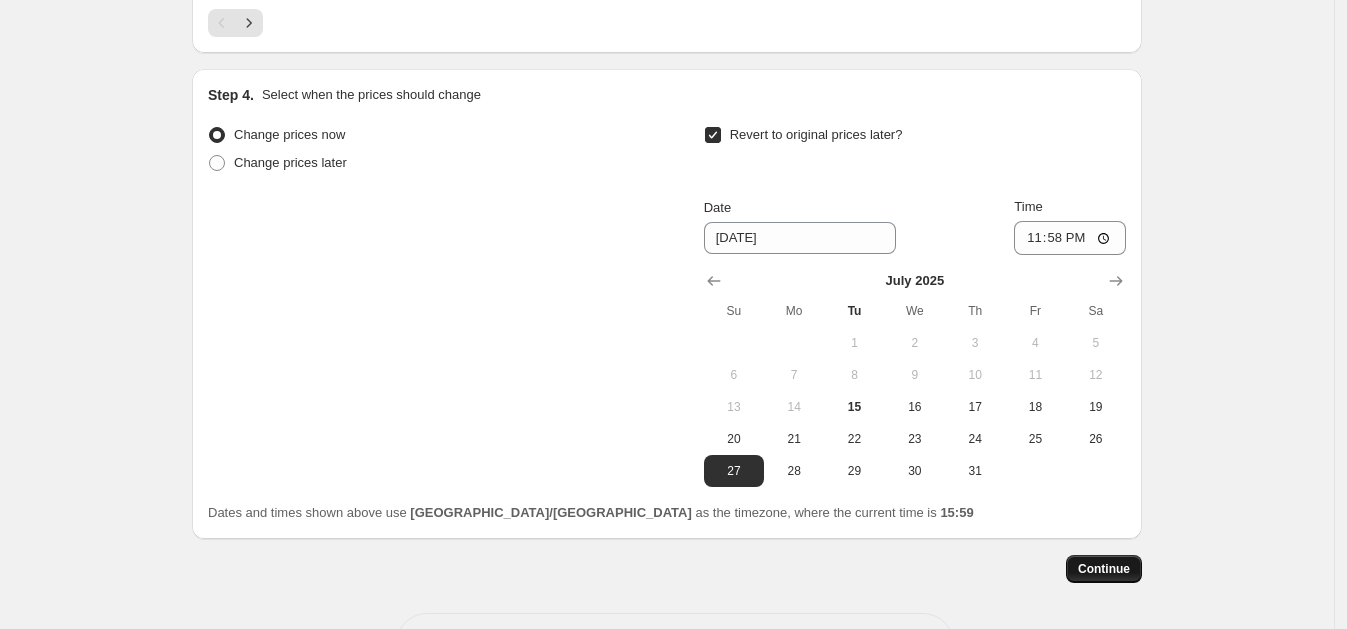 click on "Continue" at bounding box center (1104, 569) 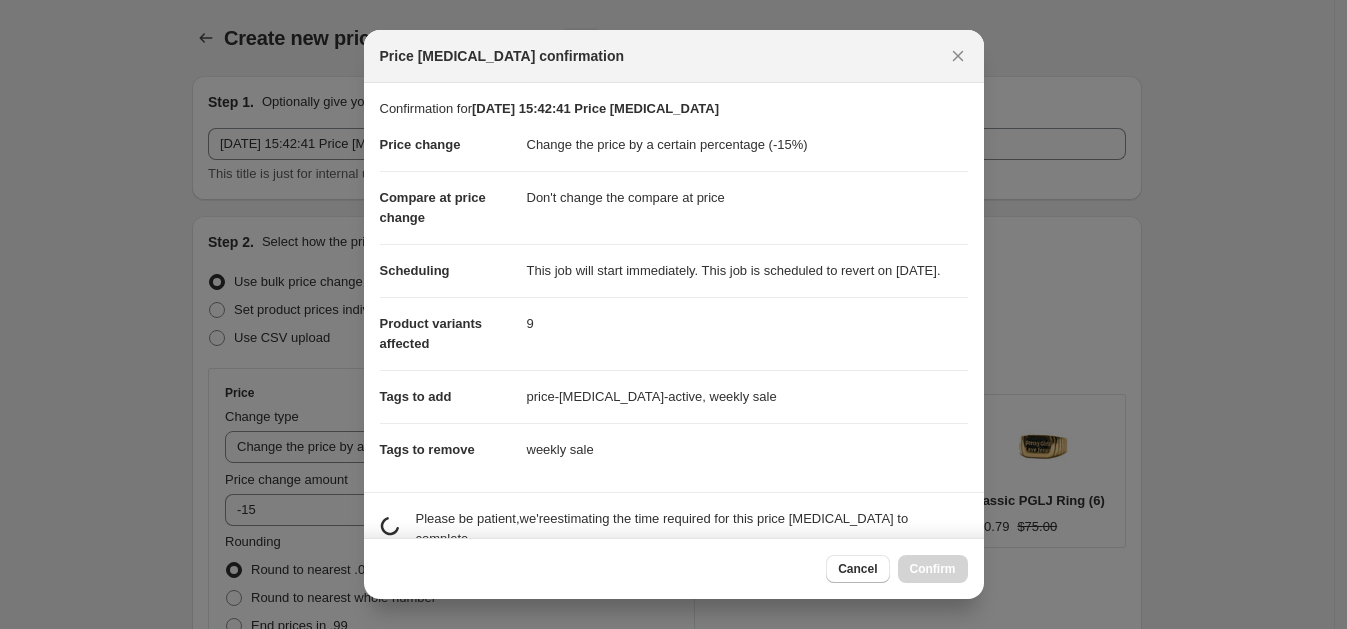 scroll, scrollTop: 0, scrollLeft: 0, axis: both 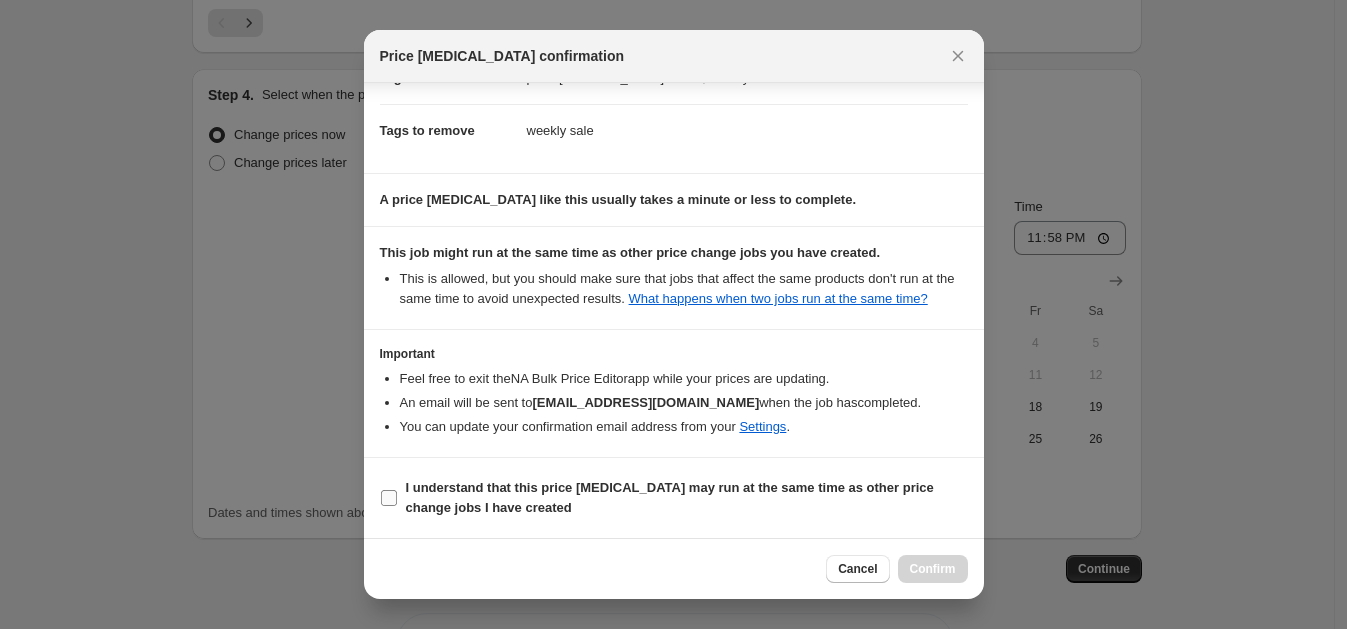 click on "I understand that this price change job may run at the same time as other price change jobs I have created" at bounding box center (674, 498) 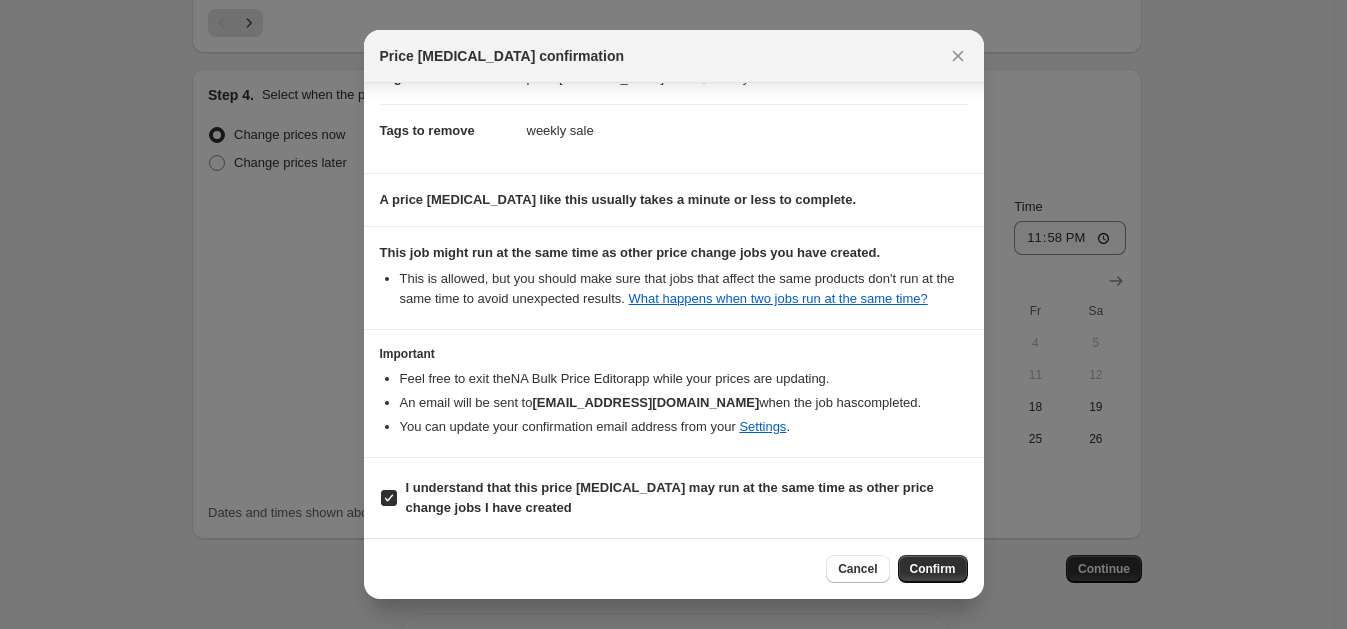 click on "I understand that this price change job may run at the same time as other price change jobs I have created" at bounding box center (674, 498) 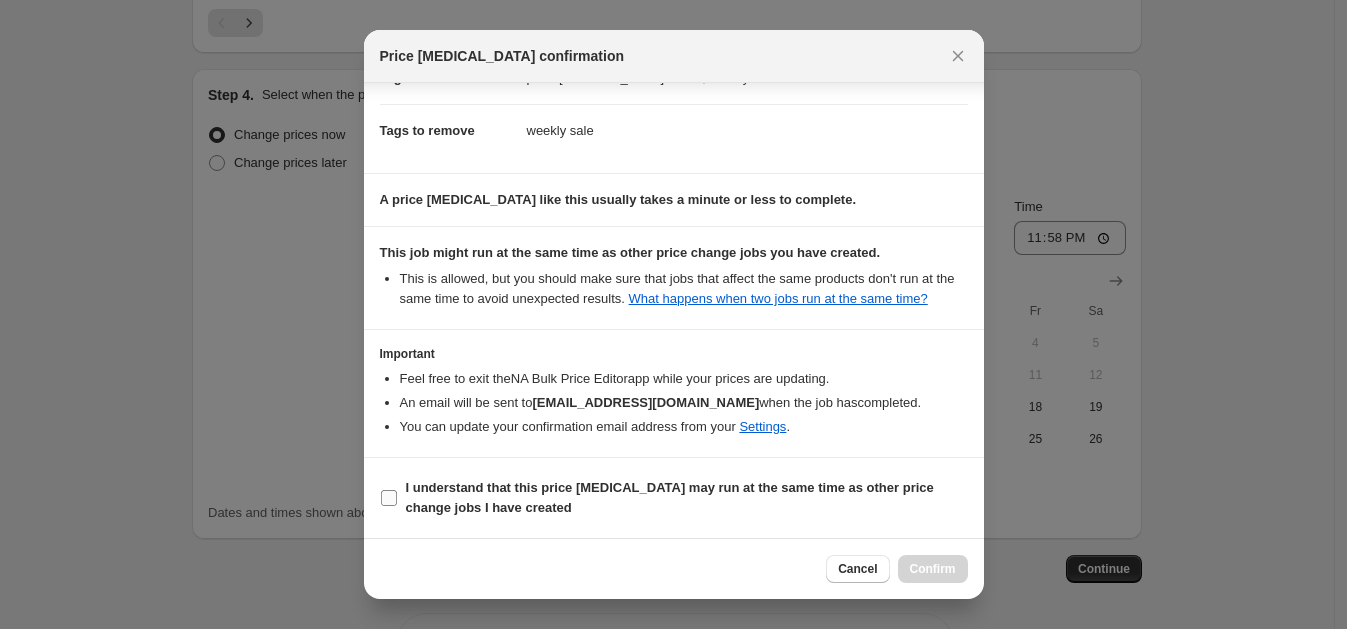click on "I understand that this price change job may run at the same time as other price change jobs I have created" at bounding box center (674, 498) 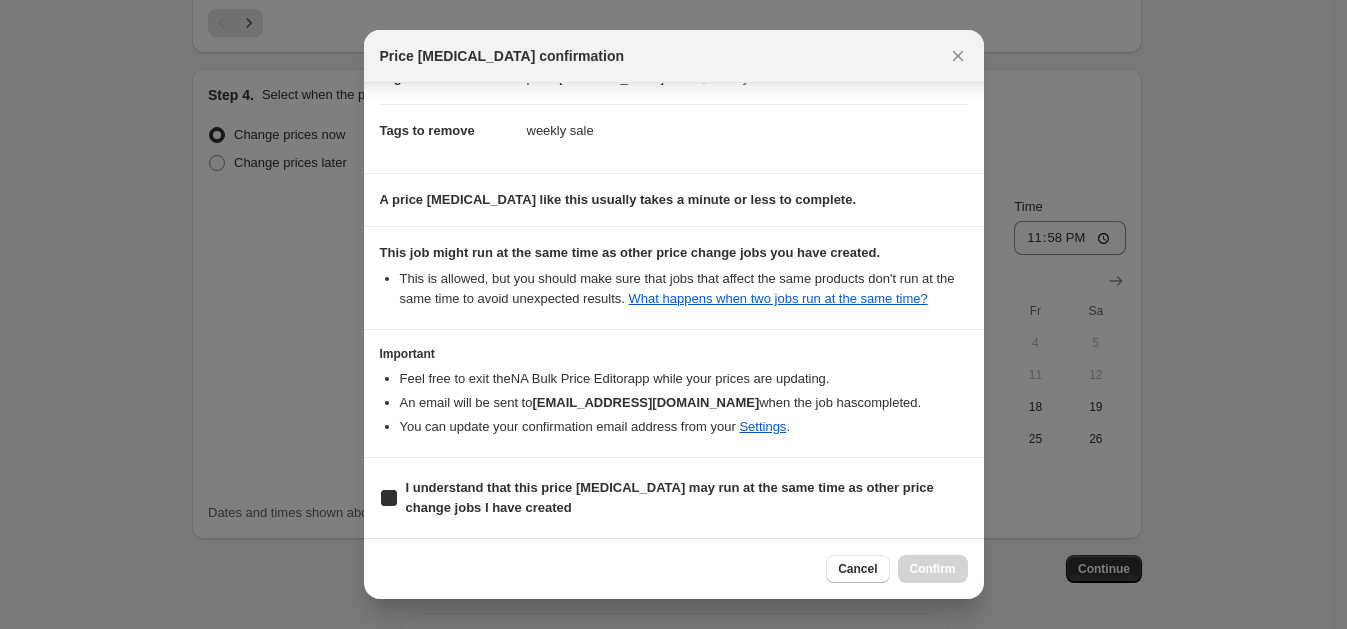 checkbox on "true" 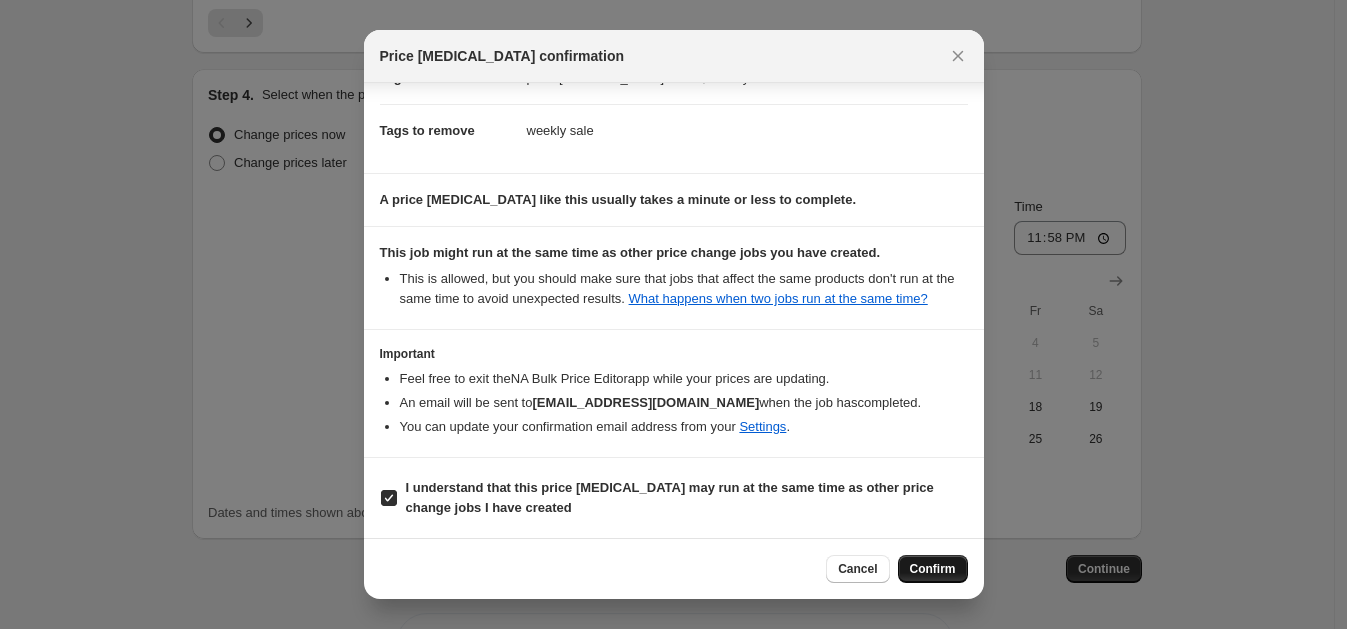 click on "Confirm" at bounding box center (933, 569) 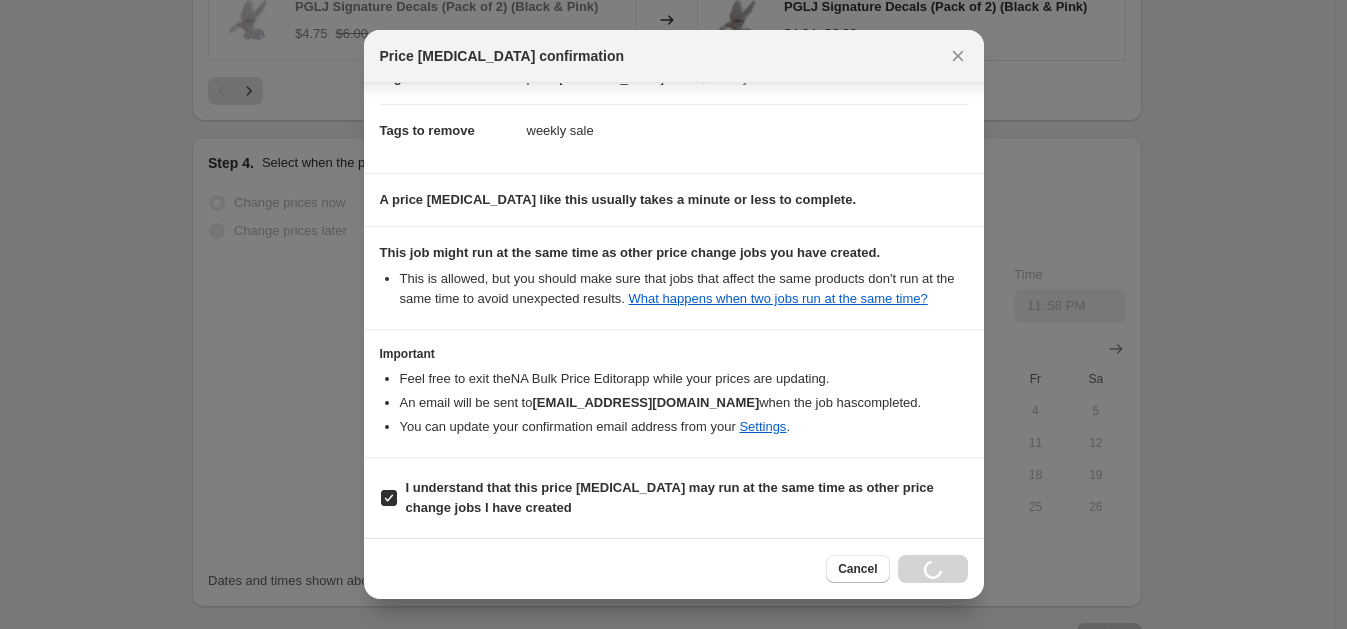 scroll, scrollTop: 1884, scrollLeft: 0, axis: vertical 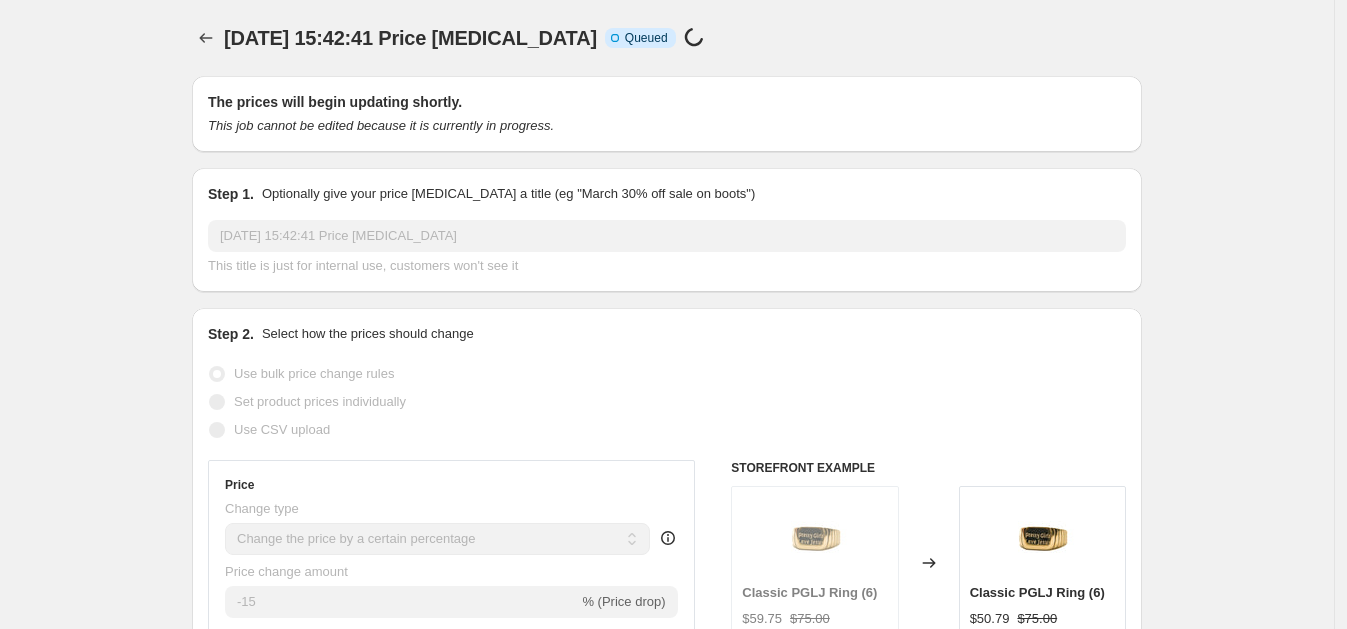select on "percentage" 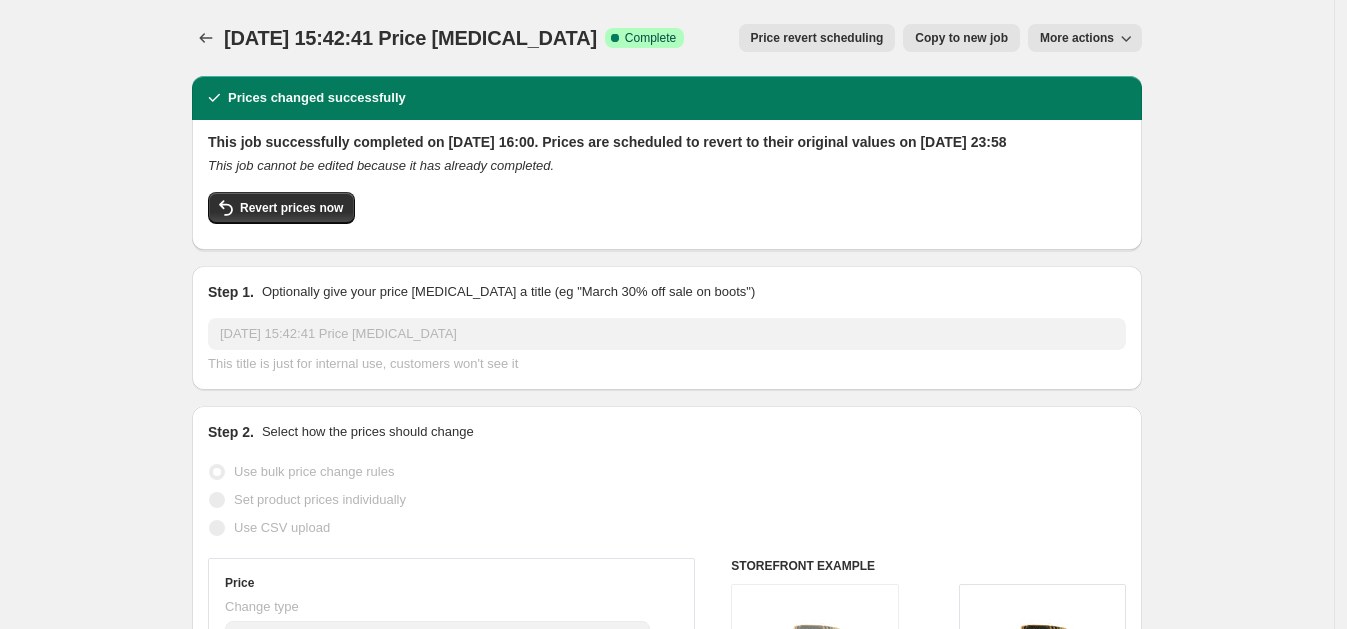 select on "percentage" 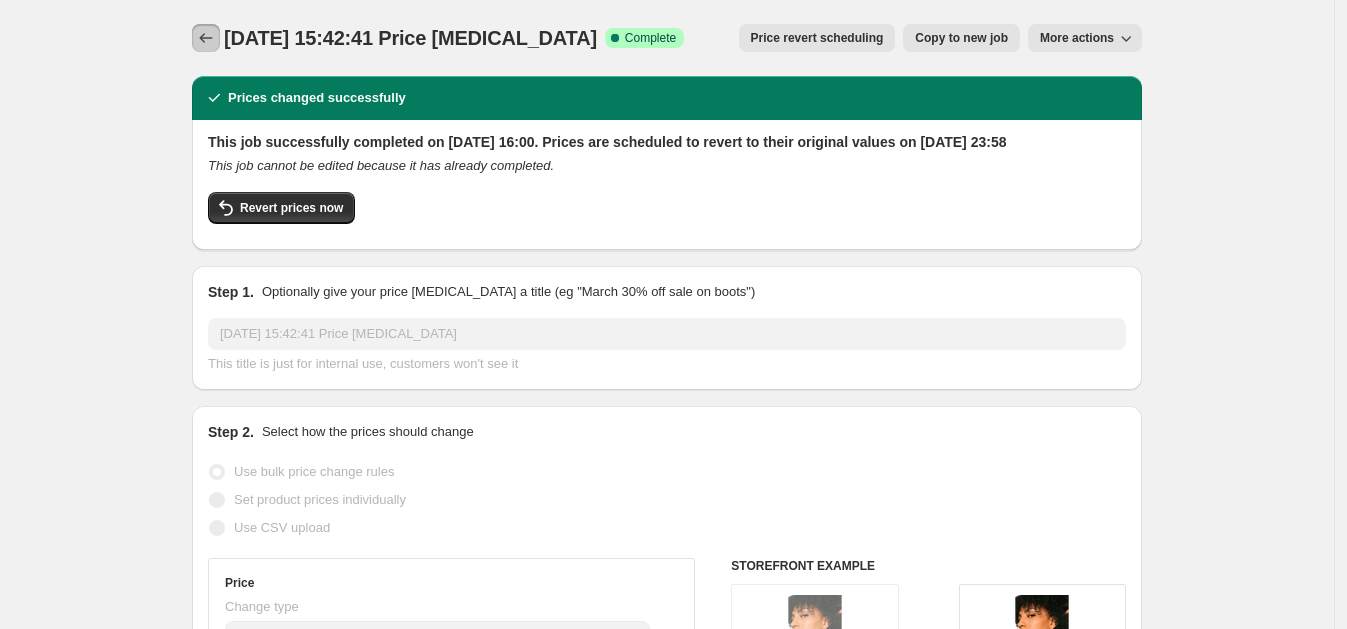 click 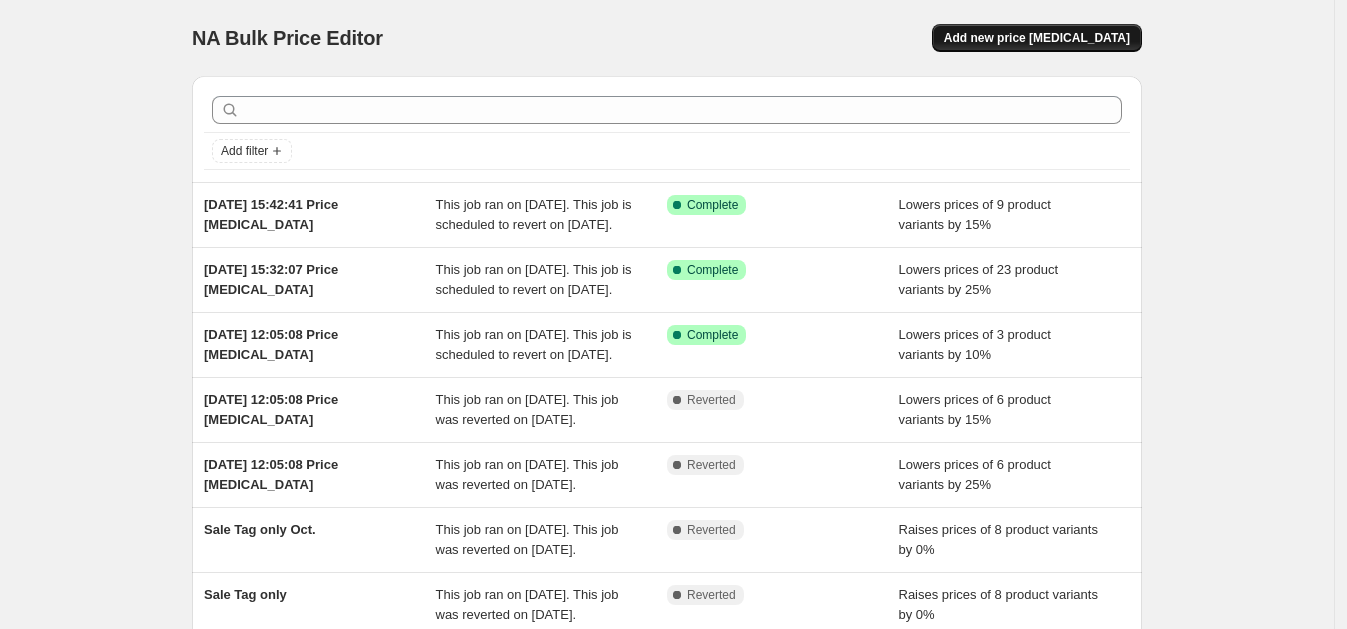 click on "Add new price change job" at bounding box center [1037, 38] 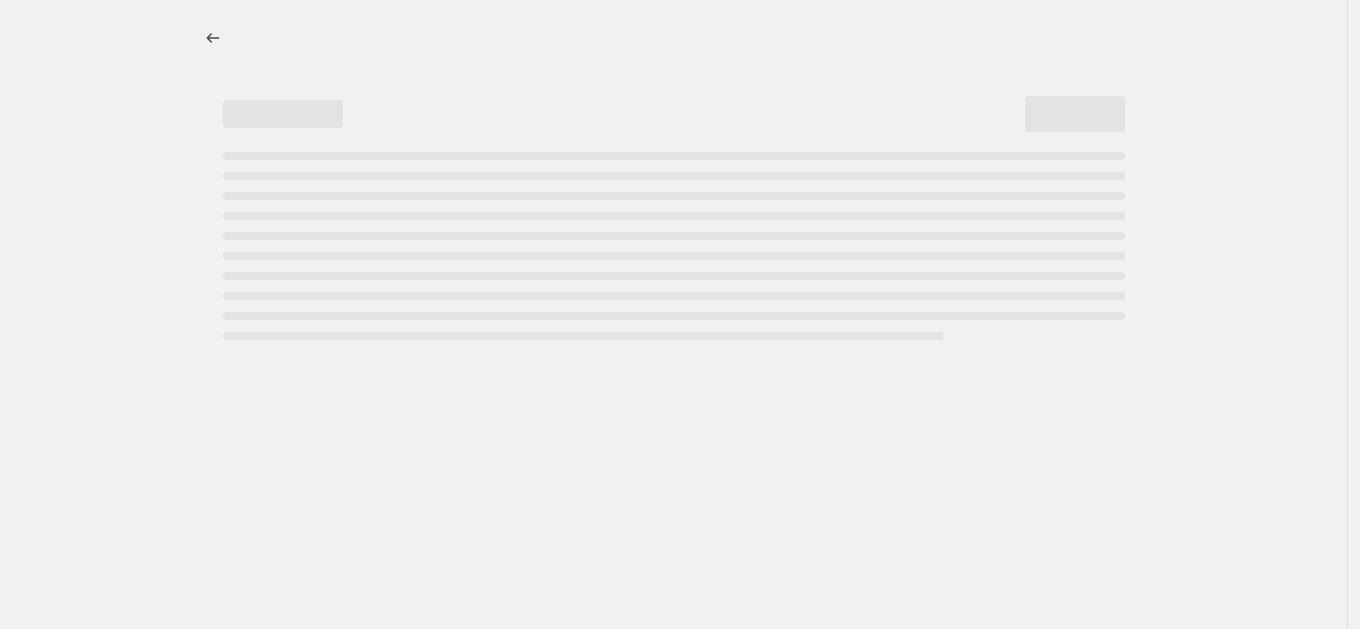 select on "percentage" 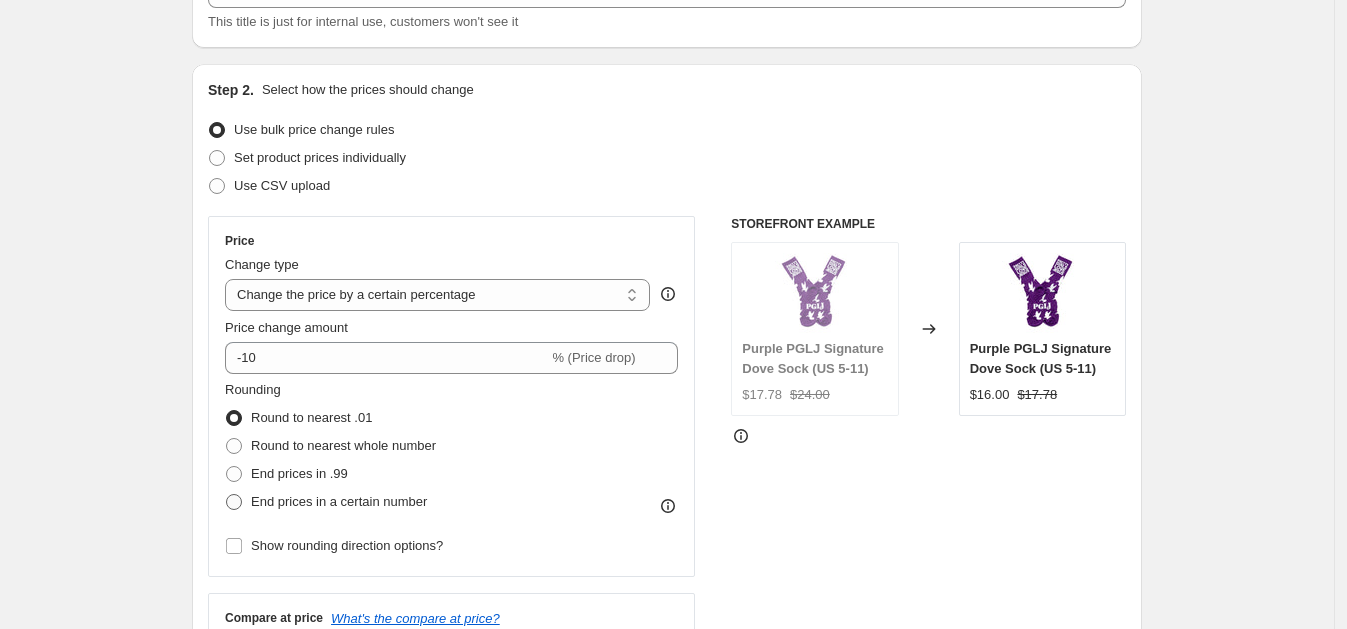 scroll, scrollTop: 345, scrollLeft: 0, axis: vertical 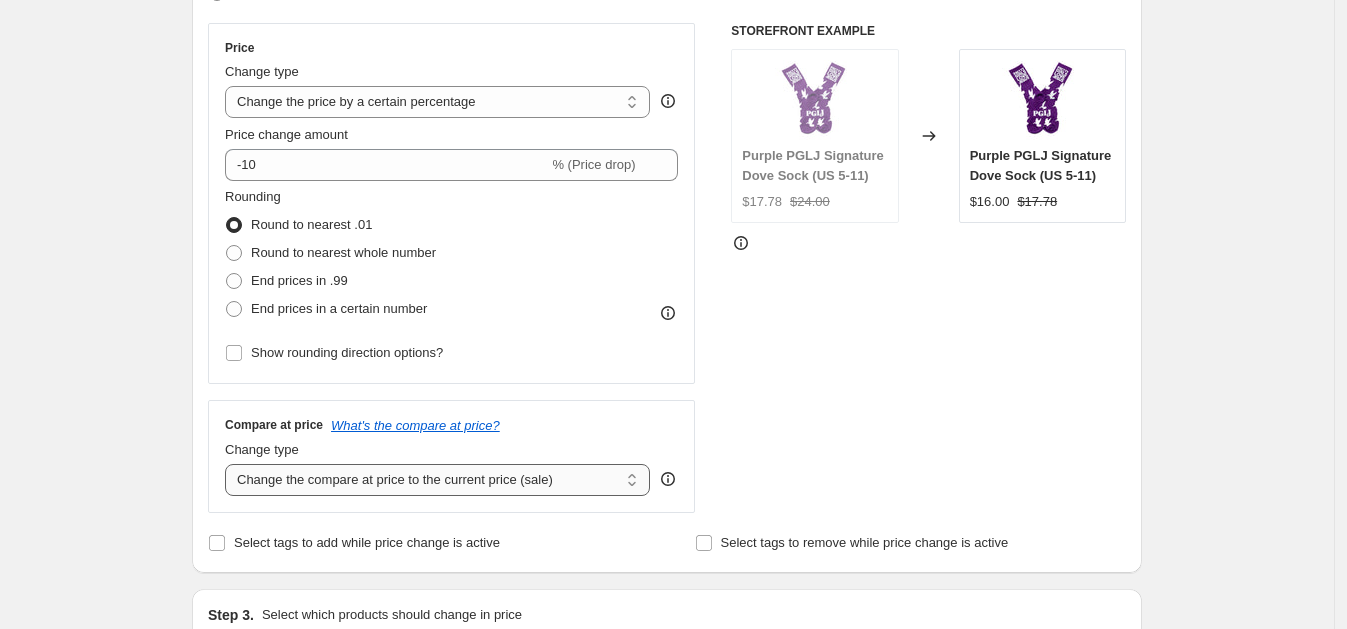 click on "Change the compare at price to the current price (sale) Change the compare at price to a certain amount Change the compare at price by a certain amount Change the compare at price by a certain percentage Change the compare at price by a certain amount relative to the actual price Change the compare at price by a certain percentage relative to the actual price Don't change the compare at price Remove the compare at price" at bounding box center (437, 480) 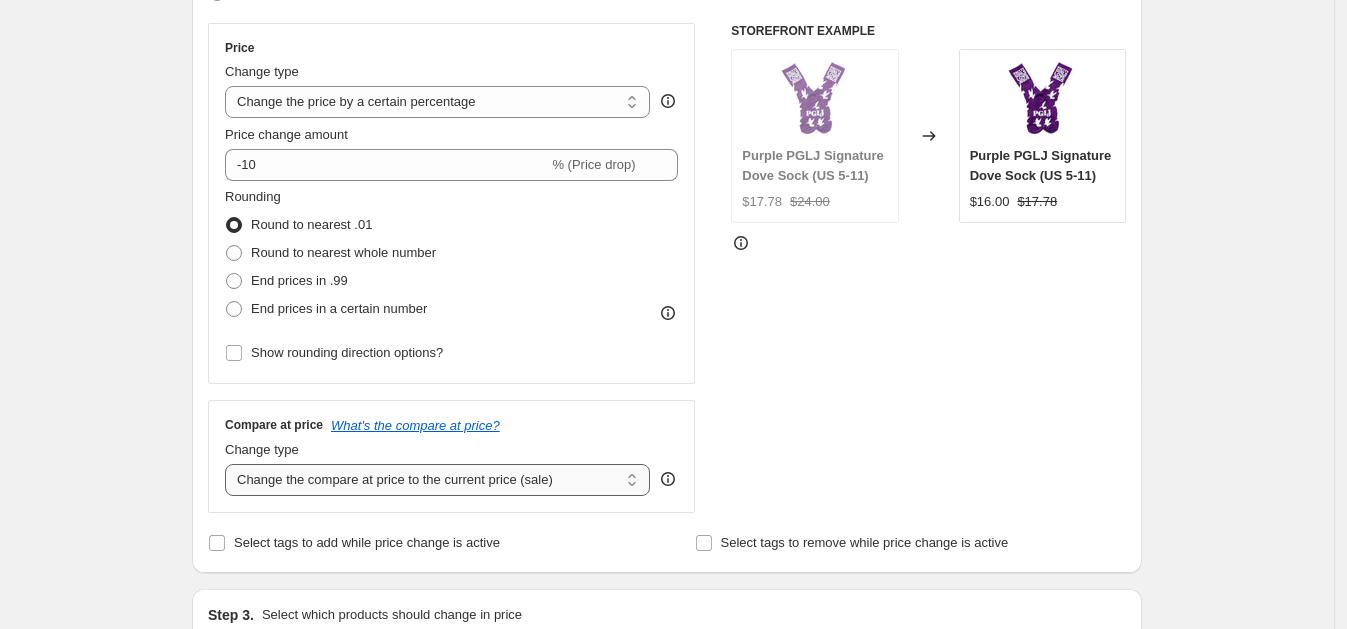 select on "no_change" 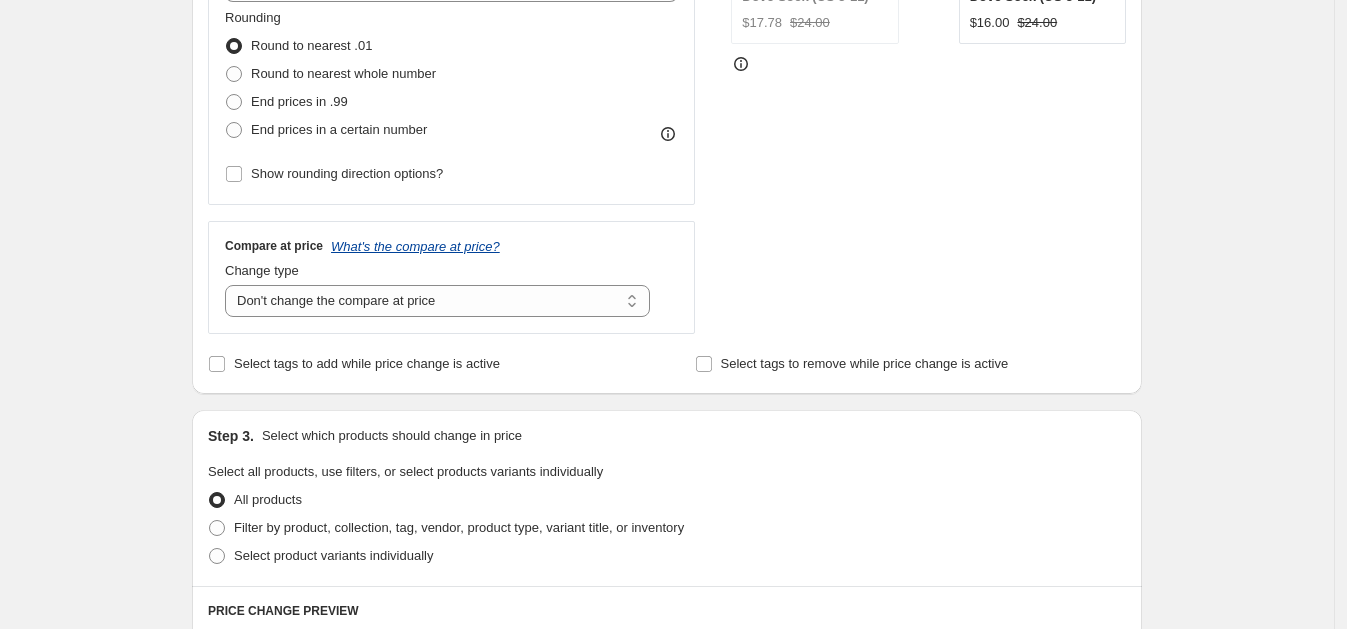 scroll, scrollTop: 581, scrollLeft: 0, axis: vertical 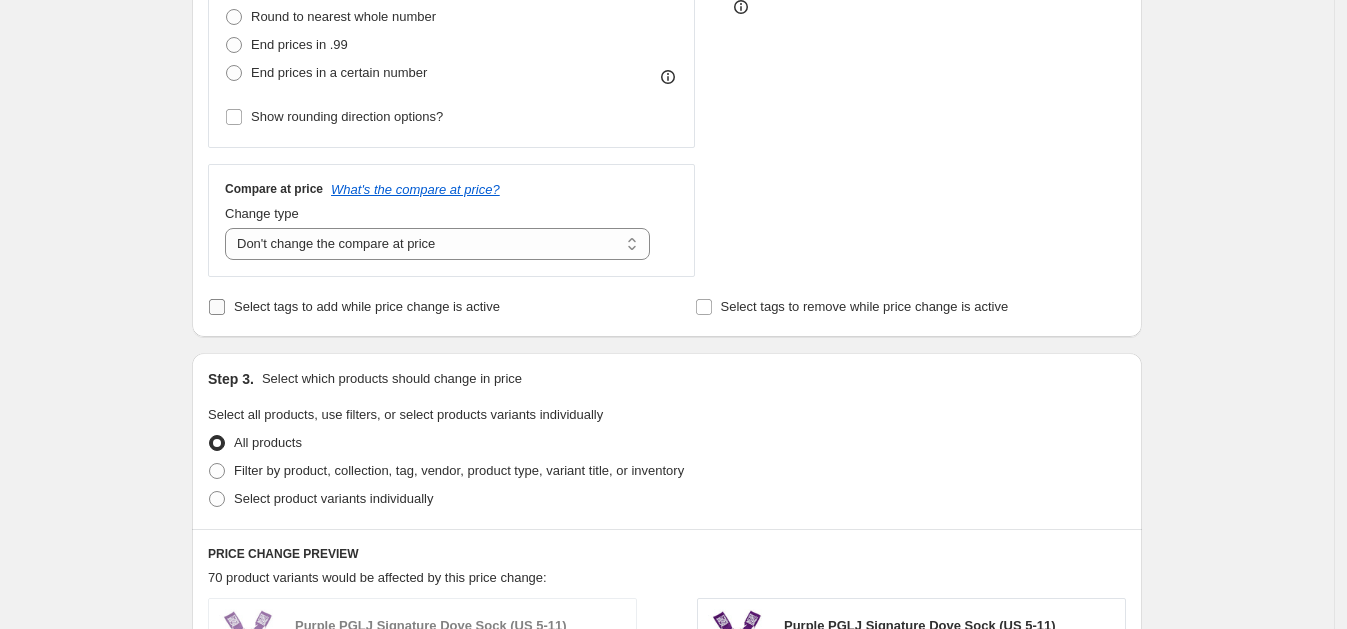 click on "Select tags to add while price change is active" at bounding box center [367, 306] 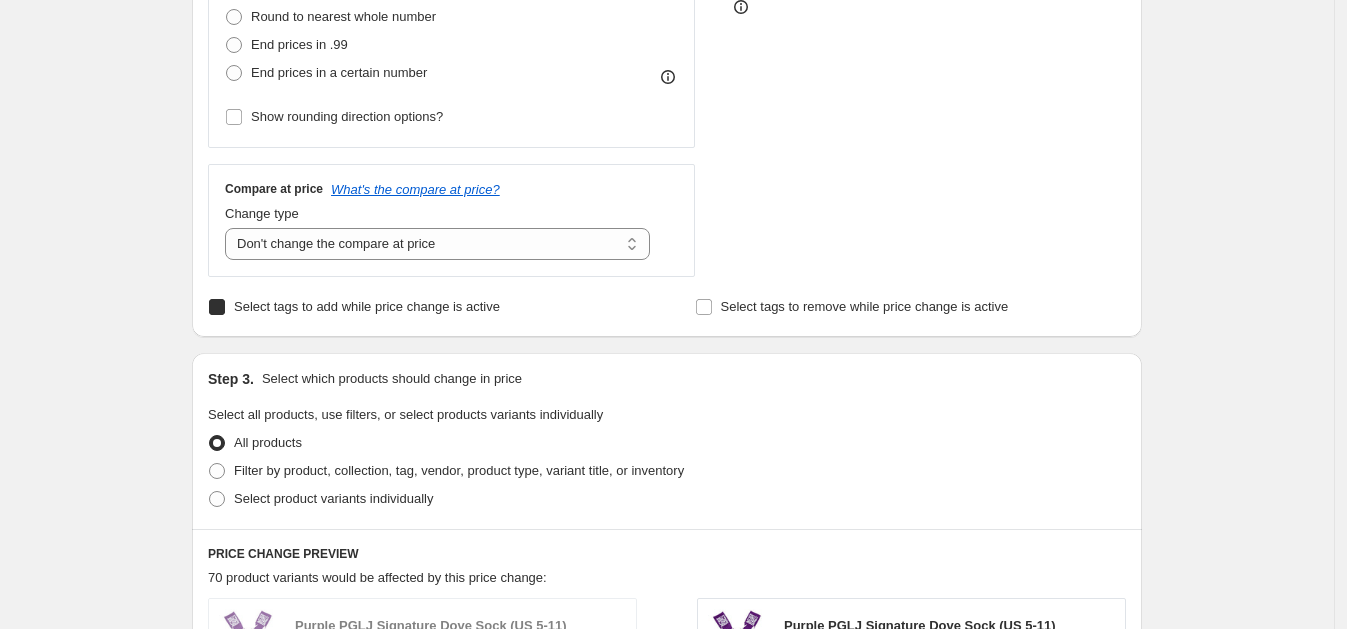 checkbox on "true" 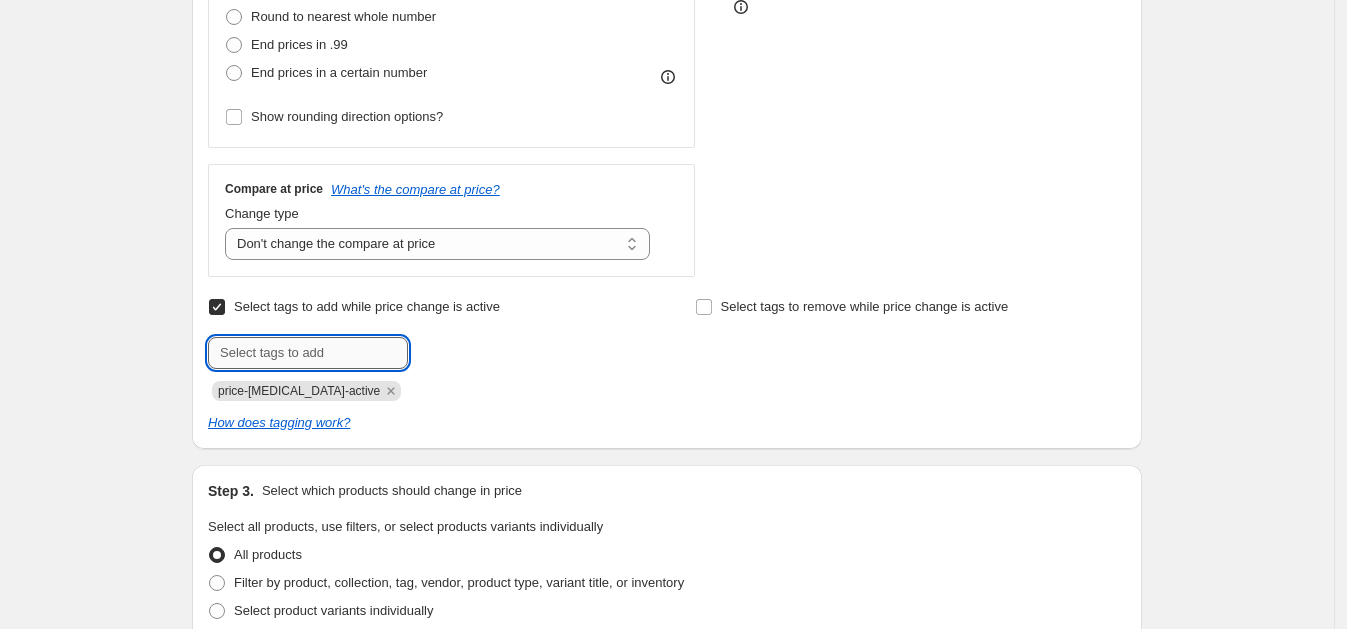 click at bounding box center (308, 353) 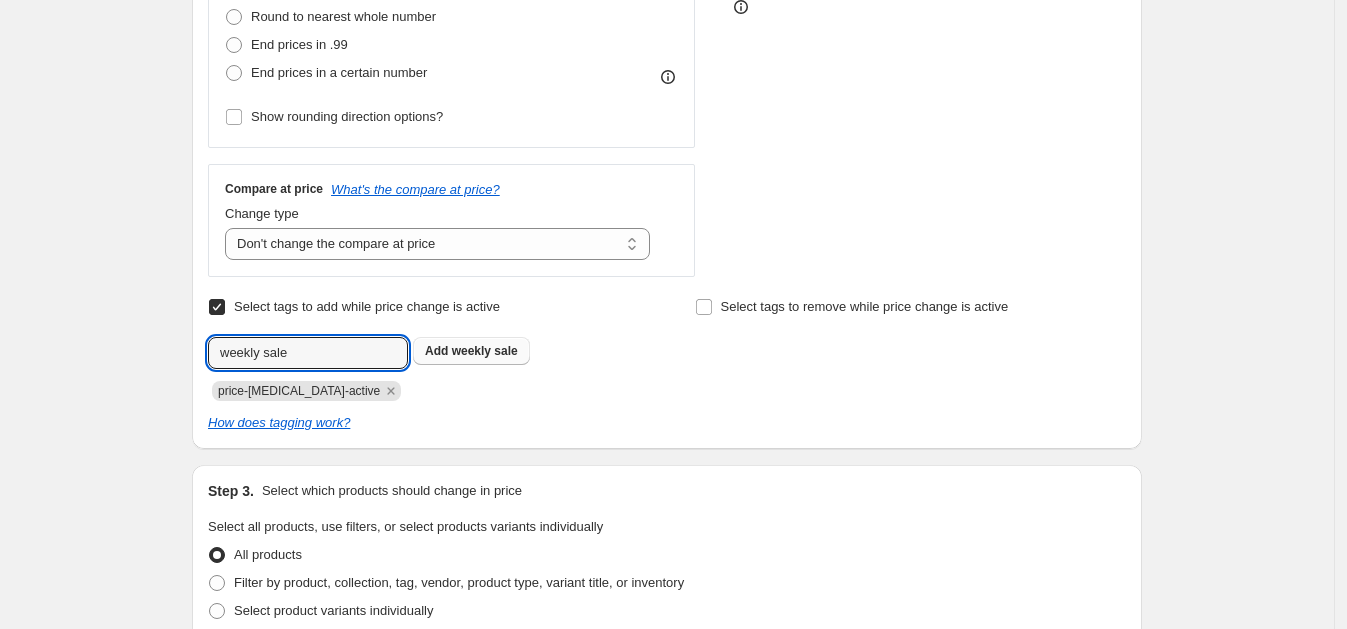type on "weekly sale" 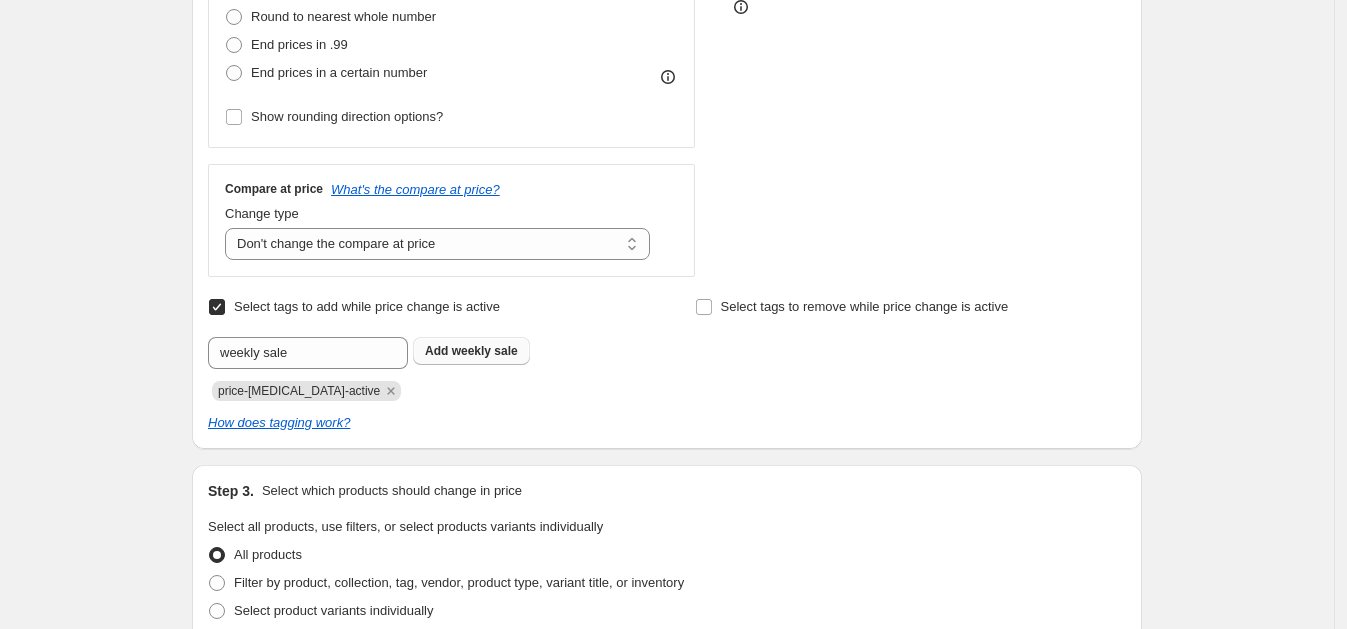 click on "weekly sale" at bounding box center [485, 351] 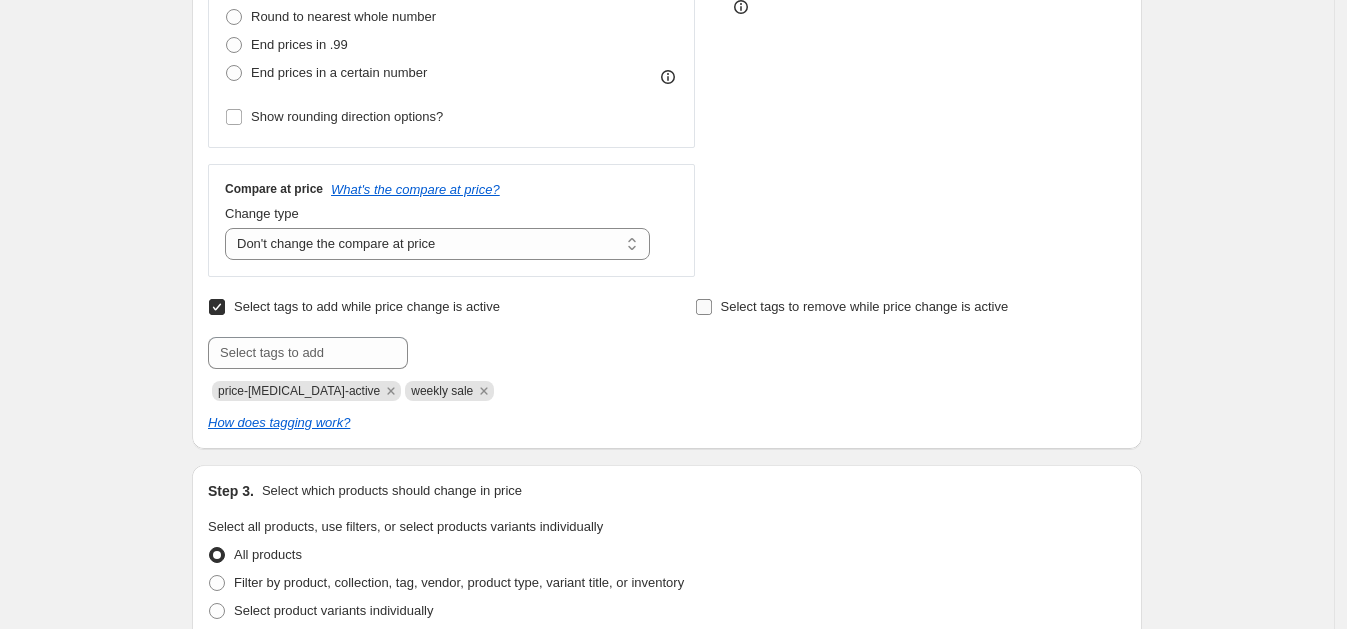 click on "Select tags to remove while price change is active" at bounding box center [865, 306] 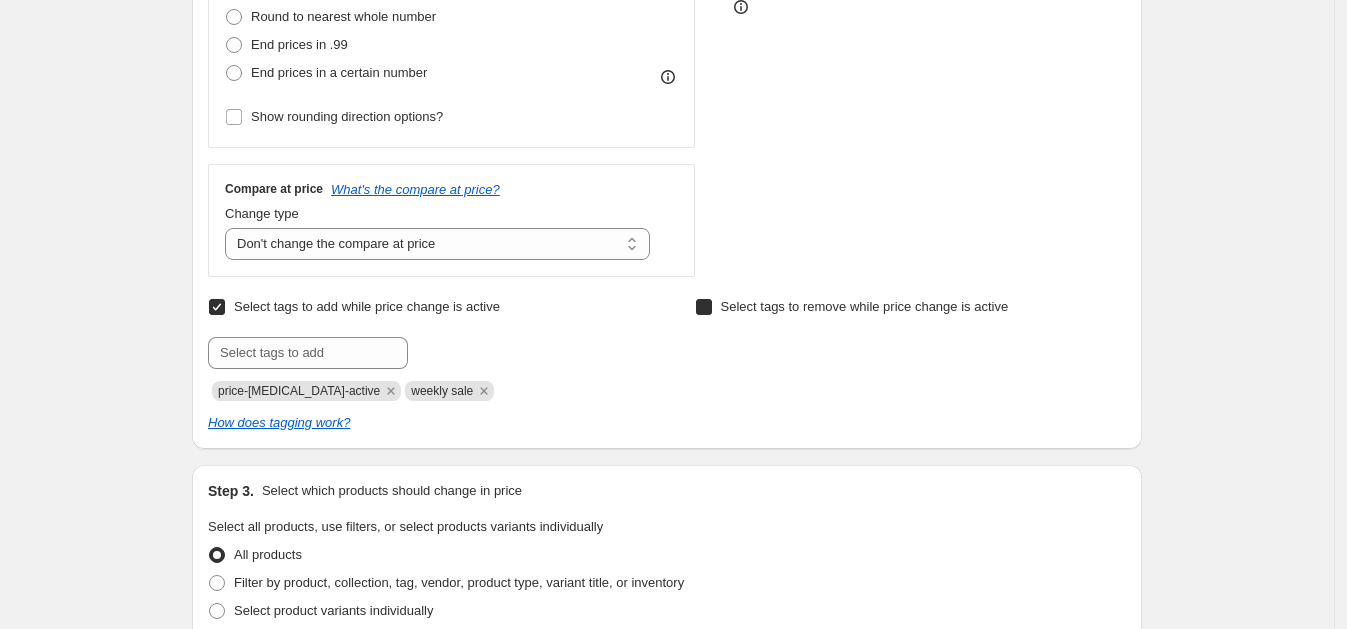 checkbox on "true" 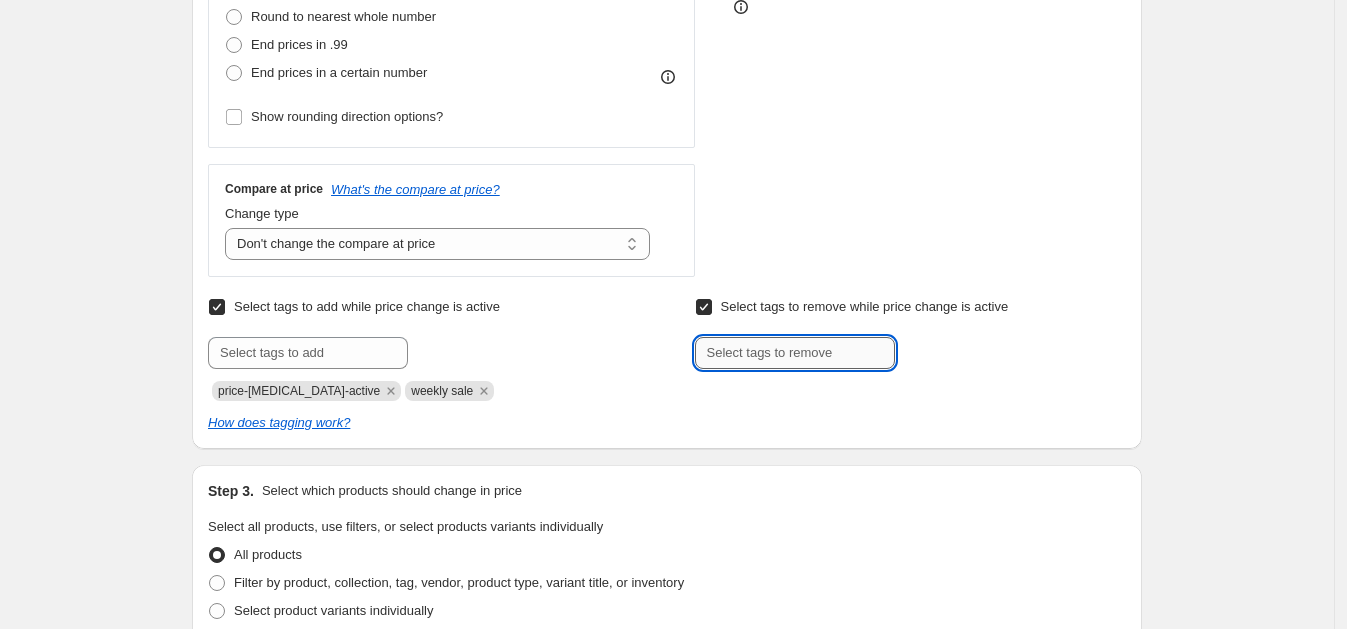 click at bounding box center (795, 353) 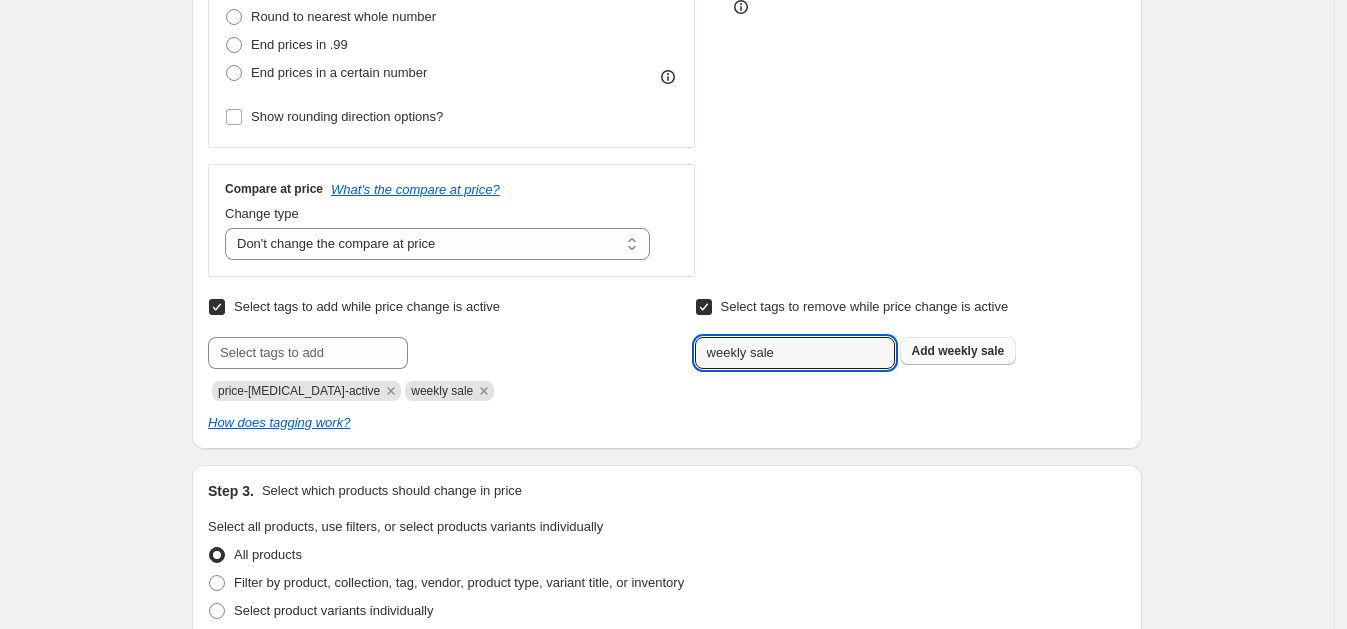 type on "weekly sale" 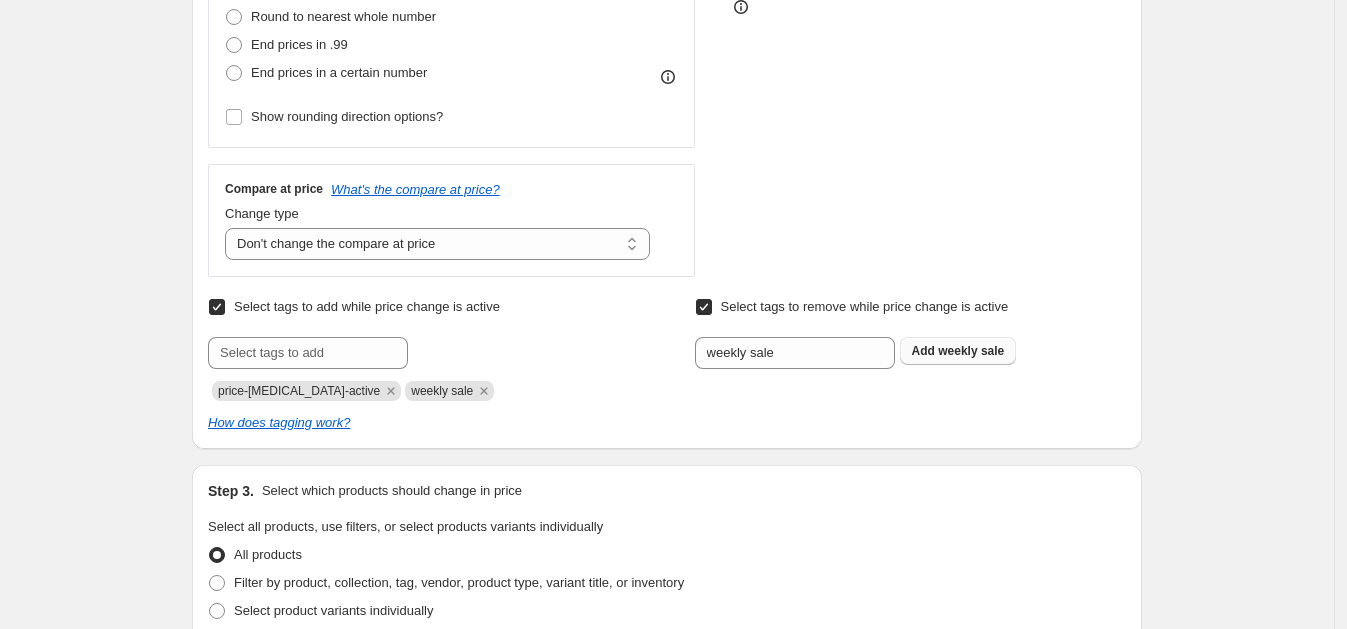 click on "Add   weekly sale" at bounding box center (958, 351) 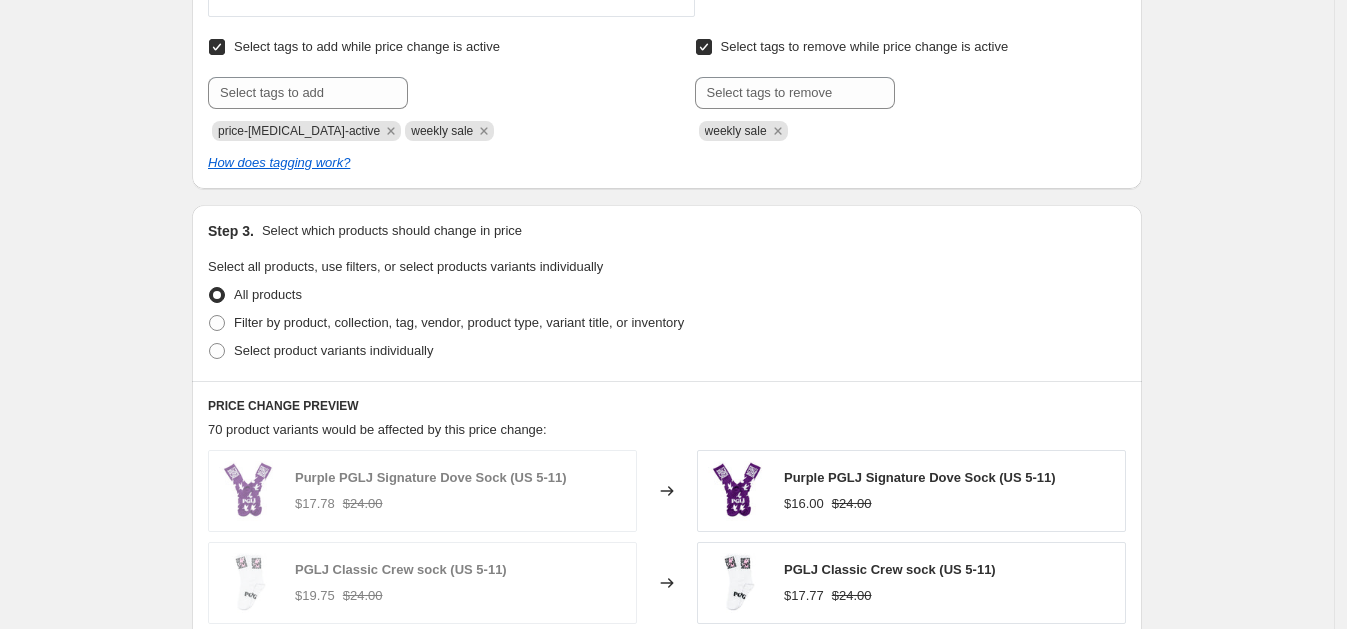 scroll, scrollTop: 839, scrollLeft: 0, axis: vertical 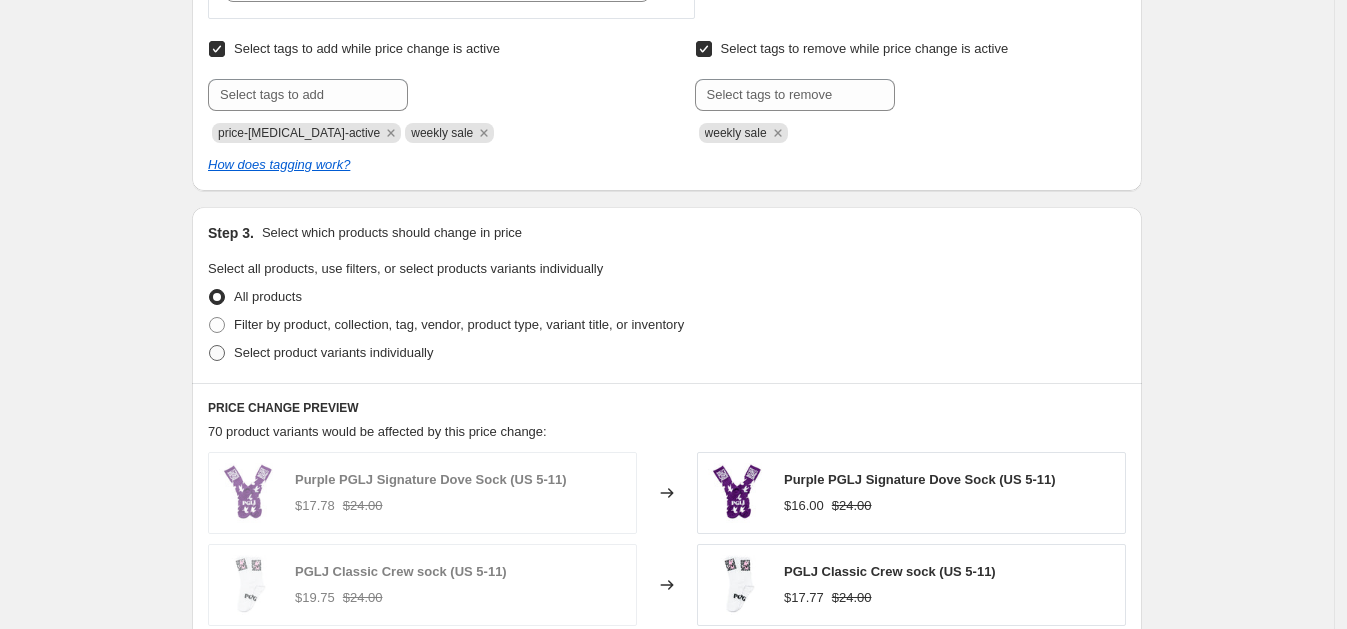 click on "Select product variants individually" at bounding box center (320, 353) 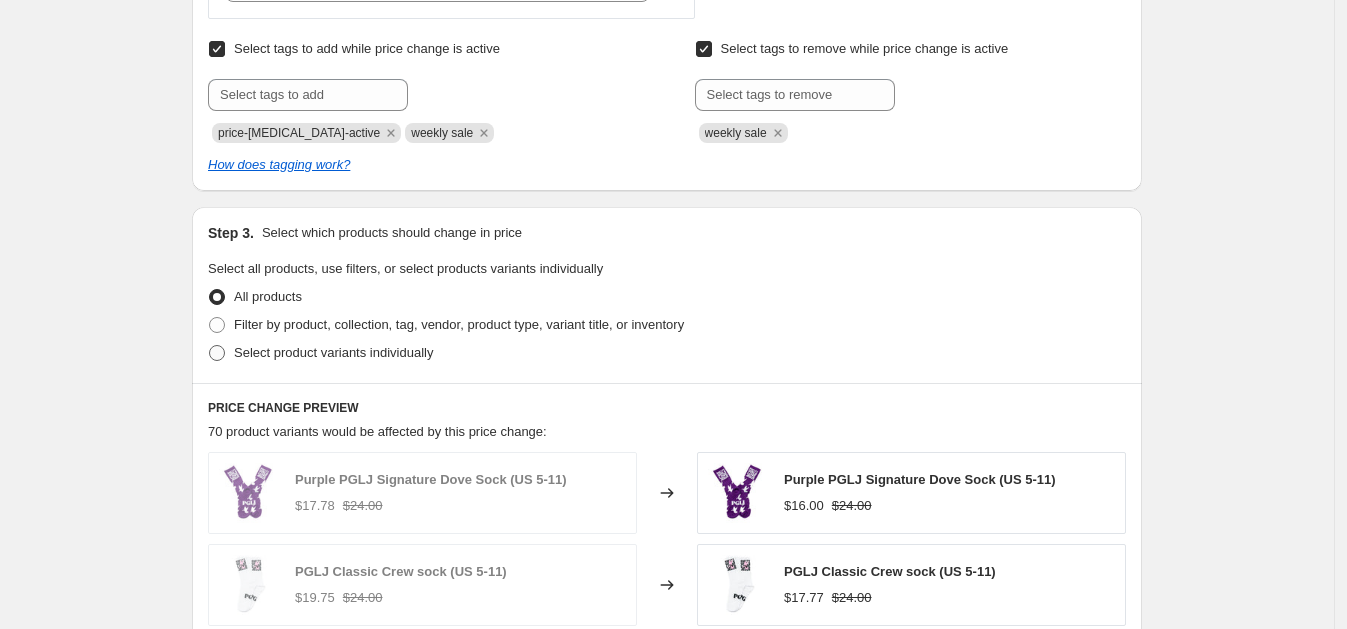 radio on "true" 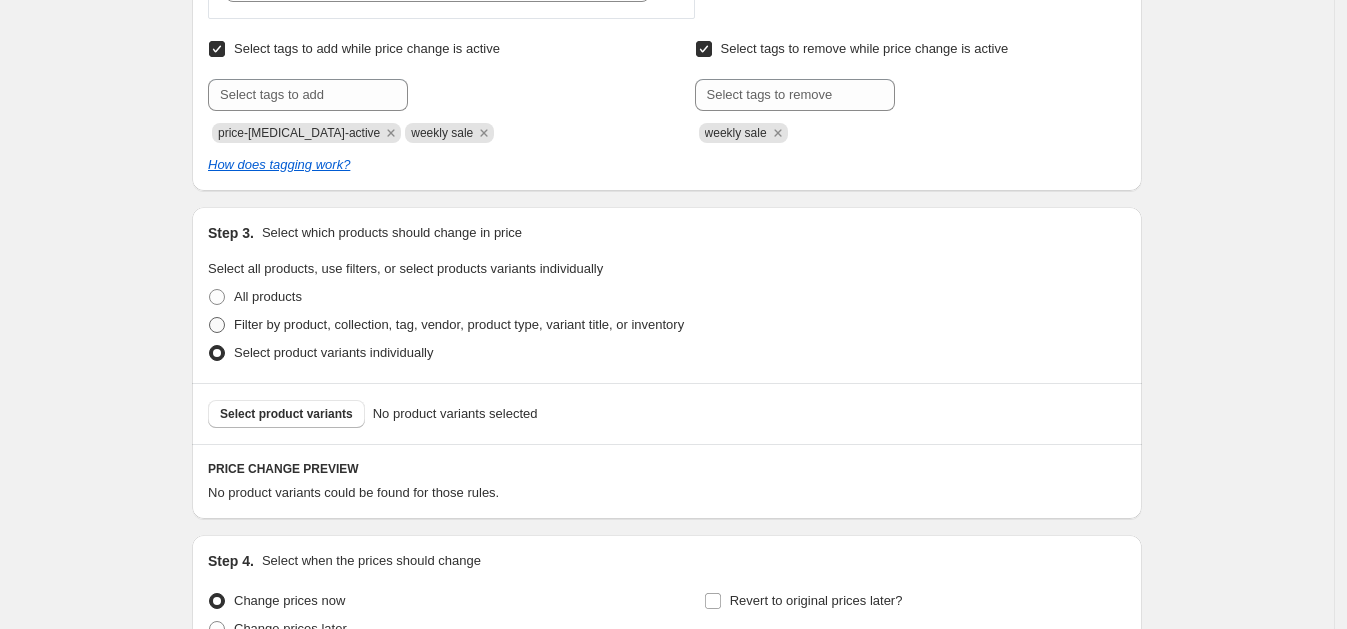 scroll, scrollTop: 1038, scrollLeft: 0, axis: vertical 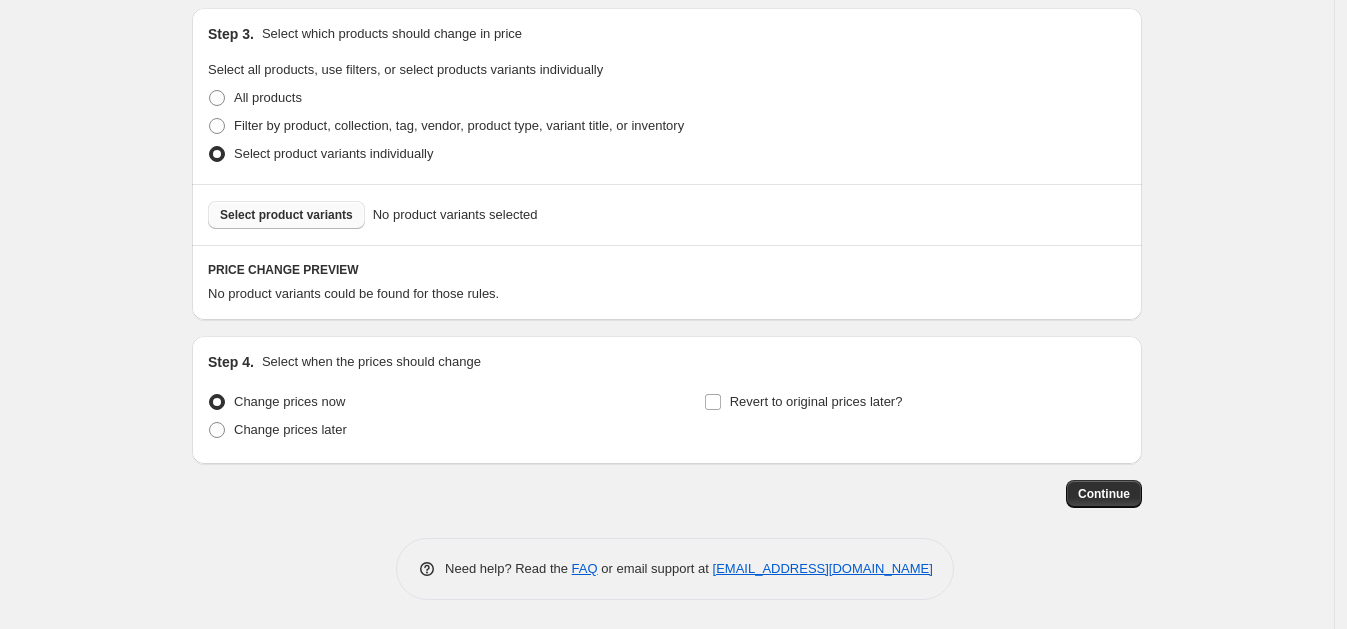 click on "Select product variants" at bounding box center [286, 215] 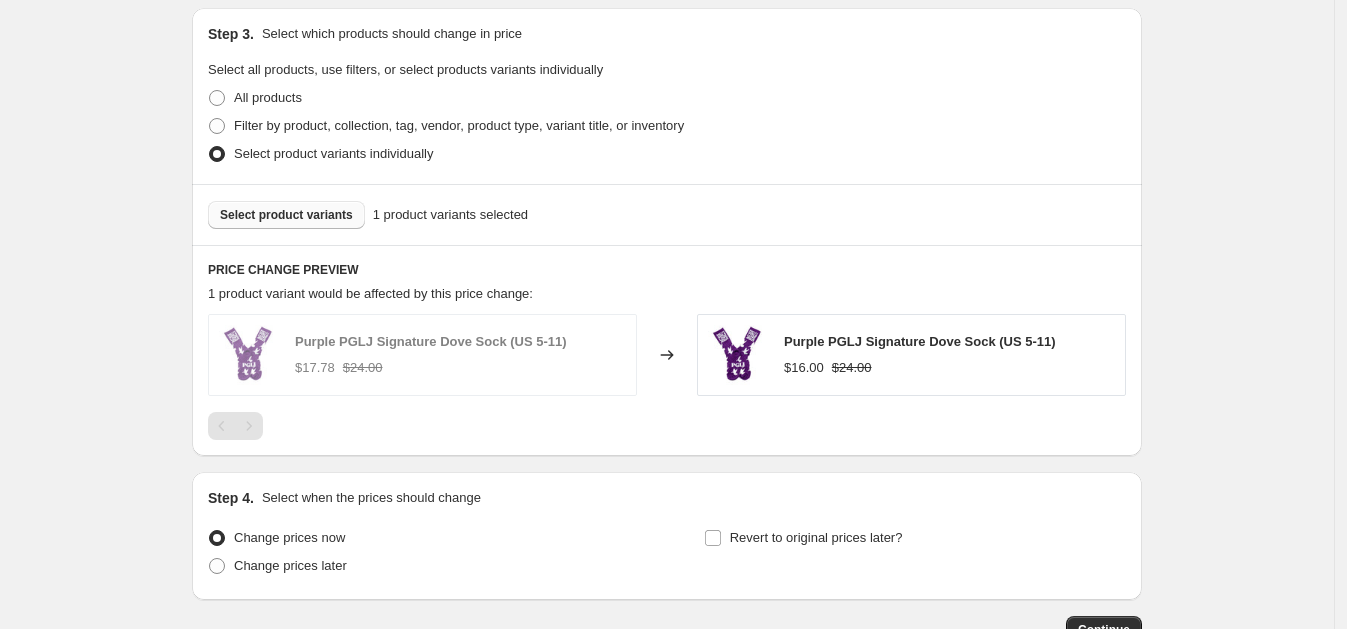 scroll, scrollTop: 1174, scrollLeft: 0, axis: vertical 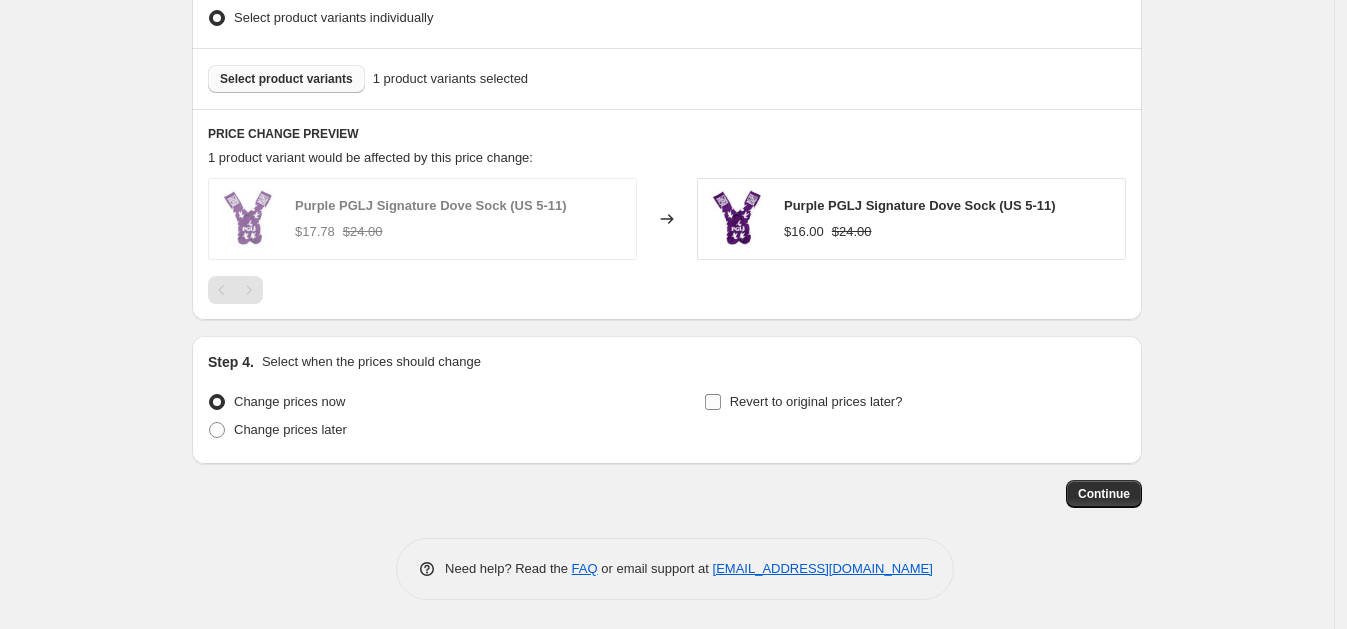 click on "Revert to original prices later?" at bounding box center [816, 401] 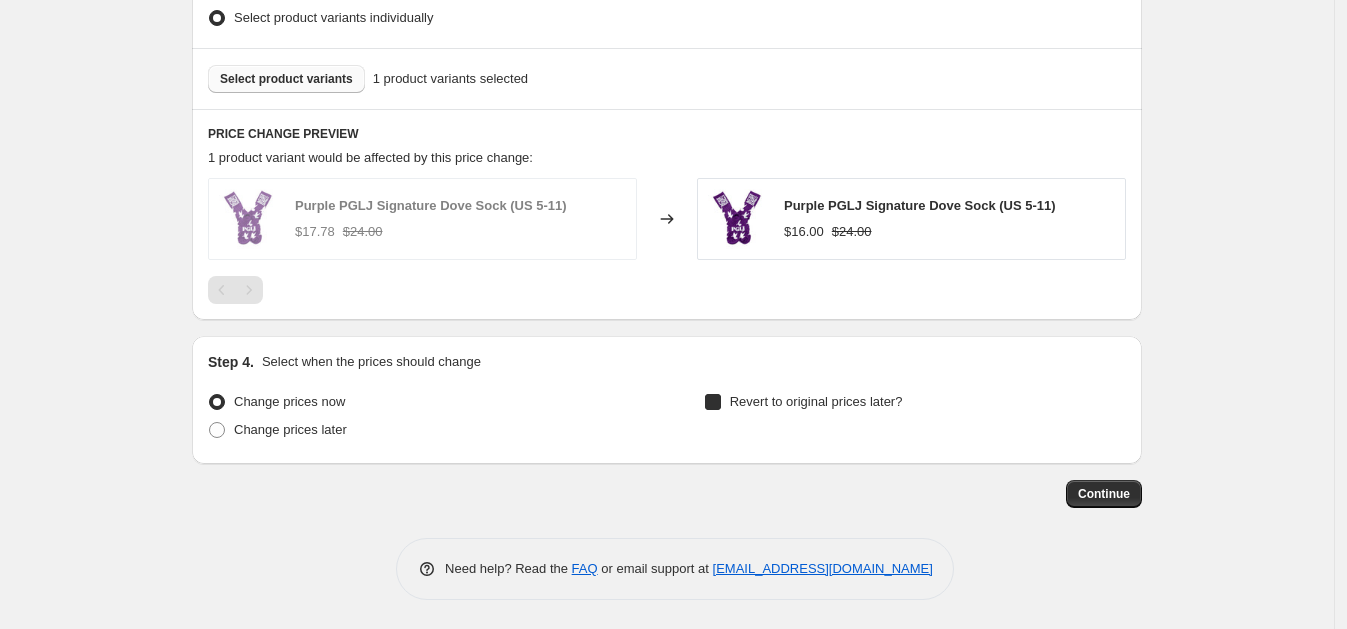 checkbox on "true" 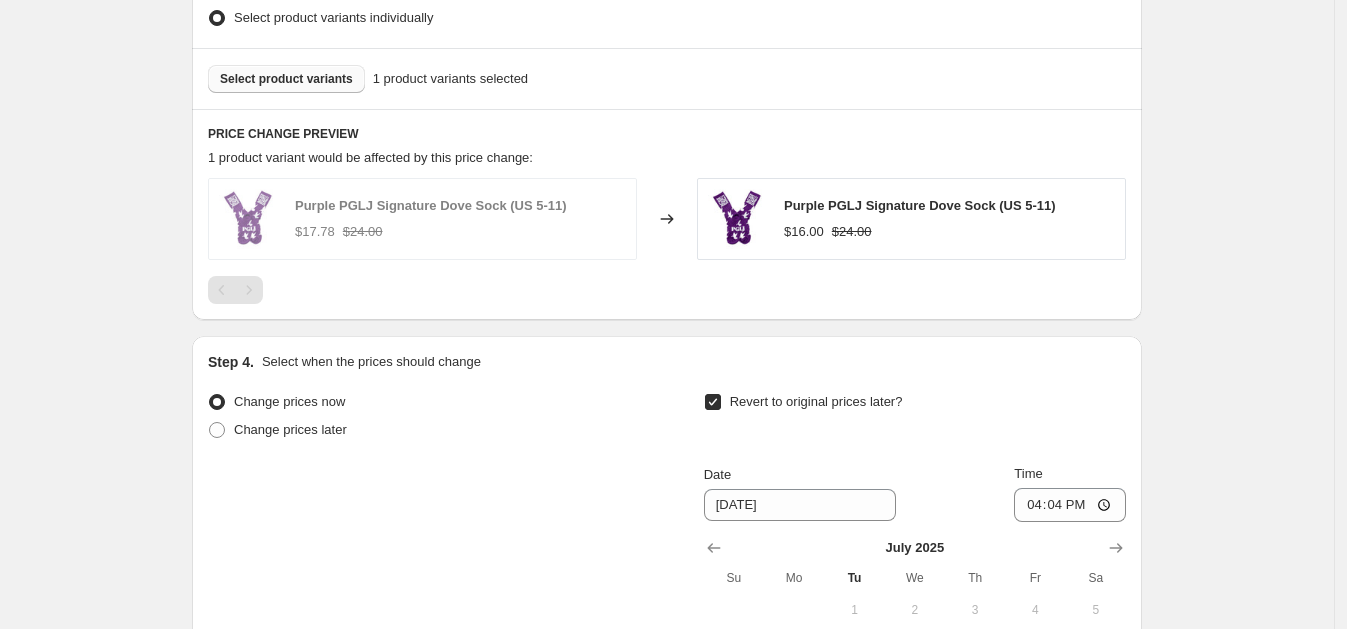 scroll, scrollTop: 1515, scrollLeft: 0, axis: vertical 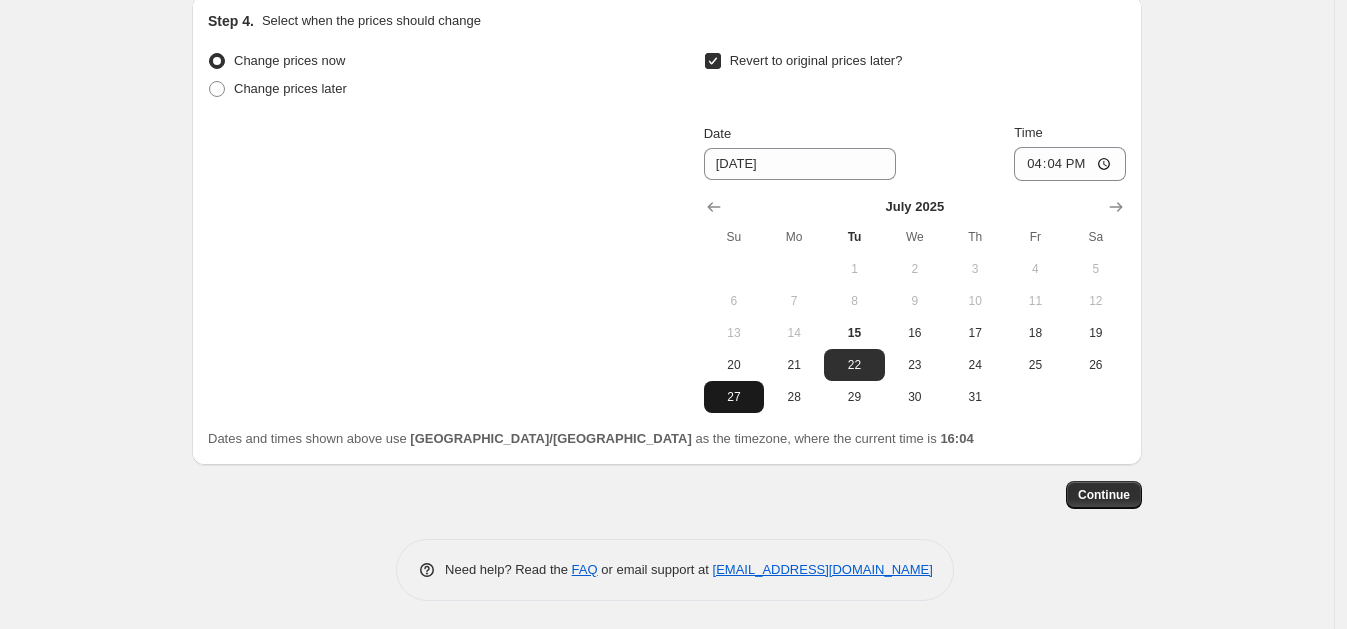 click on "27" at bounding box center (734, 397) 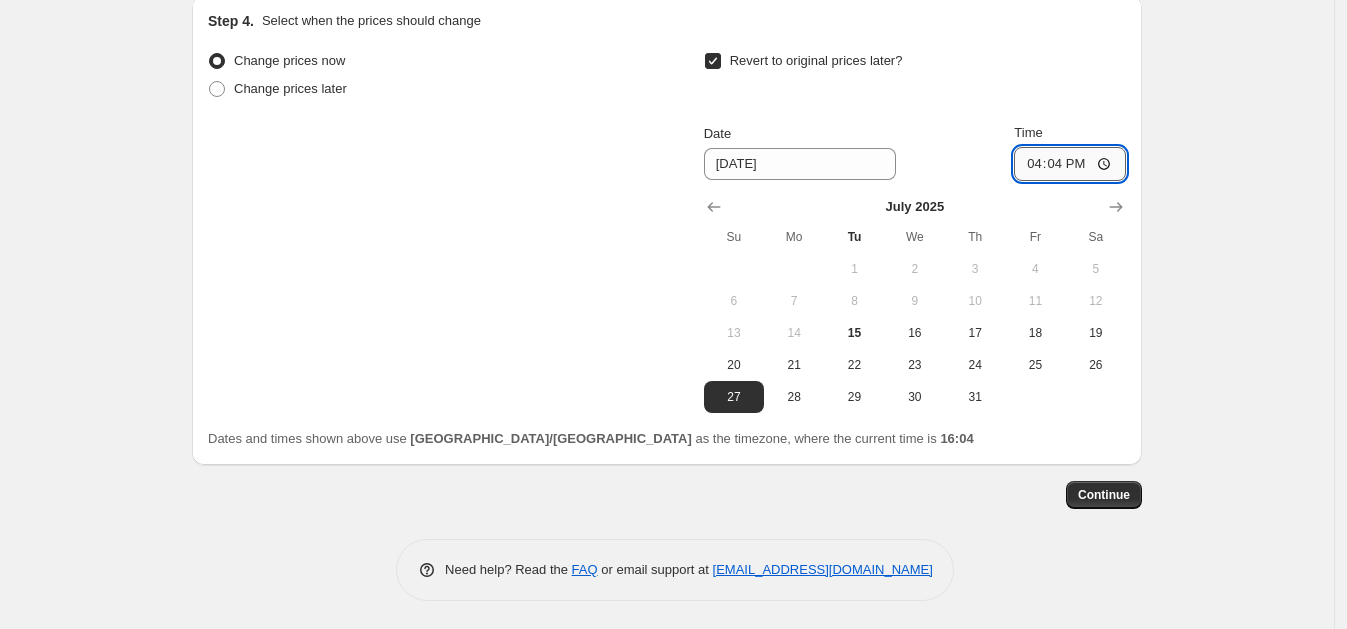 click on "16:04" at bounding box center [1070, 164] 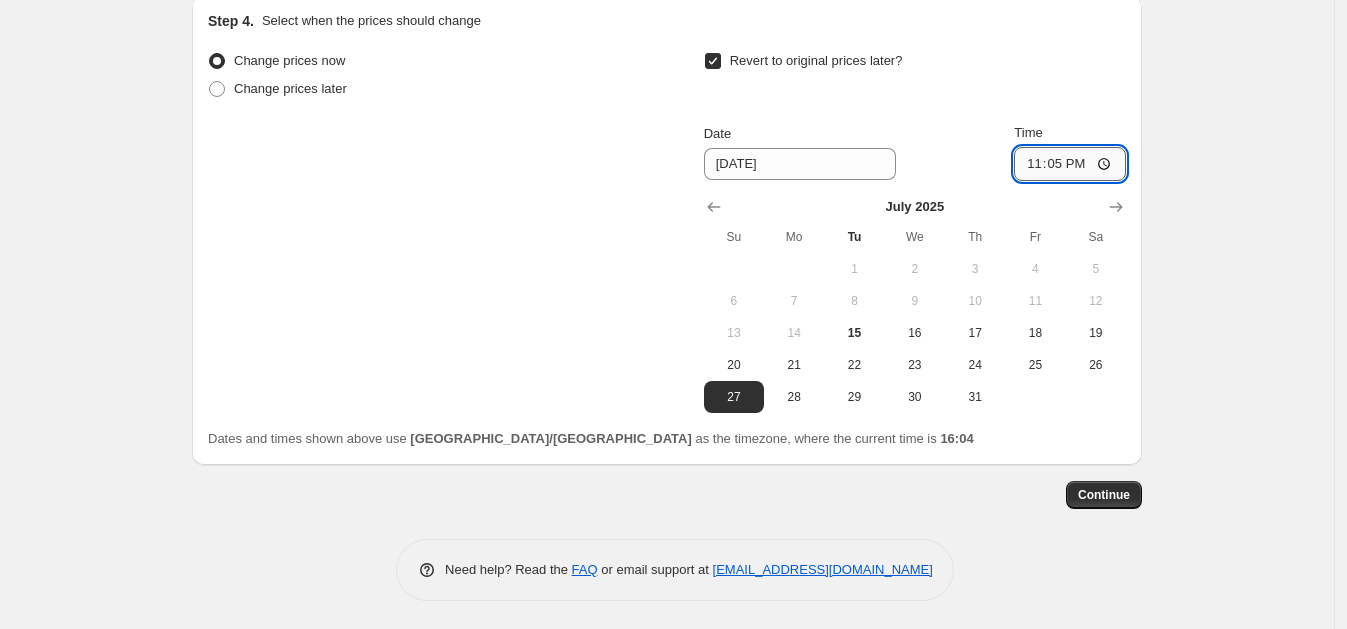 type on "23:58" 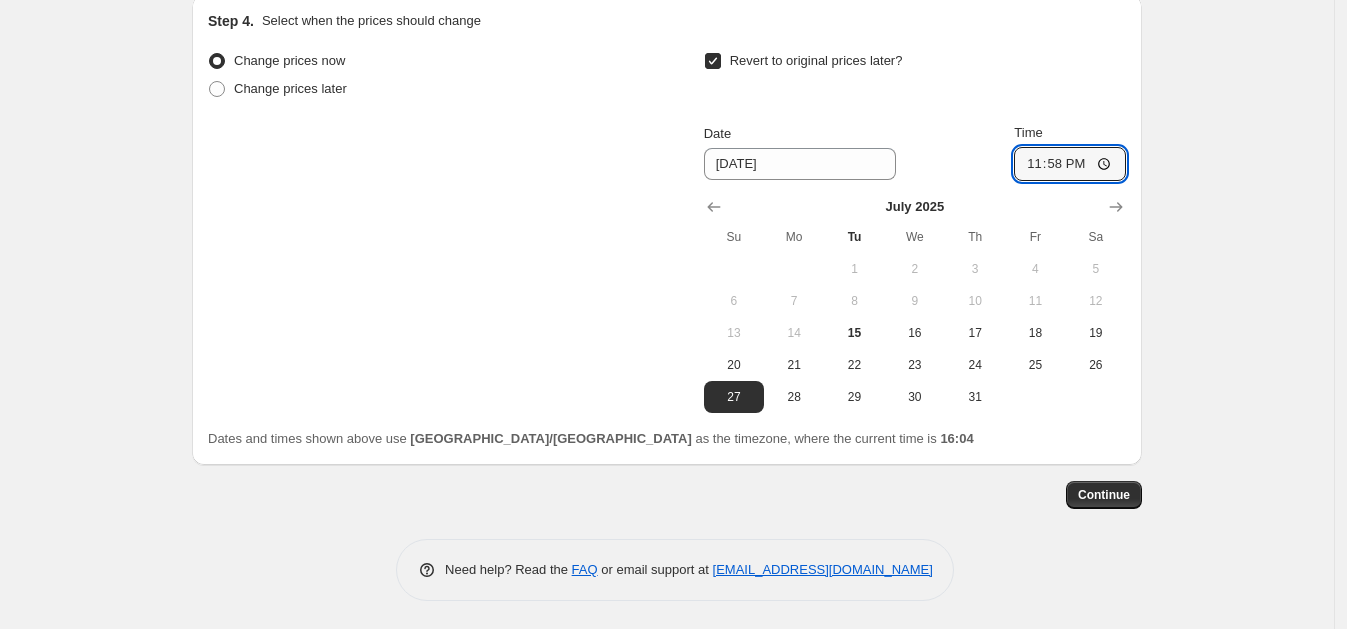 click on "Create new price change job. This page is ready Create new price change job Draft Step 1. Optionally give your price change job a title (eg "March 30% off sale on boots") 15 Jul 2025, 15:42:41 Price change job This title is just for internal use, customers won't see it Step 2. Select how the prices should change Use bulk price change rules Set product prices individually Use CSV upload Price Change type Change the price to a certain amount Change the price by a certain amount Change the price by a certain percentage Change the price to the current compare at price (price before sale) Change the price by a certain amount relative to the compare at price Change the price by a certain percentage relative to the compare at price Don't change the price Change the price by a certain percentage relative to the cost per item Change price to certain cost margin Change the price by a certain percentage Price change amount -10 % (Price drop) Rounding Round to nearest .01 Round to nearest whole number End prices in .99 1" at bounding box center [667, -442] 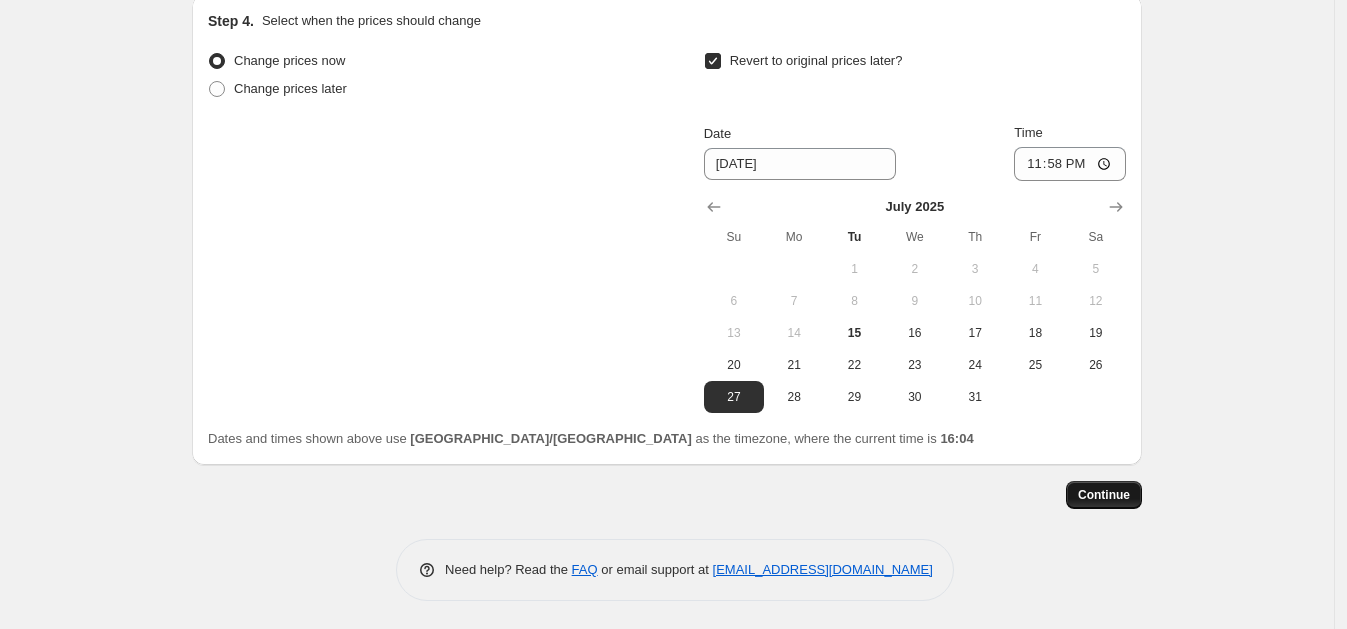 click on "Continue" at bounding box center [1104, 495] 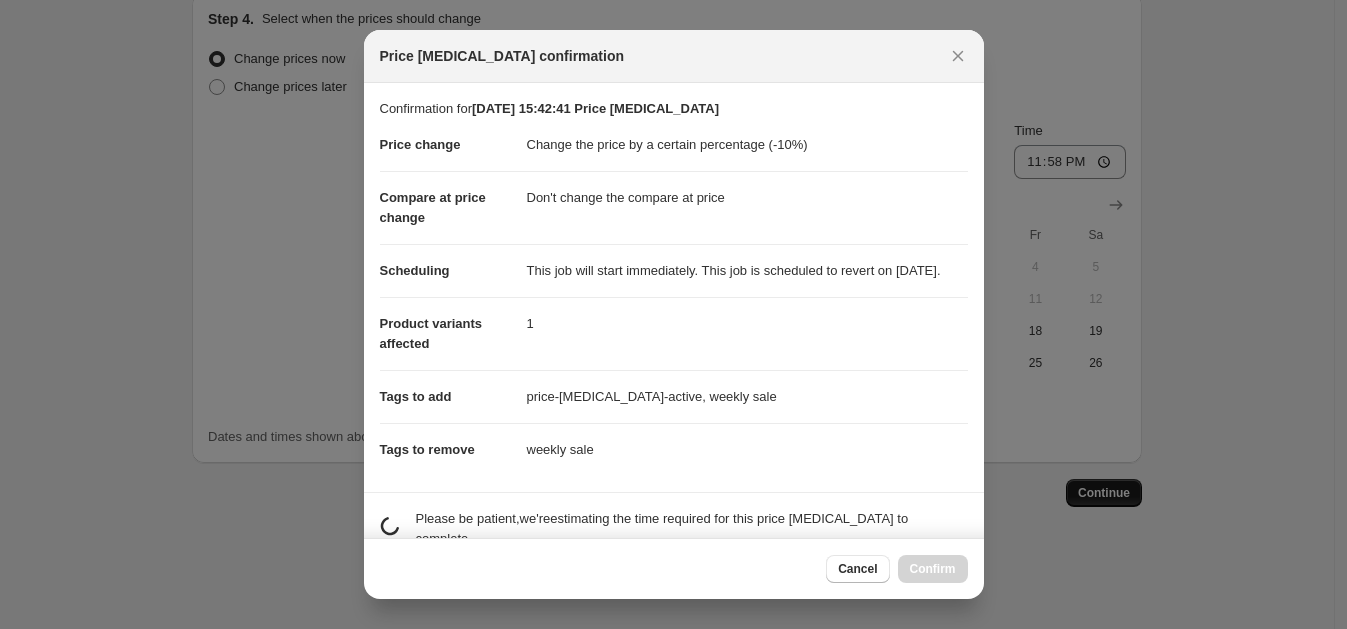 scroll, scrollTop: 0, scrollLeft: 0, axis: both 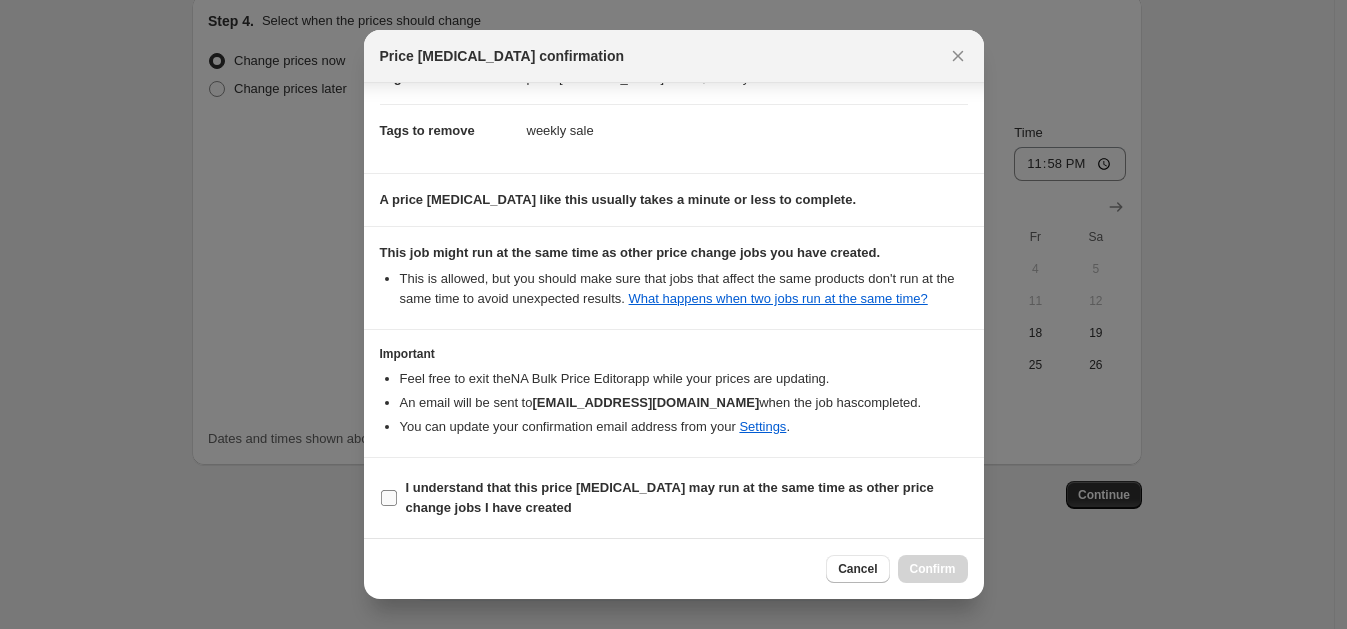 click on "I understand that this price change job may run at the same time as other price change jobs I have created" at bounding box center (670, 497) 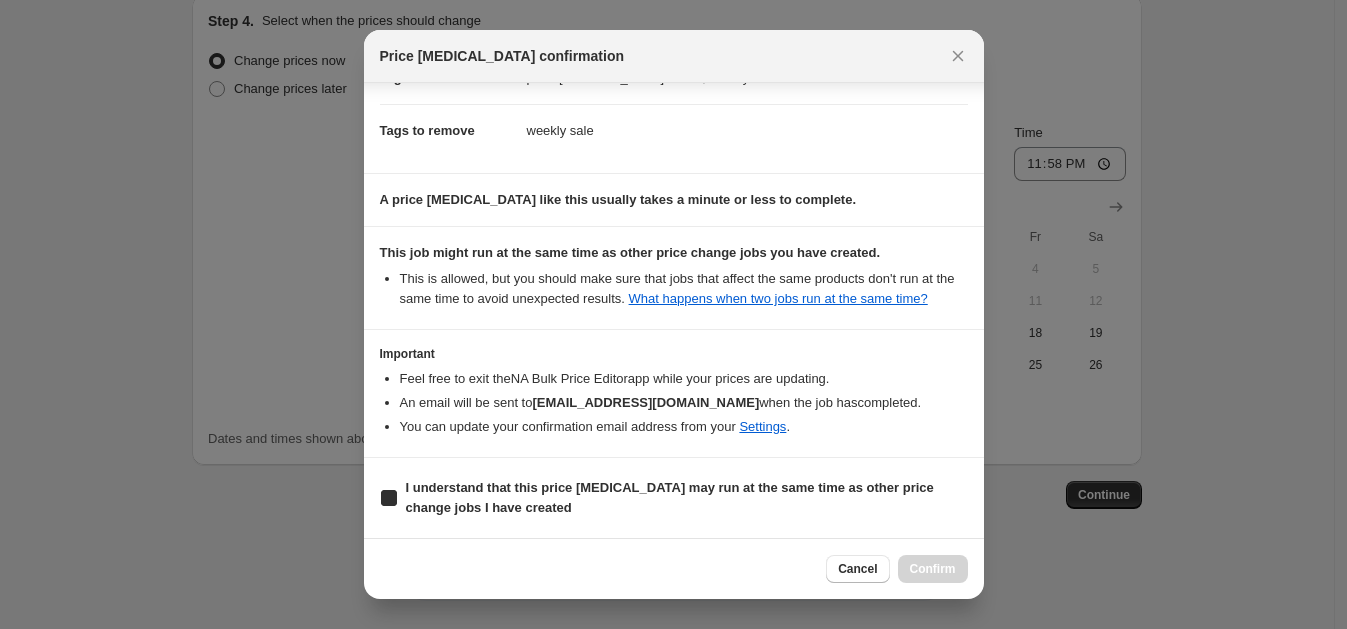 checkbox on "true" 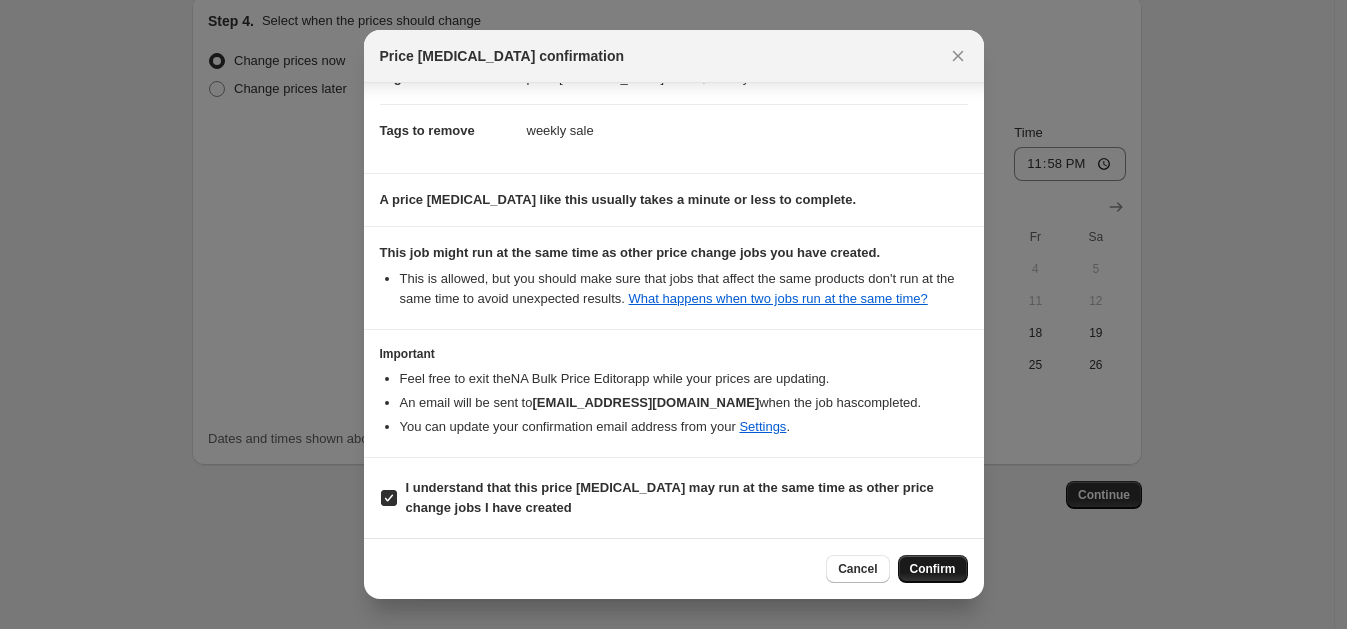 click on "Confirm" at bounding box center (933, 569) 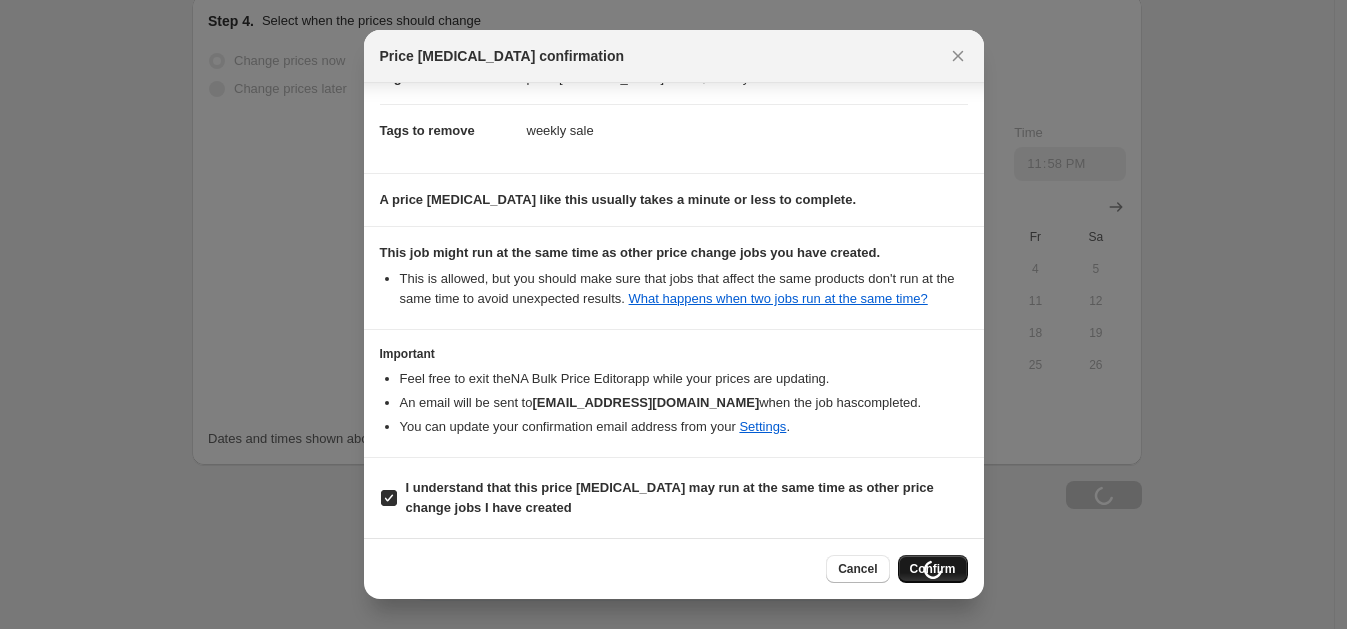 scroll, scrollTop: 1583, scrollLeft: 0, axis: vertical 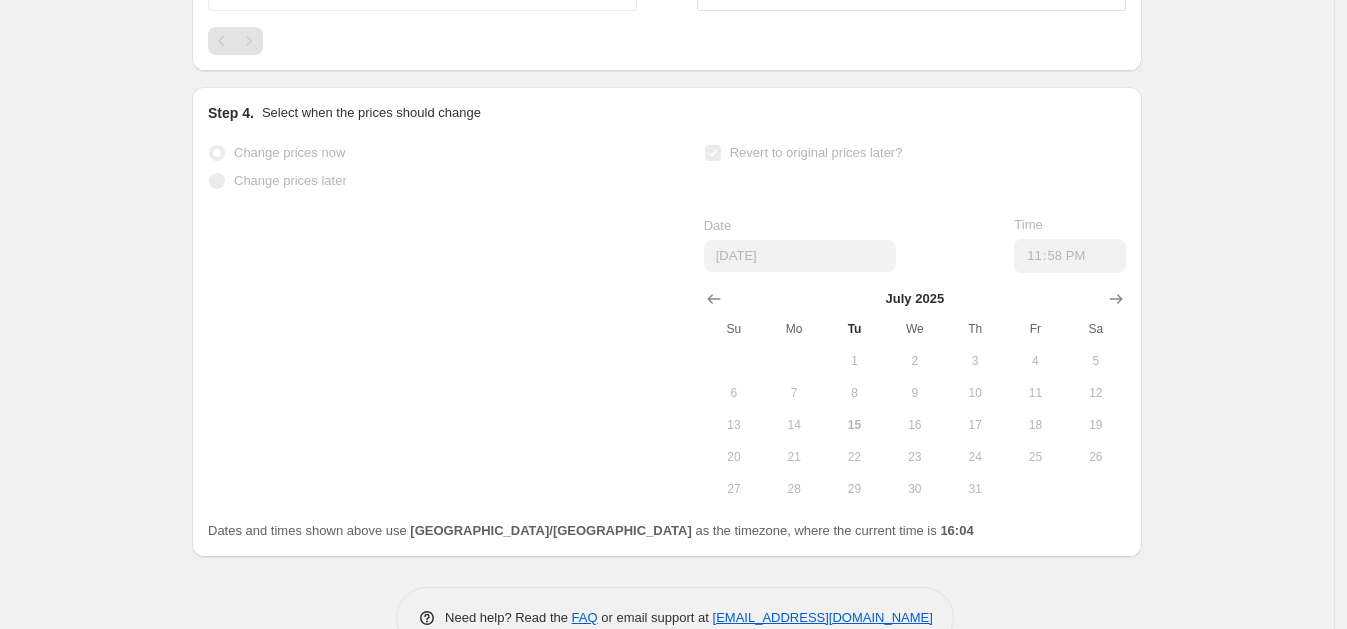 select on "percentage" 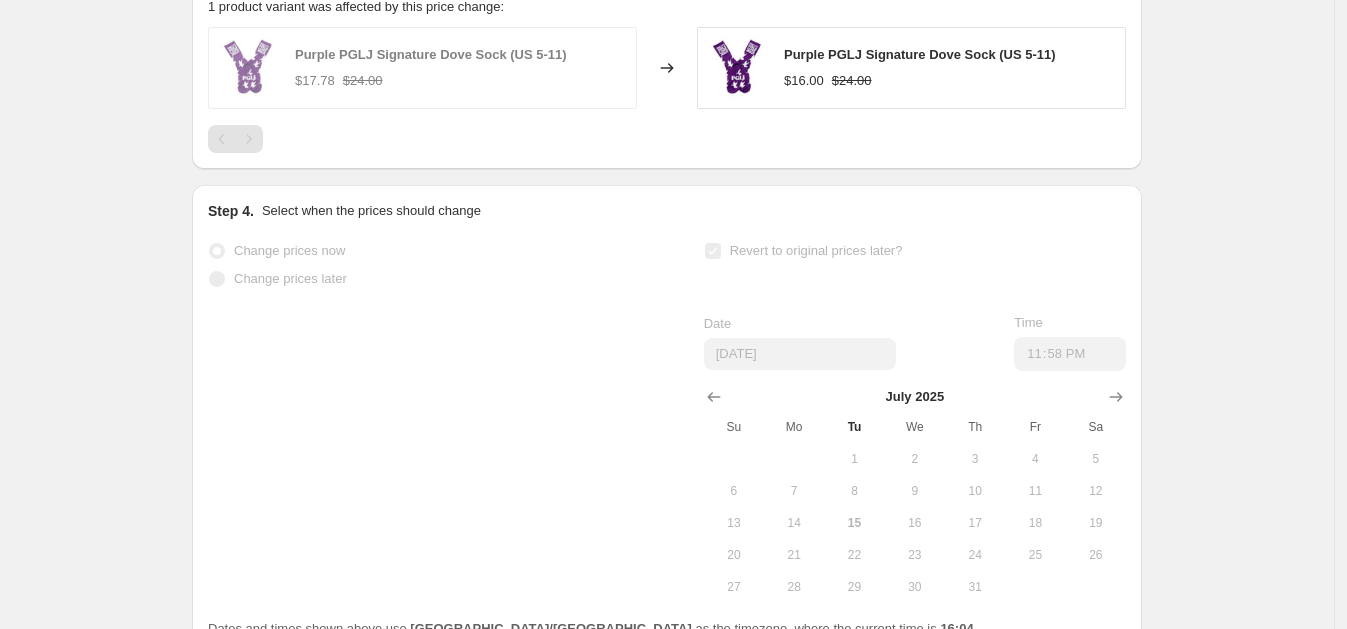 select on "percentage" 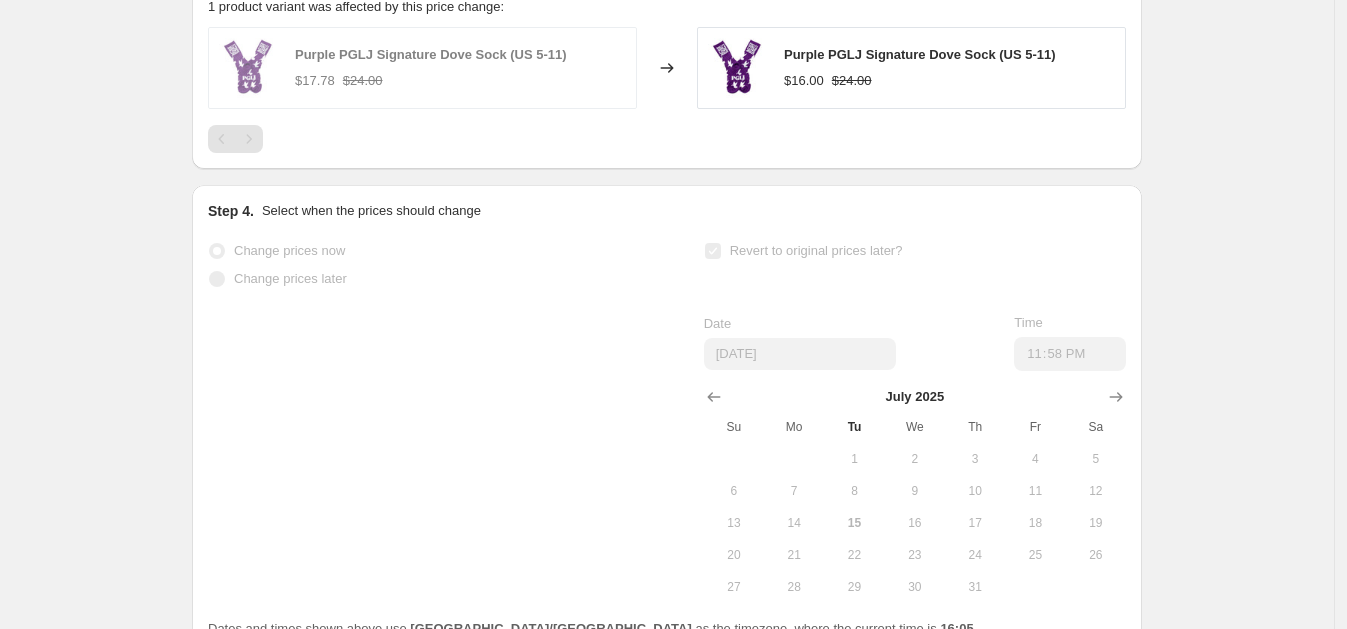 scroll, scrollTop: 0, scrollLeft: 0, axis: both 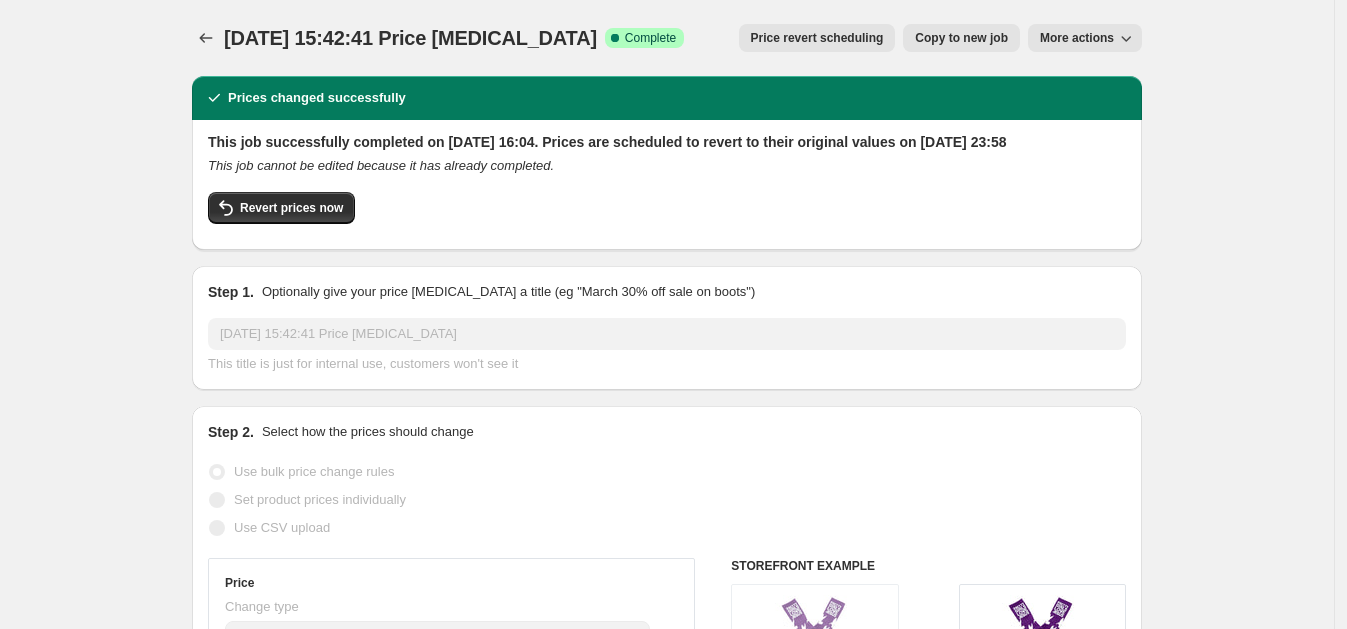 click on "15 Jul 2025, 15:42:41 Price change job. This page is ready 15 Jul 2025, 15:42:41 Price change job Success Complete Complete Price revert scheduling Copy to new job Export Recap CSV Delete job More actions Price revert scheduling Copy to new job More actions" at bounding box center [667, 38] 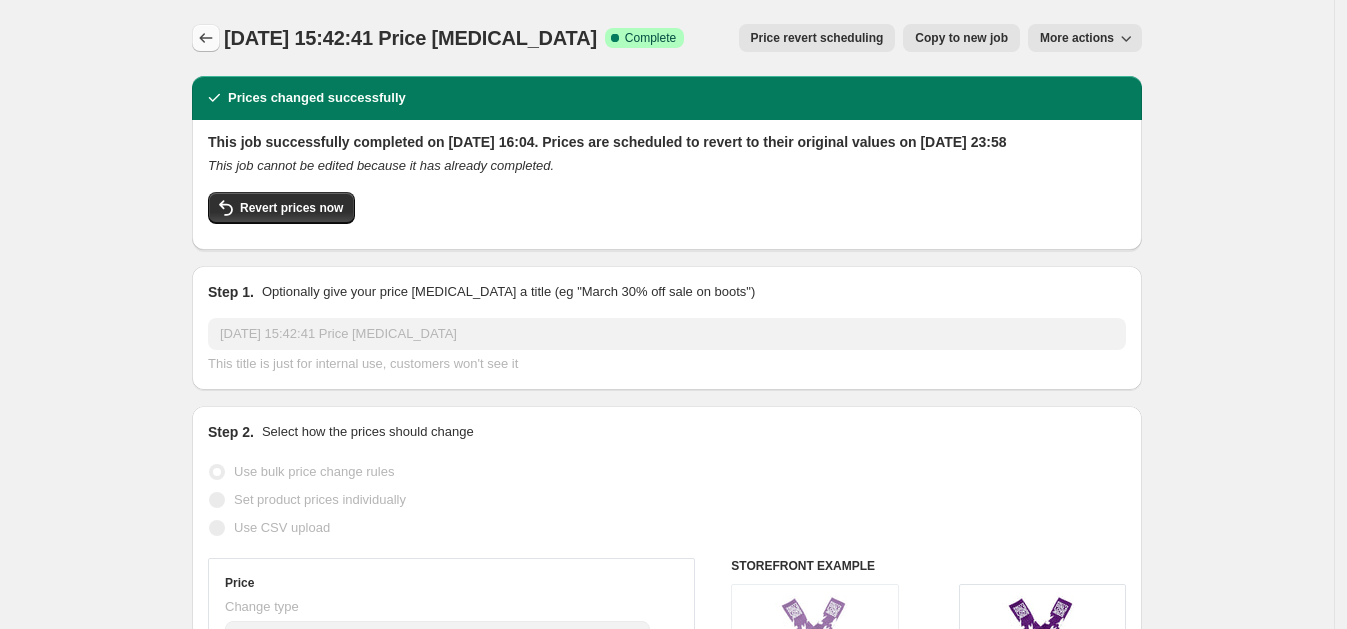 click at bounding box center (206, 38) 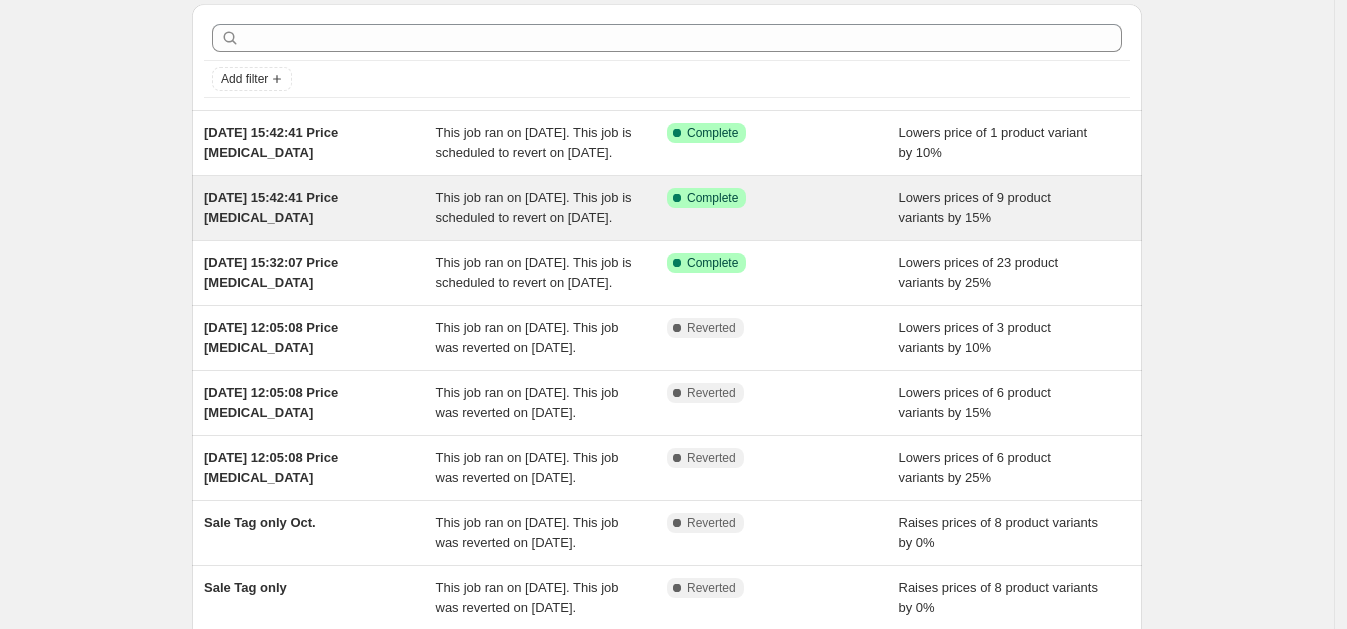 scroll, scrollTop: 0, scrollLeft: 0, axis: both 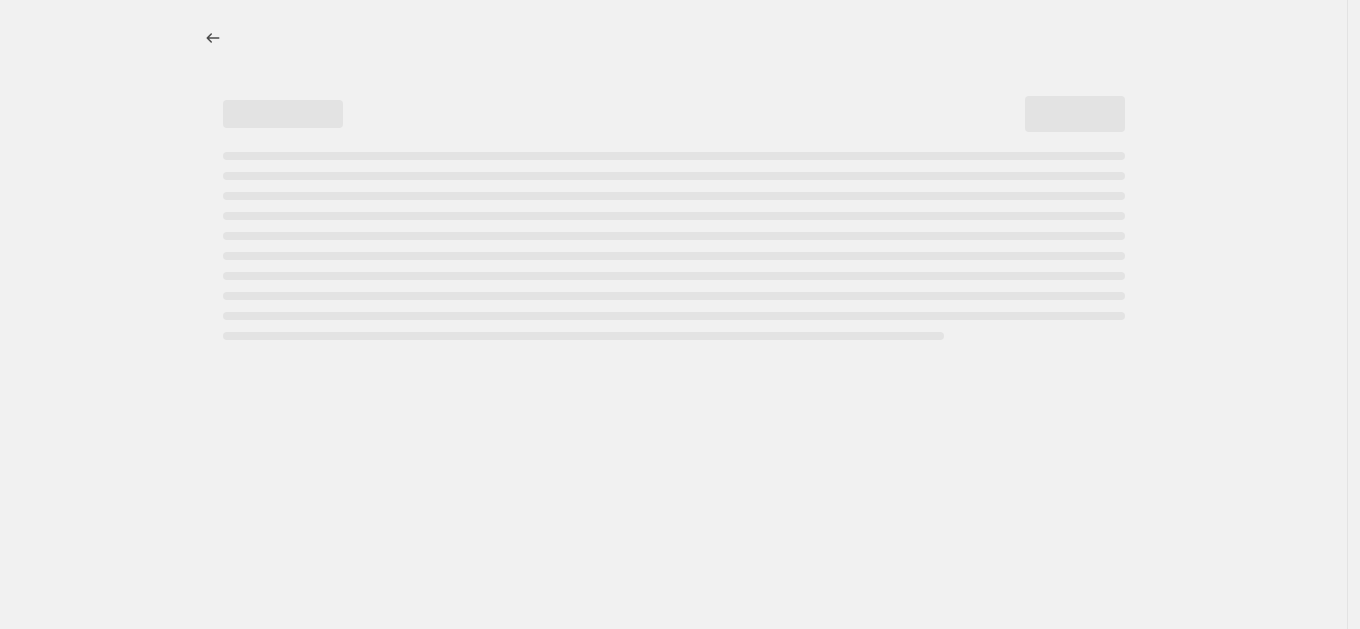 select on "percentage" 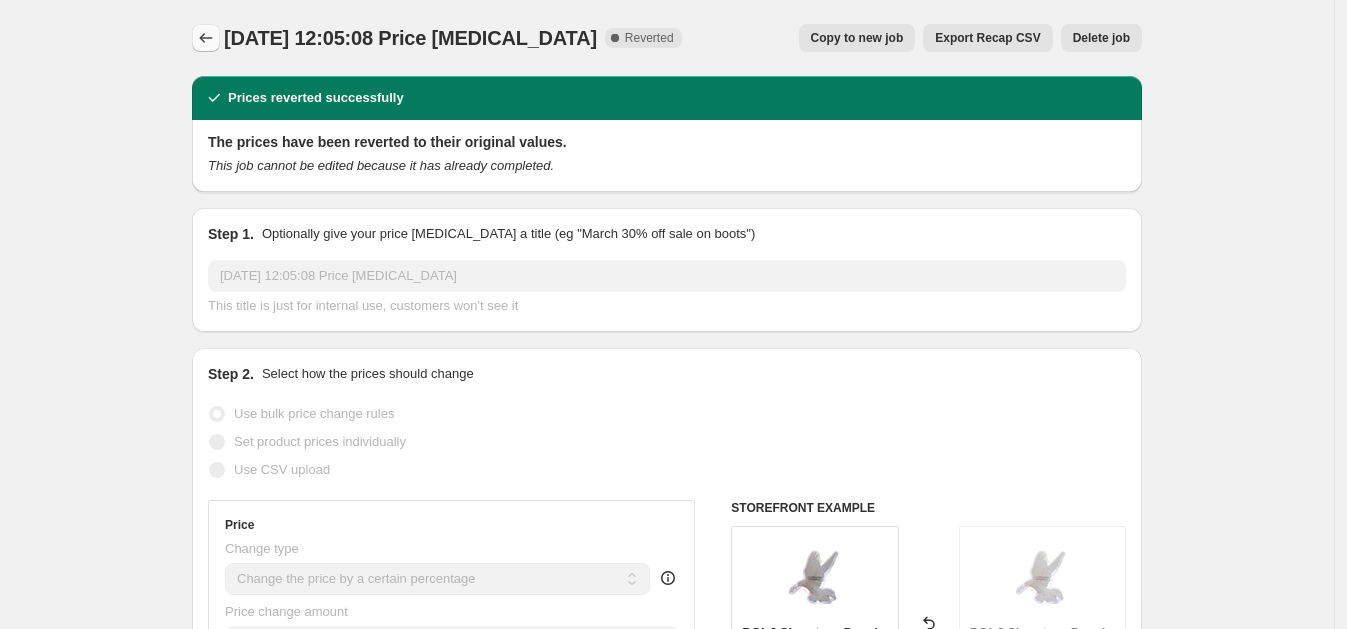 click 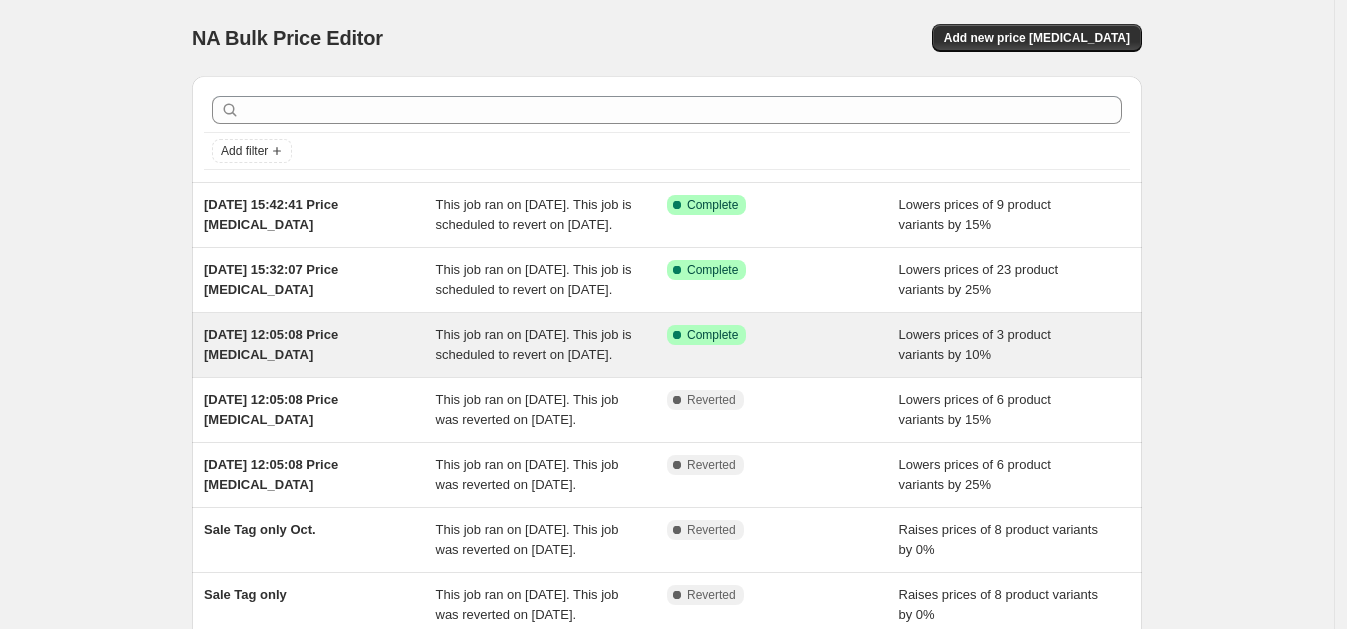 click on "[DATE] 12:05:08 Price [MEDICAL_DATA]" at bounding box center (271, 344) 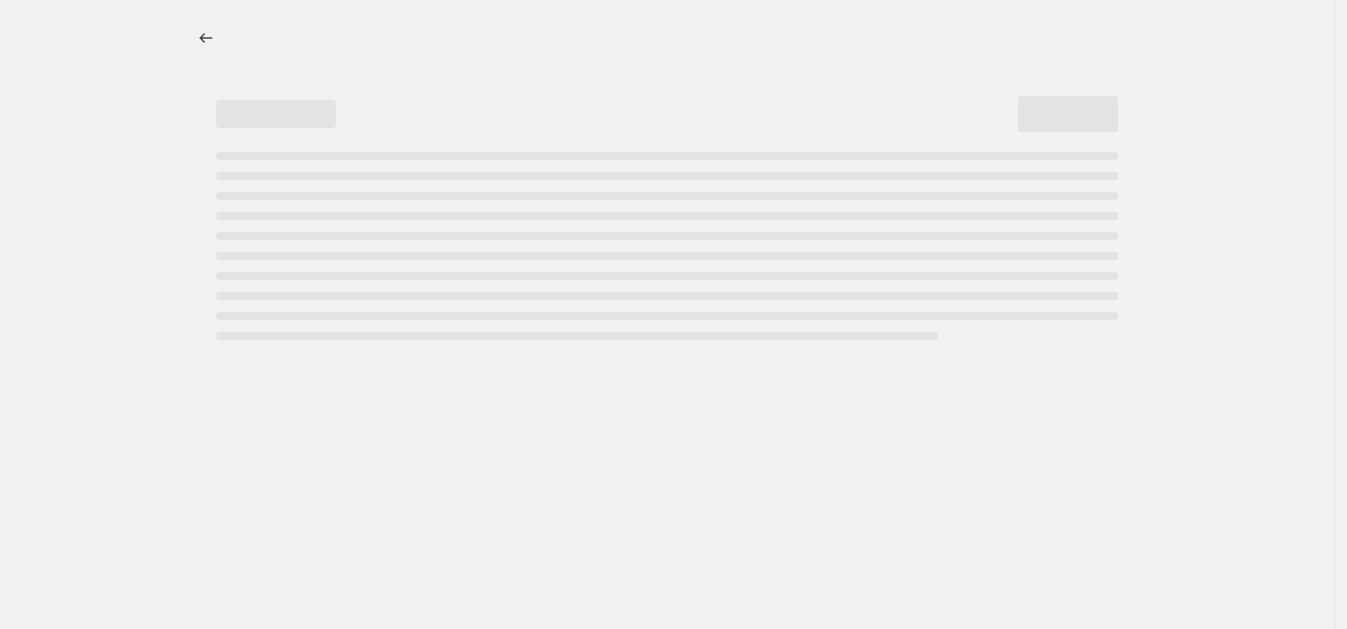 select on "percentage" 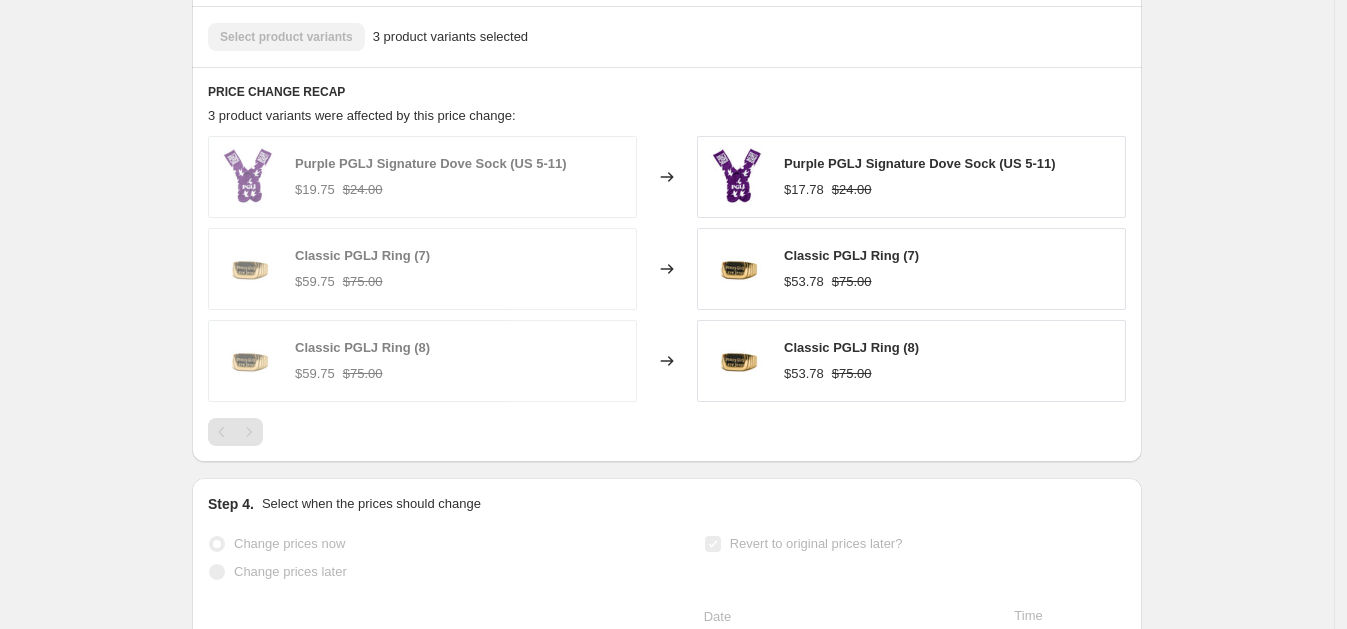 scroll, scrollTop: 1402, scrollLeft: 0, axis: vertical 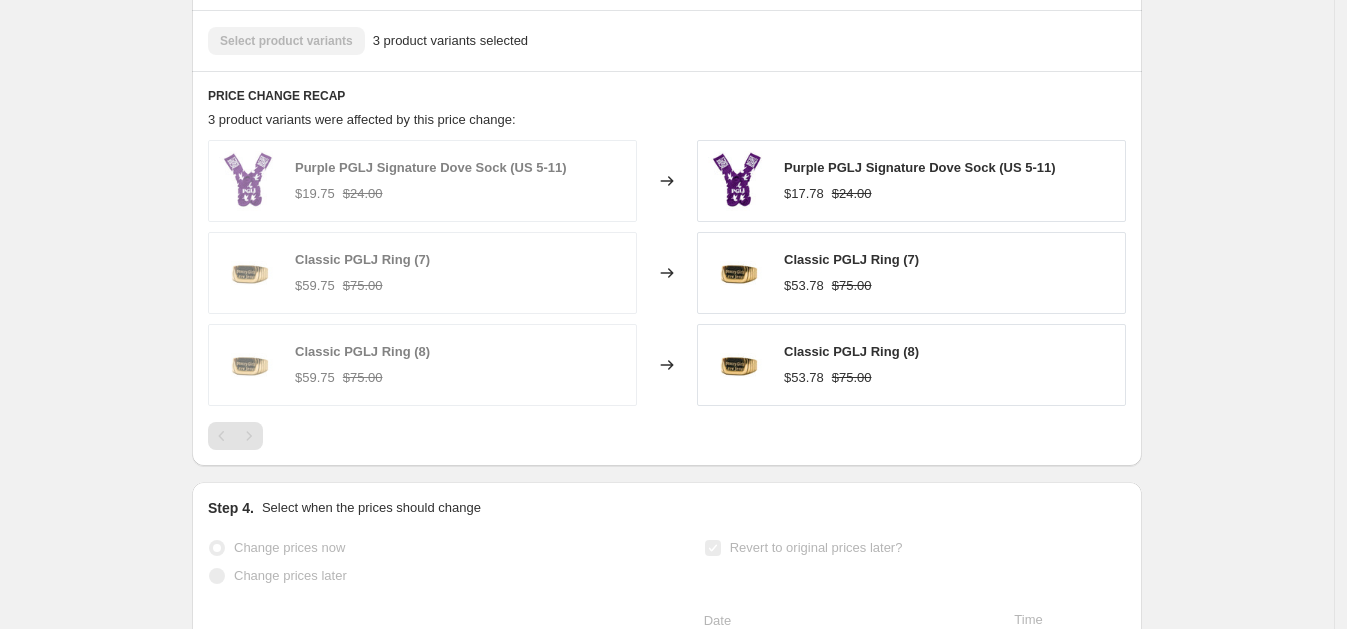 click on "Purple PGLJ Signature Dove Sock (US 5-11)" at bounding box center (920, 167) 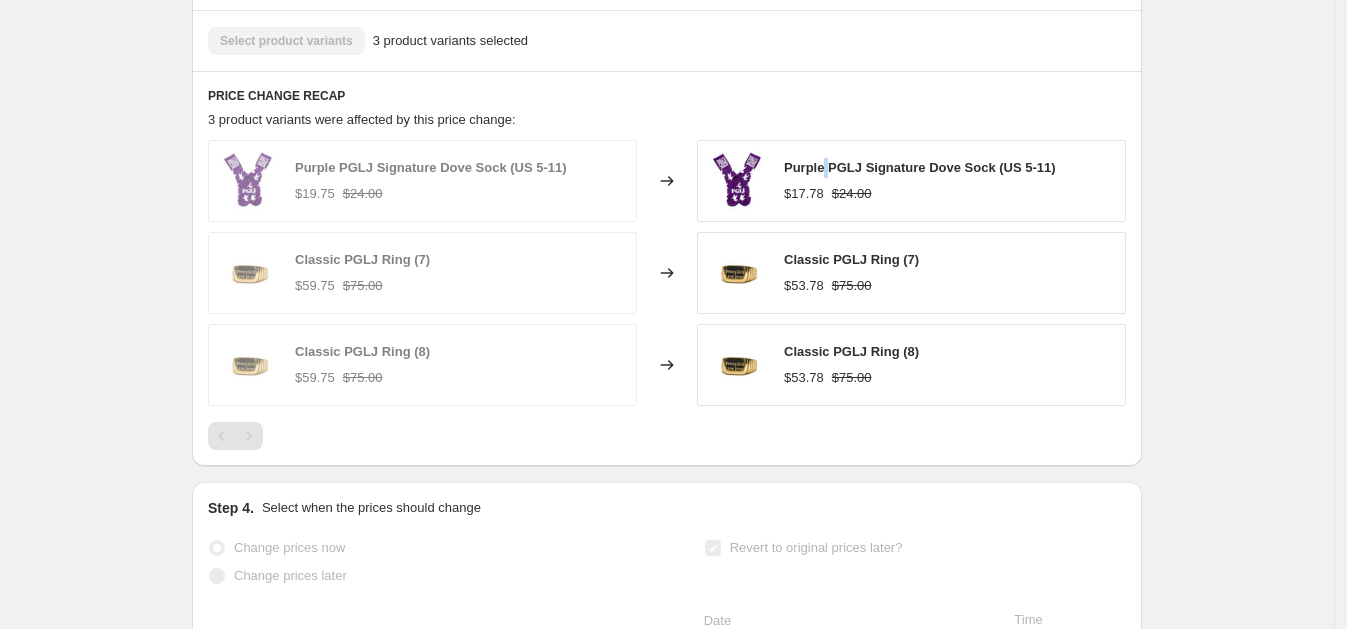 click on "Purple PGLJ Signature Dove Sock (US 5-11)" at bounding box center [920, 167] 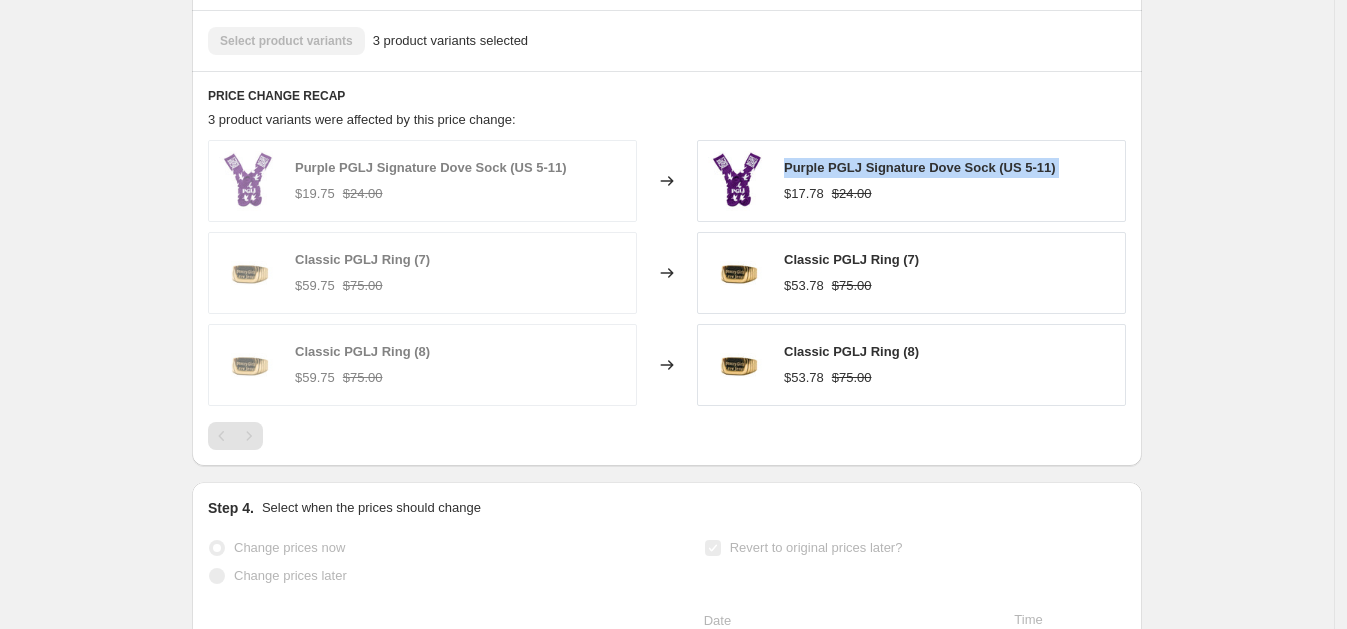 click on "Purple PGLJ Signature Dove Sock (US 5-11)" at bounding box center (920, 167) 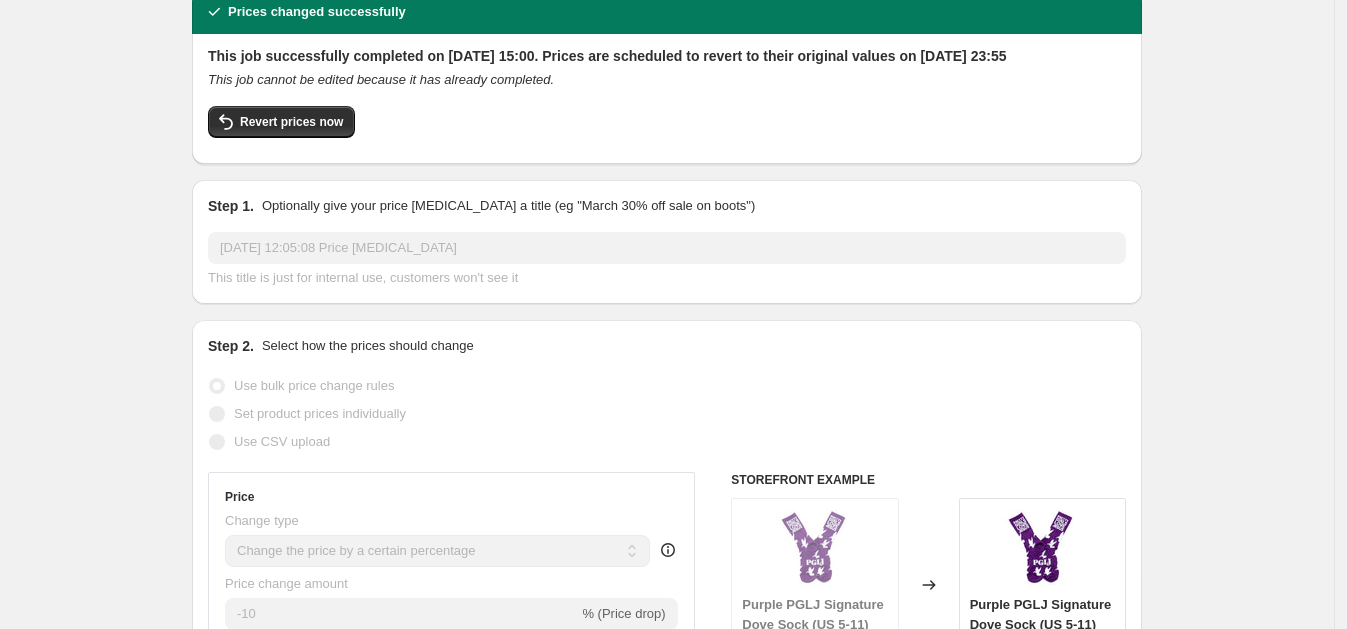 scroll, scrollTop: 0, scrollLeft: 0, axis: both 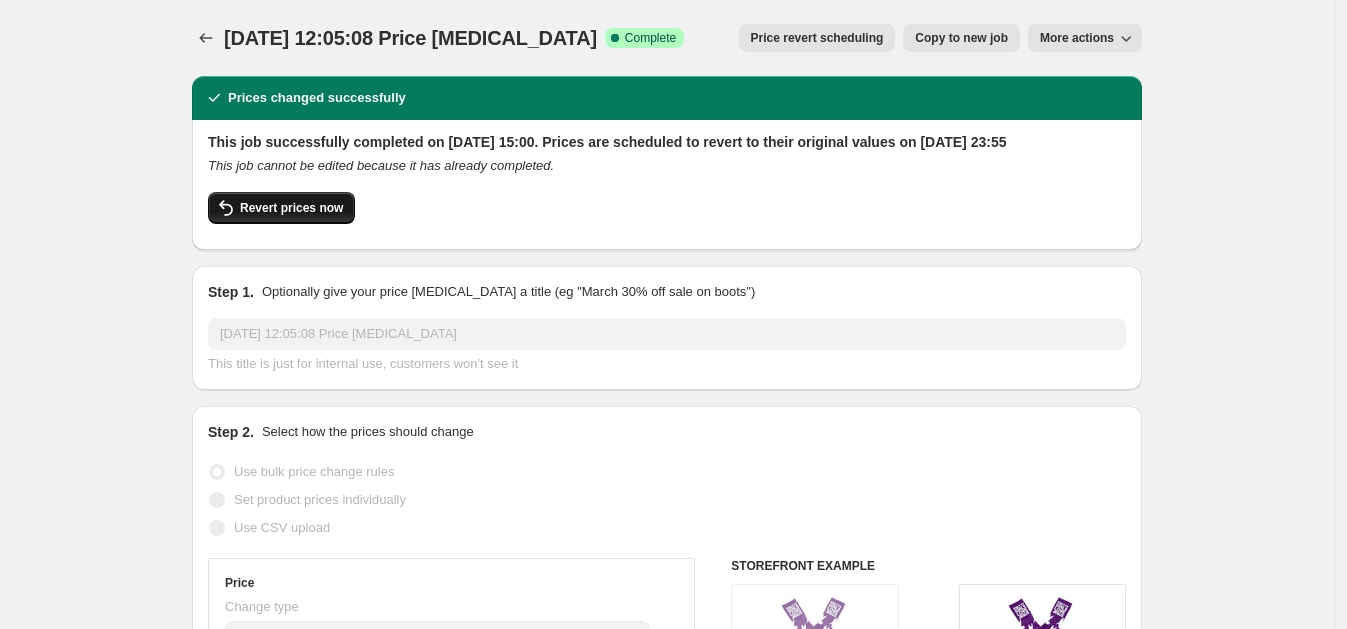 click on "Revert prices now" at bounding box center (291, 208) 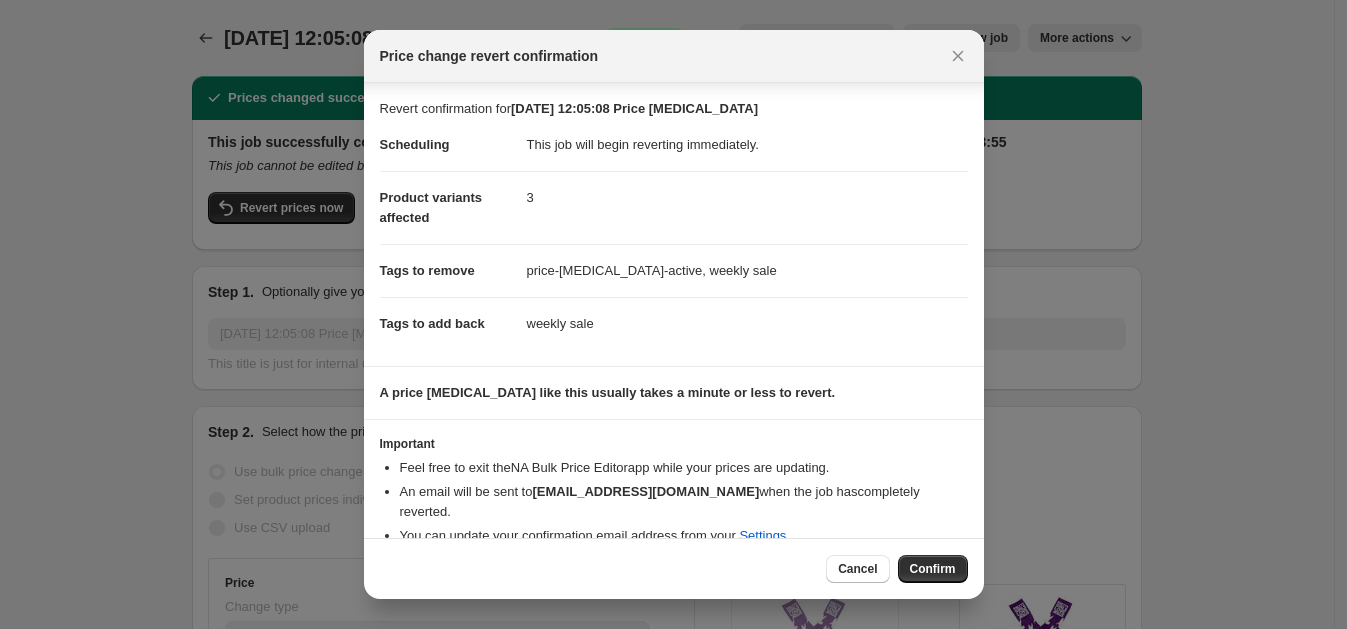 scroll, scrollTop: 30, scrollLeft: 0, axis: vertical 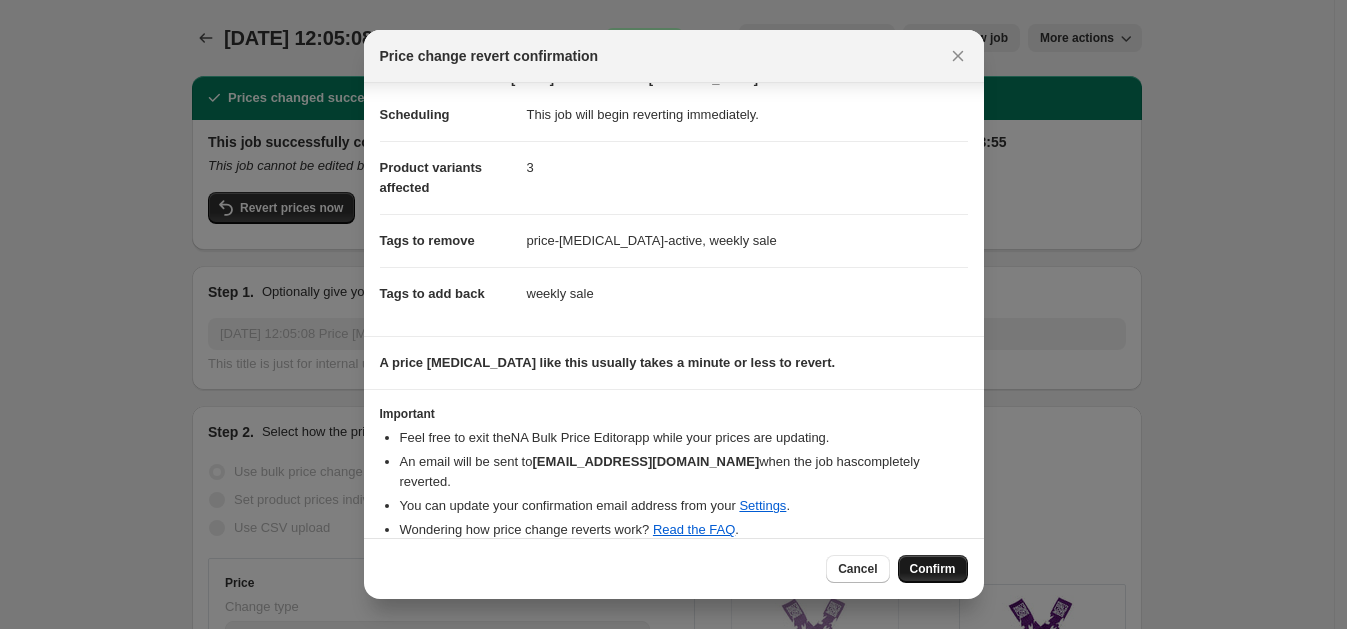 click on "Confirm" at bounding box center [933, 569] 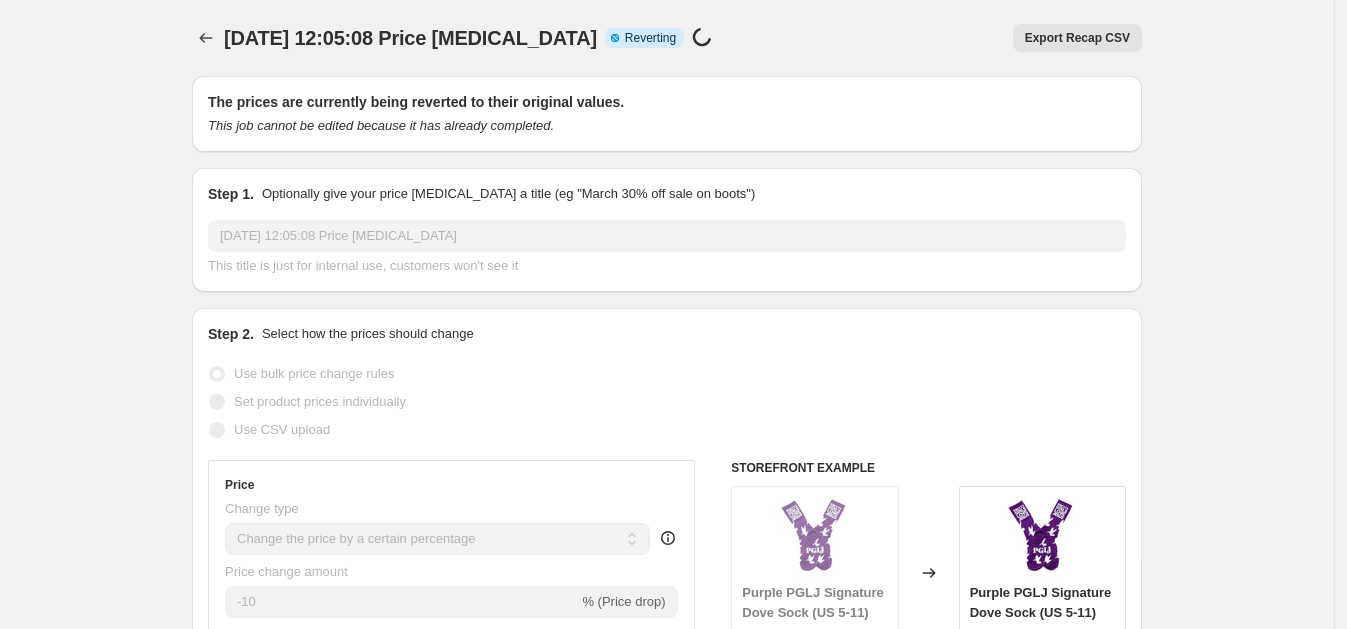 click on "Changed to" at bounding box center (929, 573) 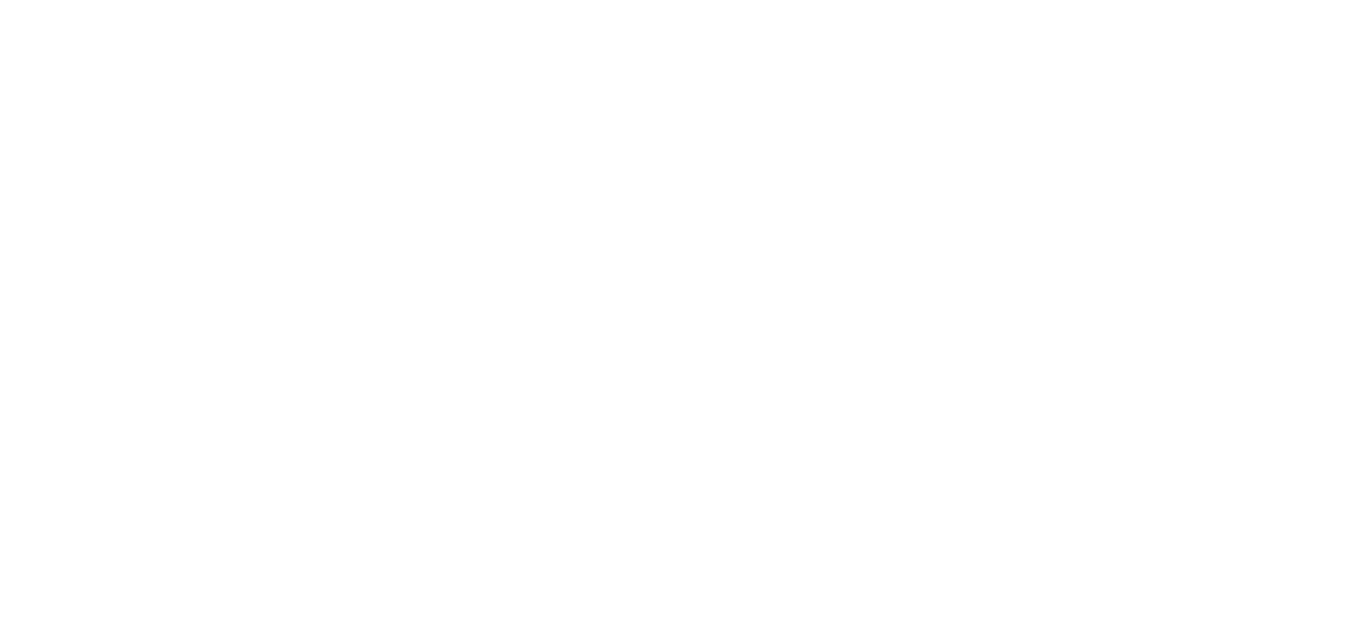 select on "percentage" 